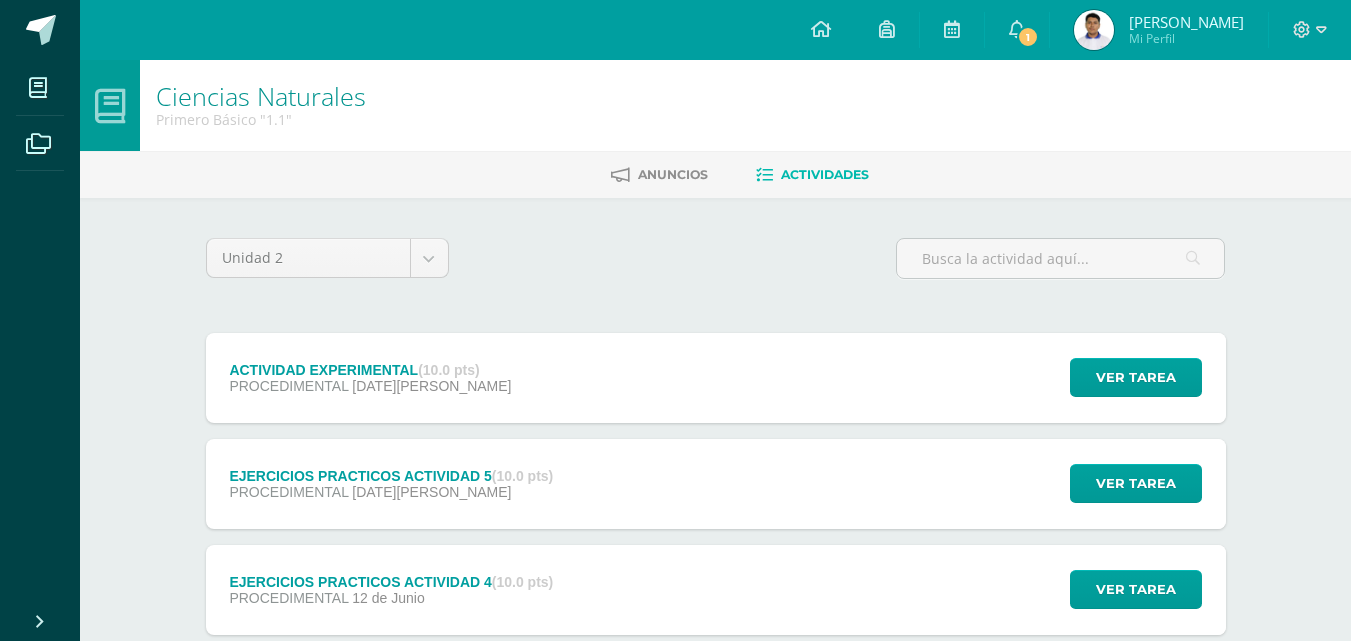 scroll, scrollTop: 0, scrollLeft: 0, axis: both 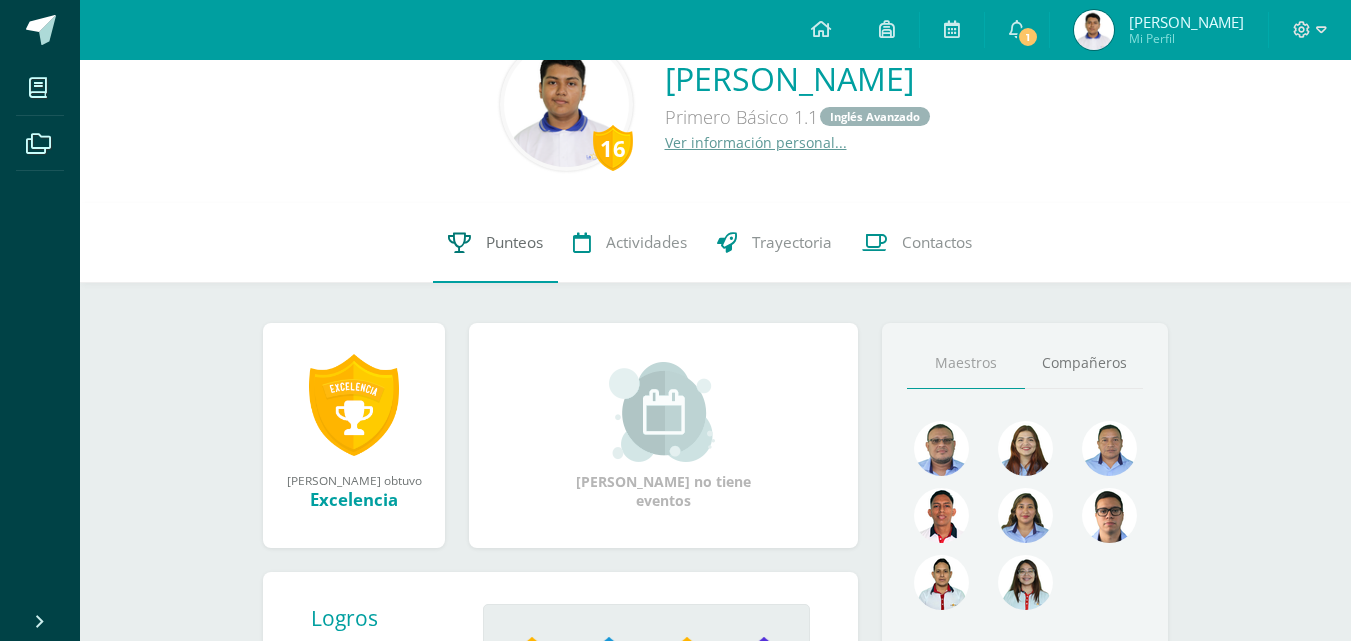 click on "Punteos" at bounding box center (514, 242) 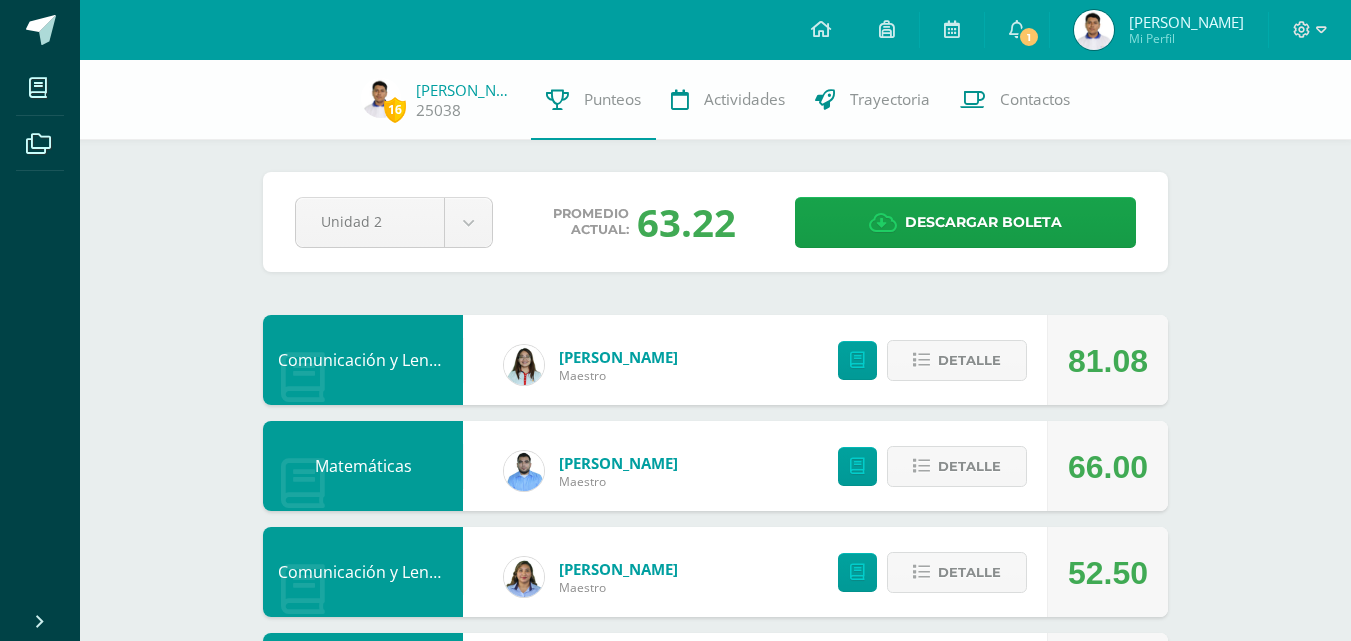 scroll, scrollTop: 0, scrollLeft: 0, axis: both 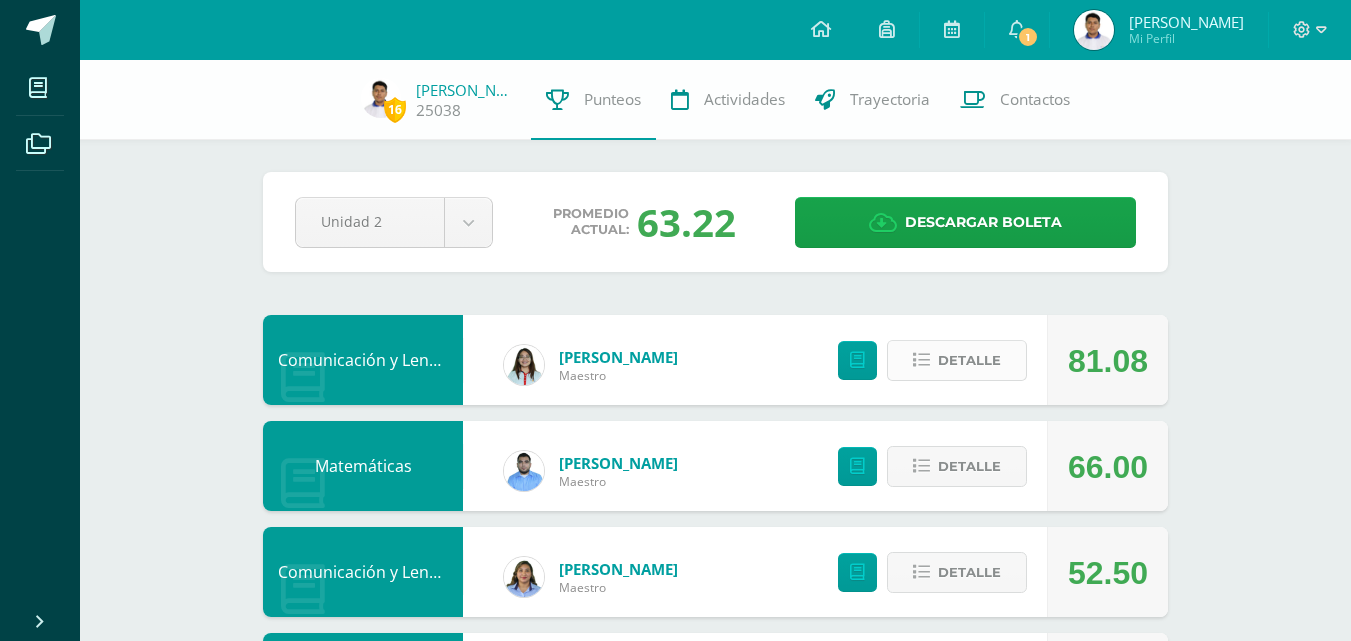 click on "Detalle" at bounding box center [969, 360] 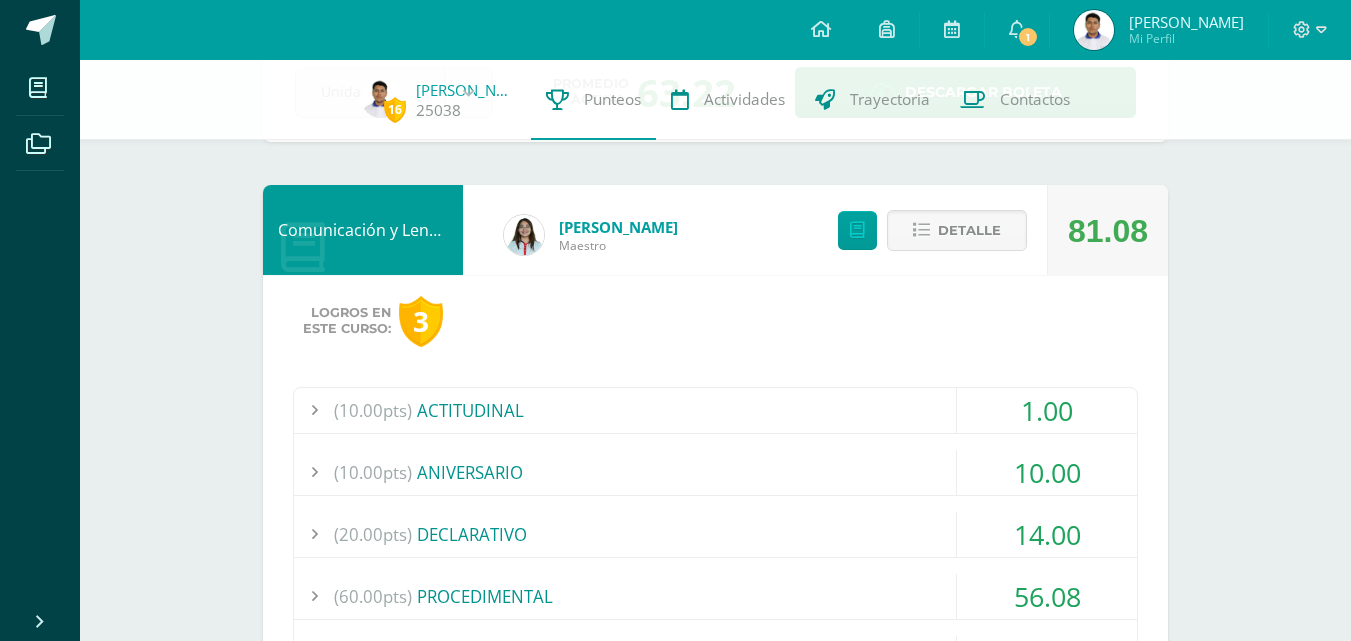 scroll, scrollTop: 133, scrollLeft: 0, axis: vertical 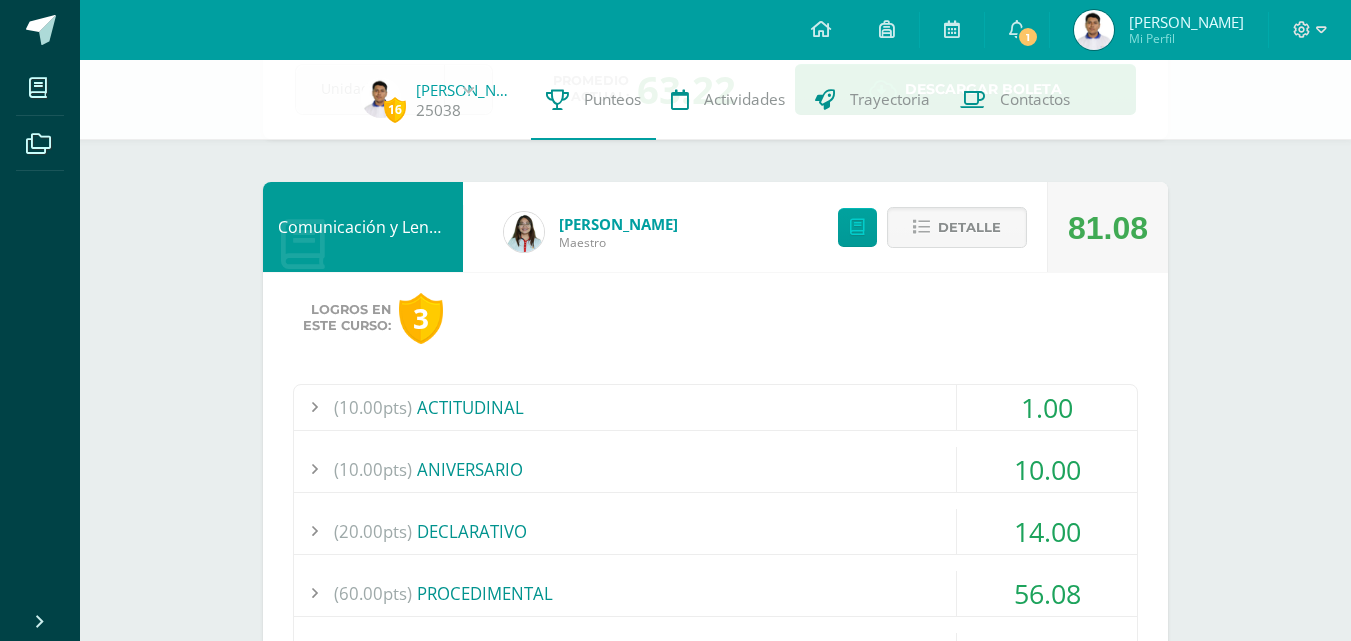 click on "(10.00pts)
ACTITUDINAL" at bounding box center (715, 407) 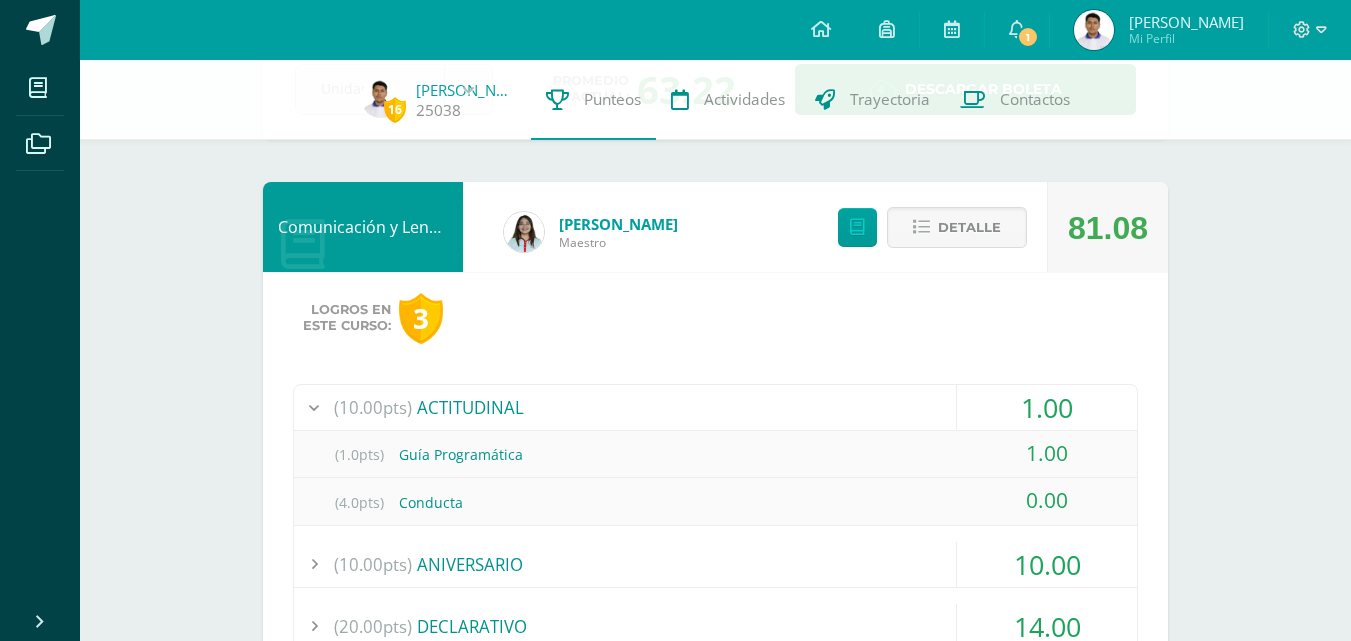 click on "(10.00pts)
ACTITUDINAL" at bounding box center [715, 407] 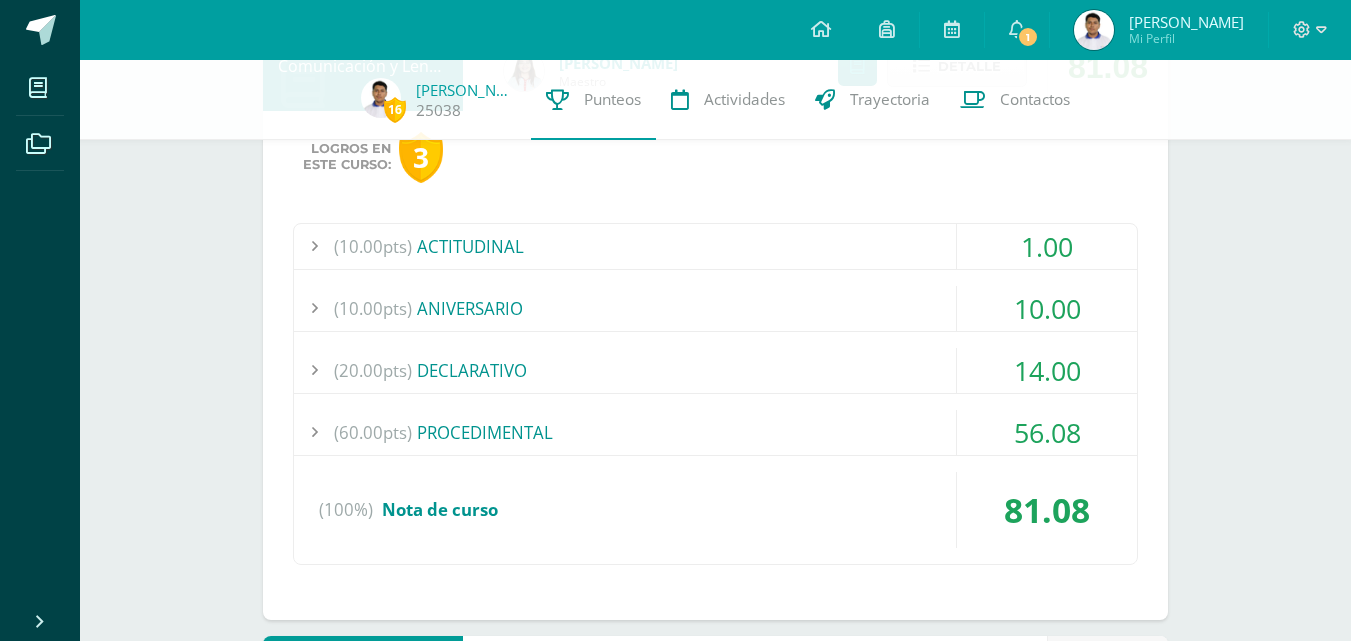 scroll, scrollTop: 300, scrollLeft: 0, axis: vertical 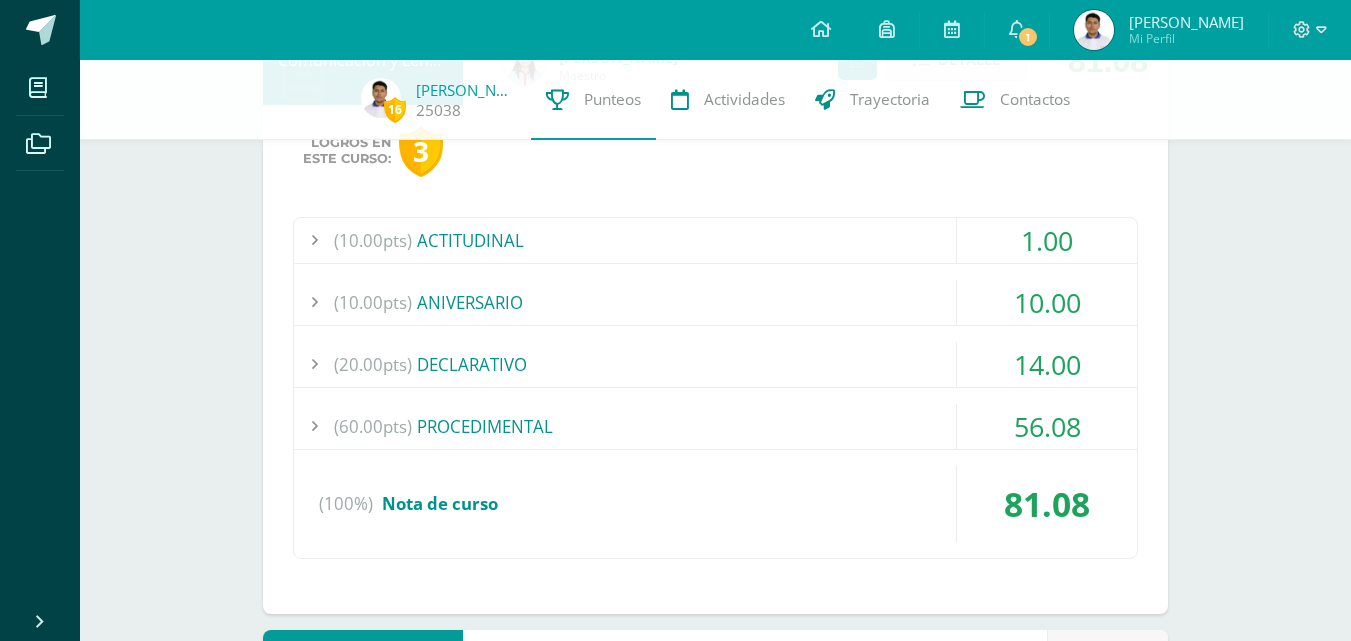 click on "(20.00pts)
DECLARATIVO" at bounding box center (715, 364) 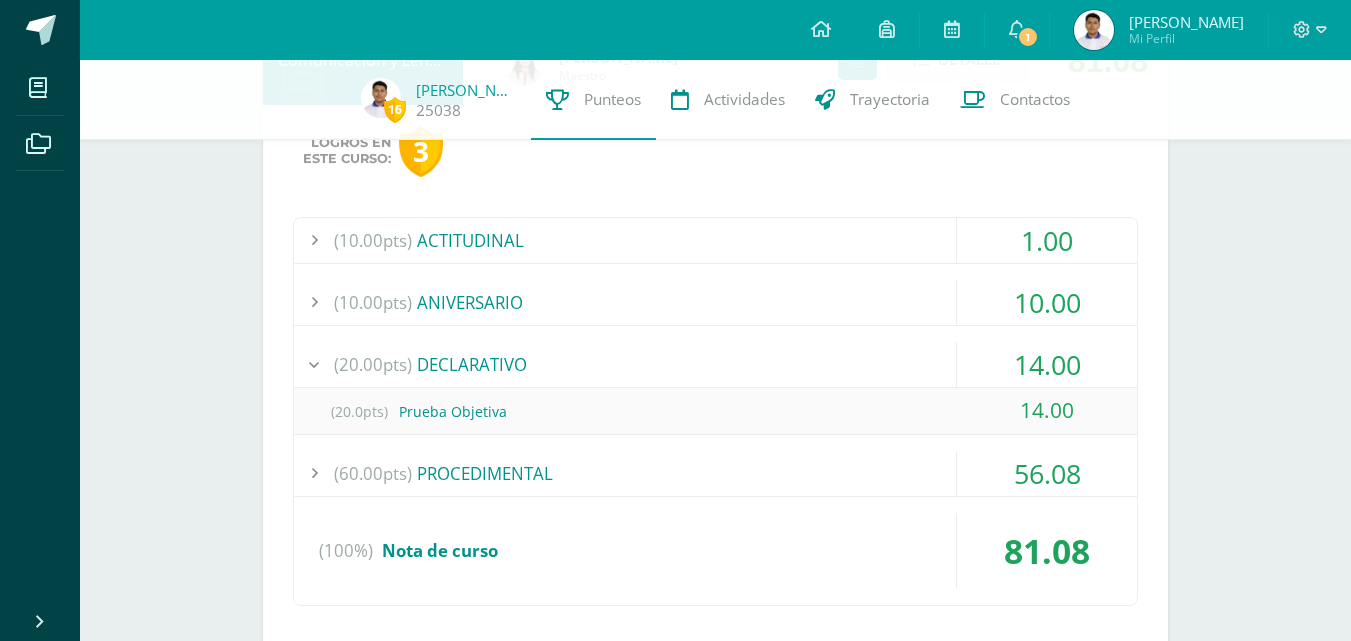 click on "(60.00pts)
PROCEDIMENTAL" at bounding box center (715, 473) 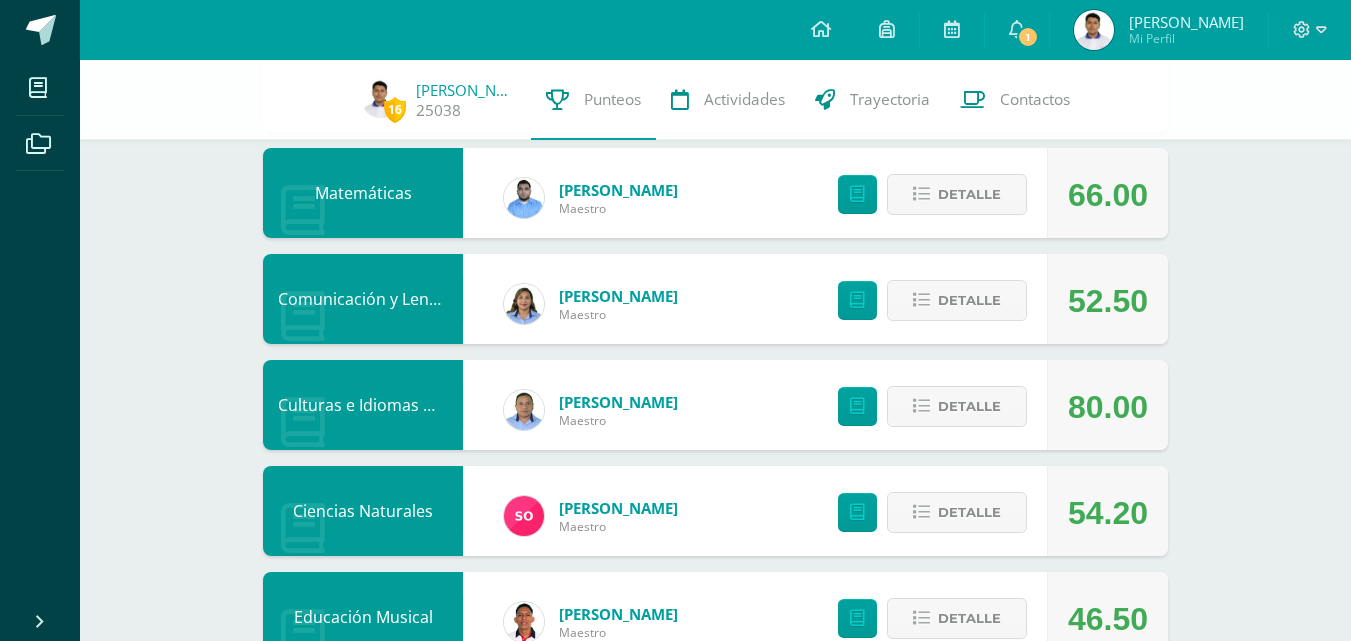 scroll, scrollTop: 1267, scrollLeft: 0, axis: vertical 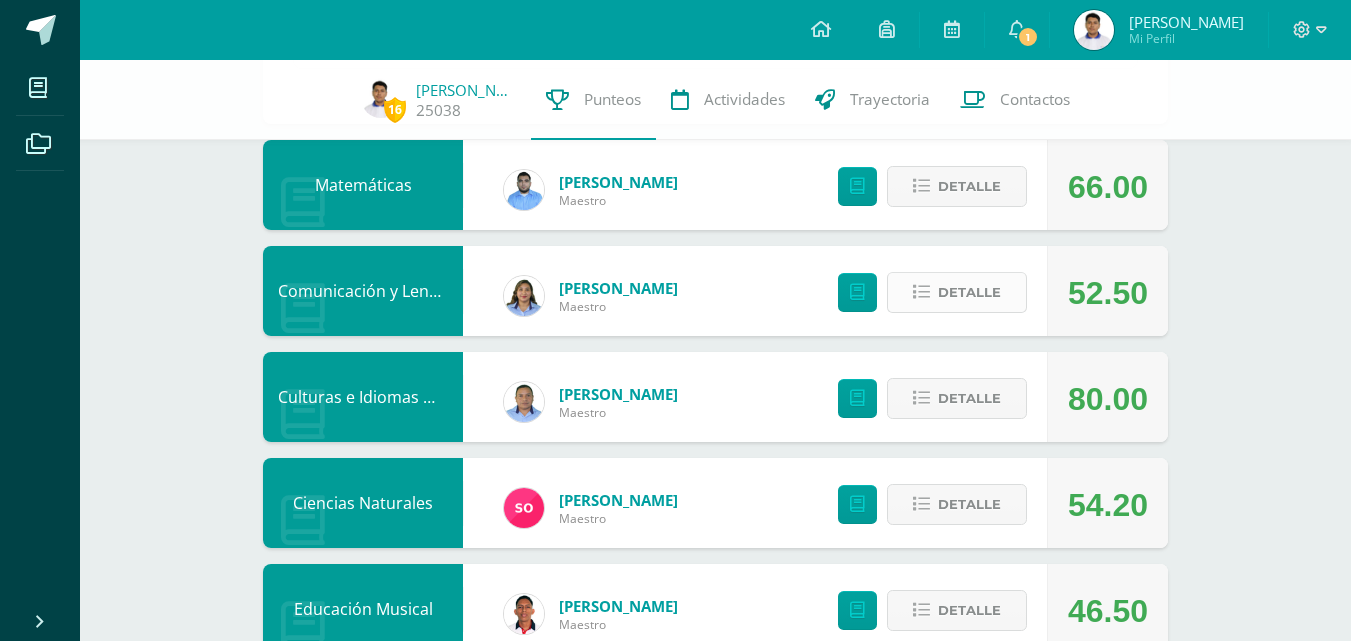 click on "Detalle" at bounding box center [957, 292] 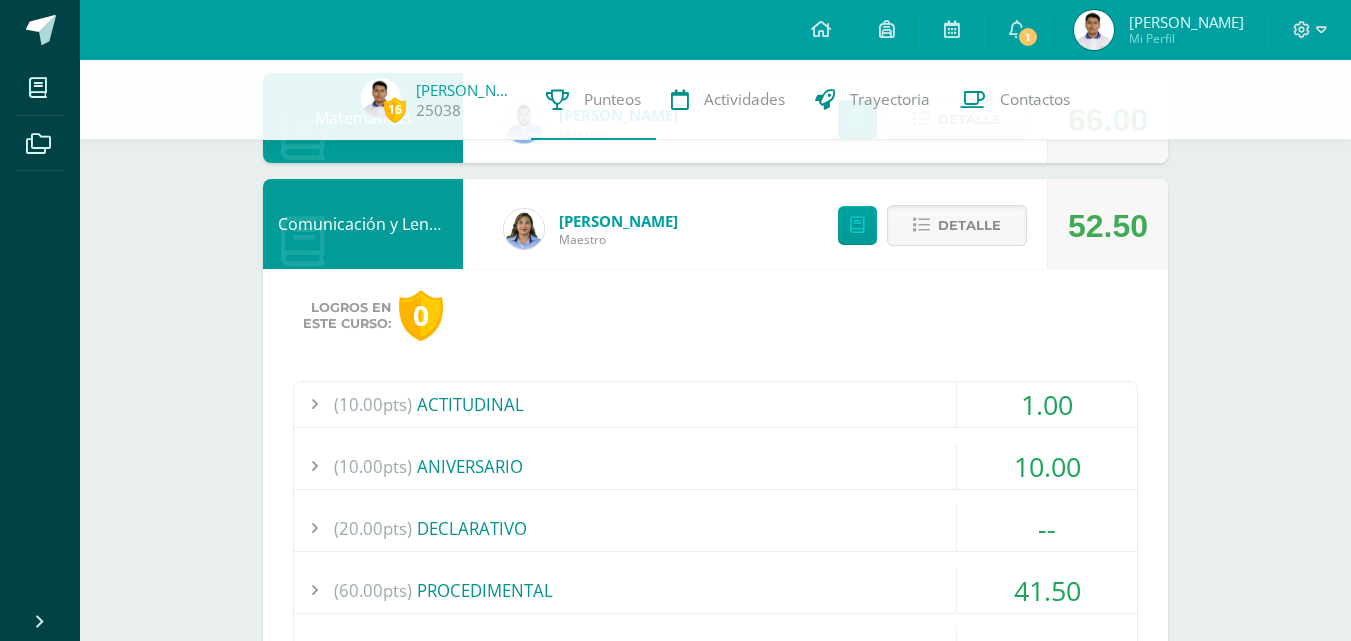 scroll, scrollTop: 1400, scrollLeft: 0, axis: vertical 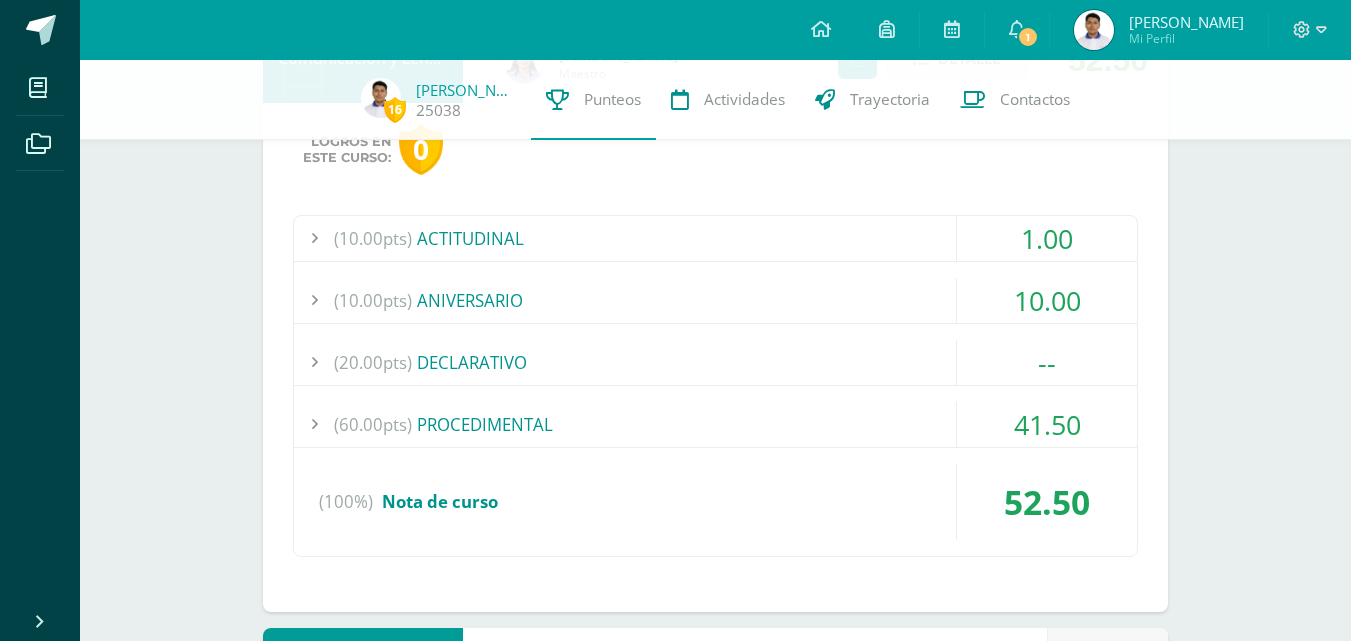 click on "(10.00pts)
ACTITUDINAL
1.00
(1.0pts)  Guía Programáitca.
1.00" at bounding box center (715, 386) 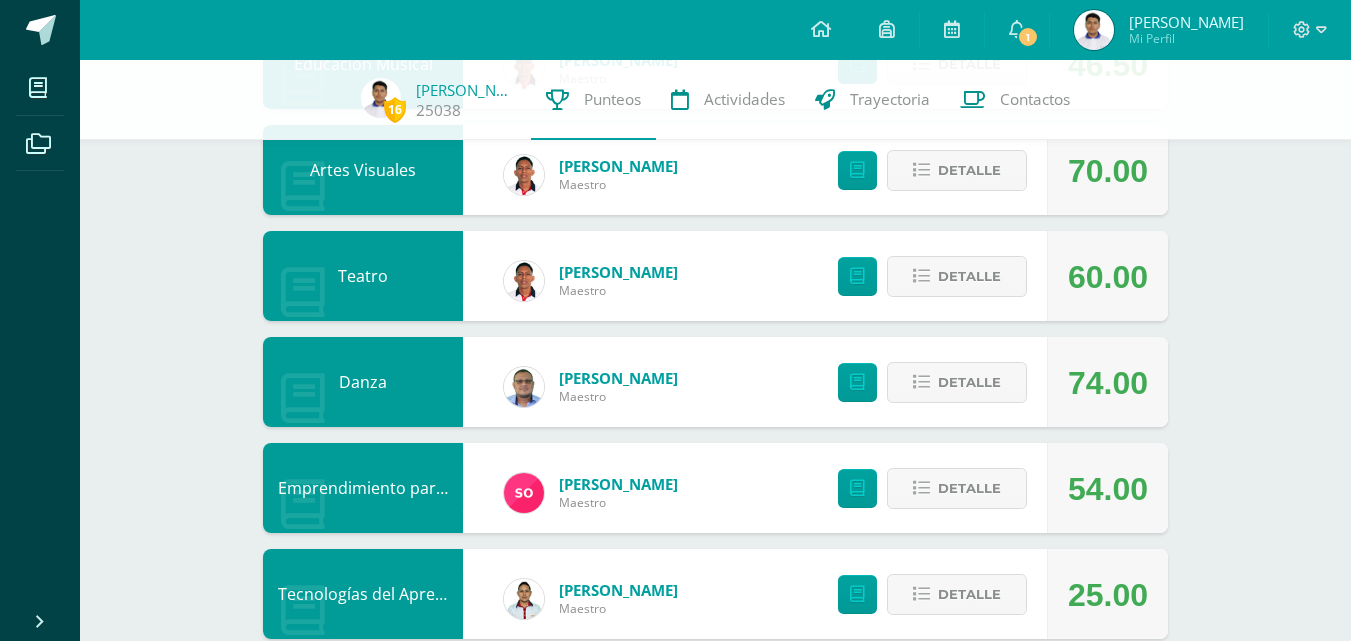 scroll, scrollTop: 2190, scrollLeft: 0, axis: vertical 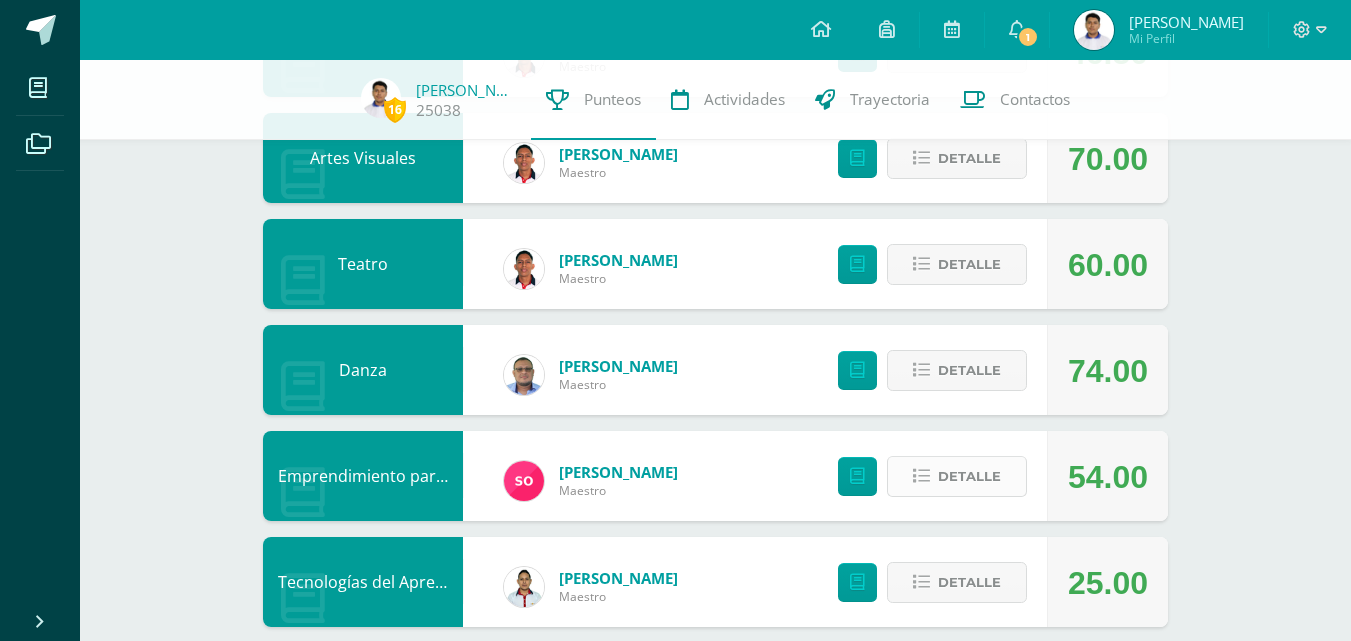 click on "Detalle" at bounding box center (969, 476) 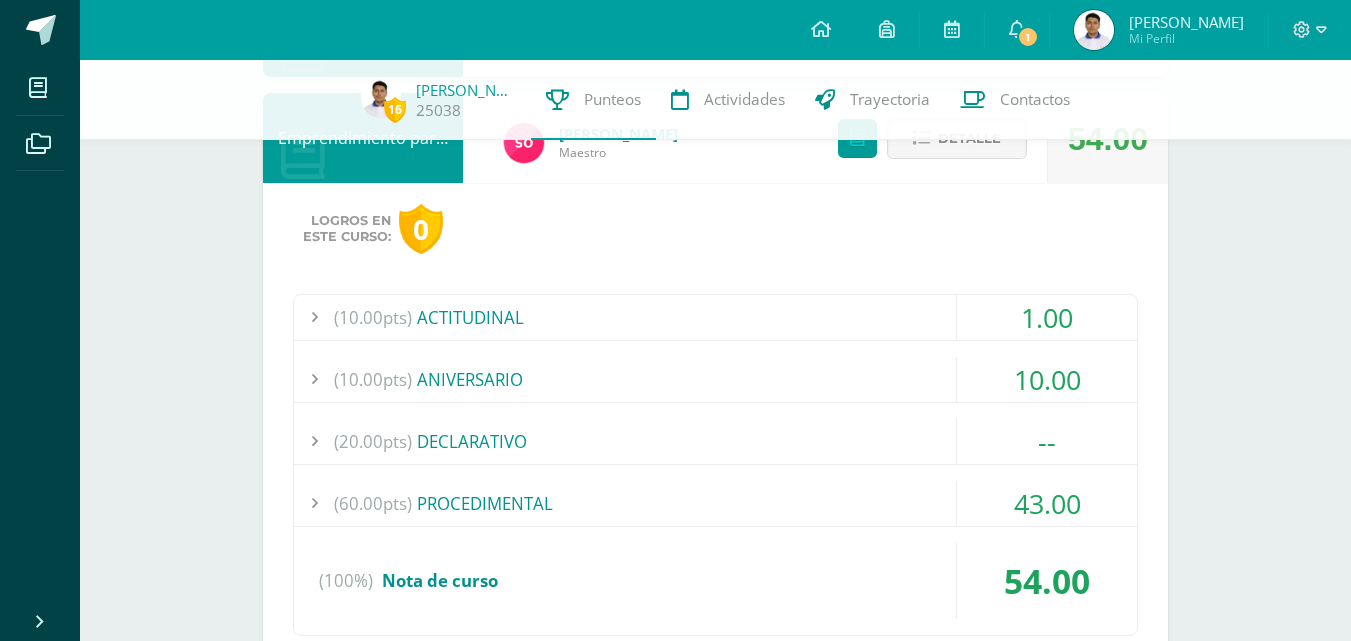 scroll, scrollTop: 2556, scrollLeft: 0, axis: vertical 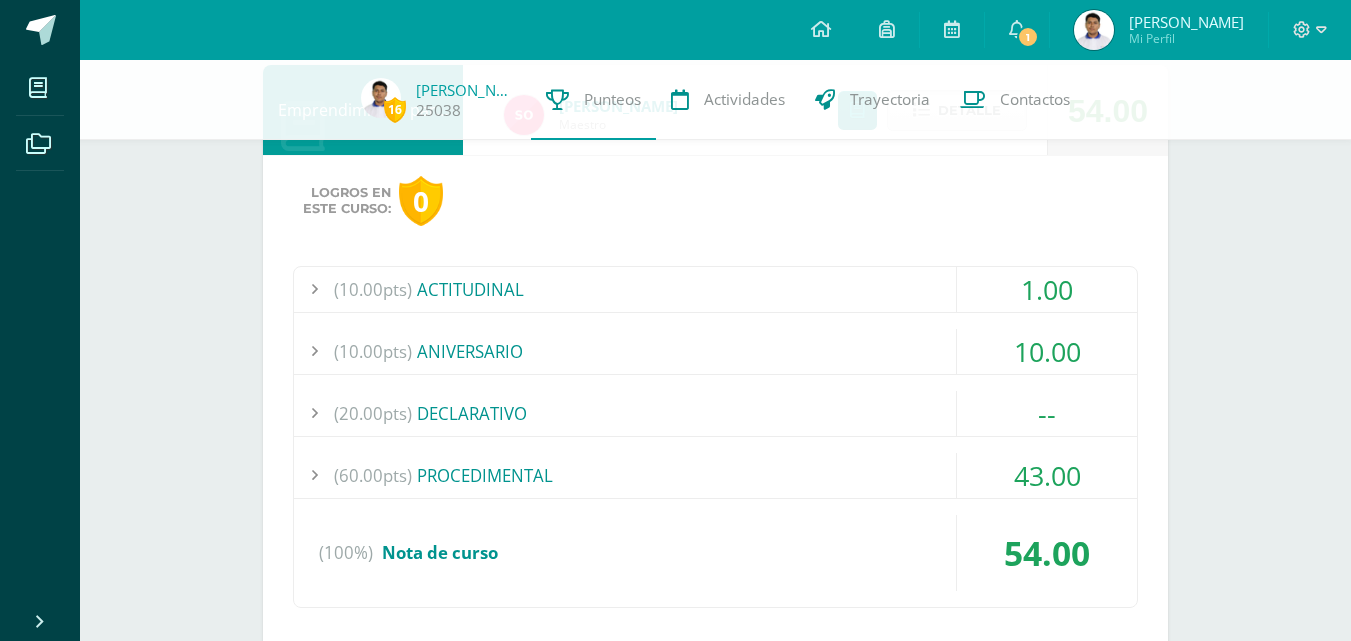 click on "(60.00pts)
PROCEDIMENTAL" at bounding box center [715, 475] 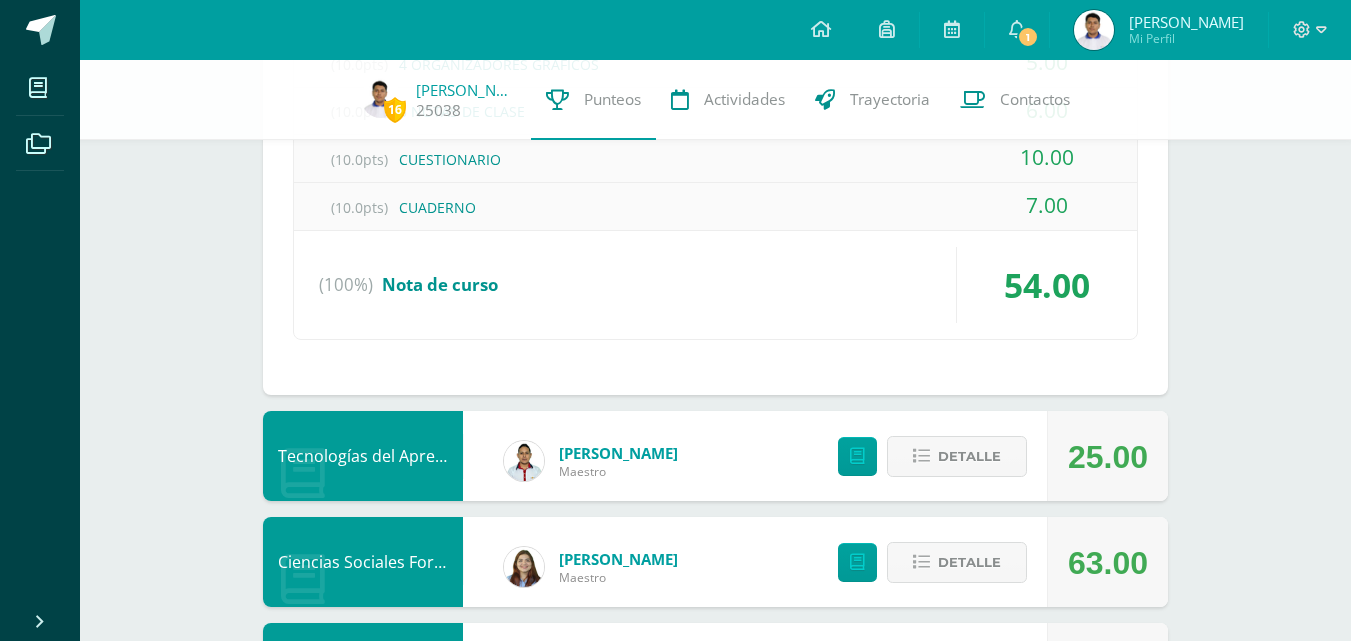 scroll, scrollTop: 2822, scrollLeft: 0, axis: vertical 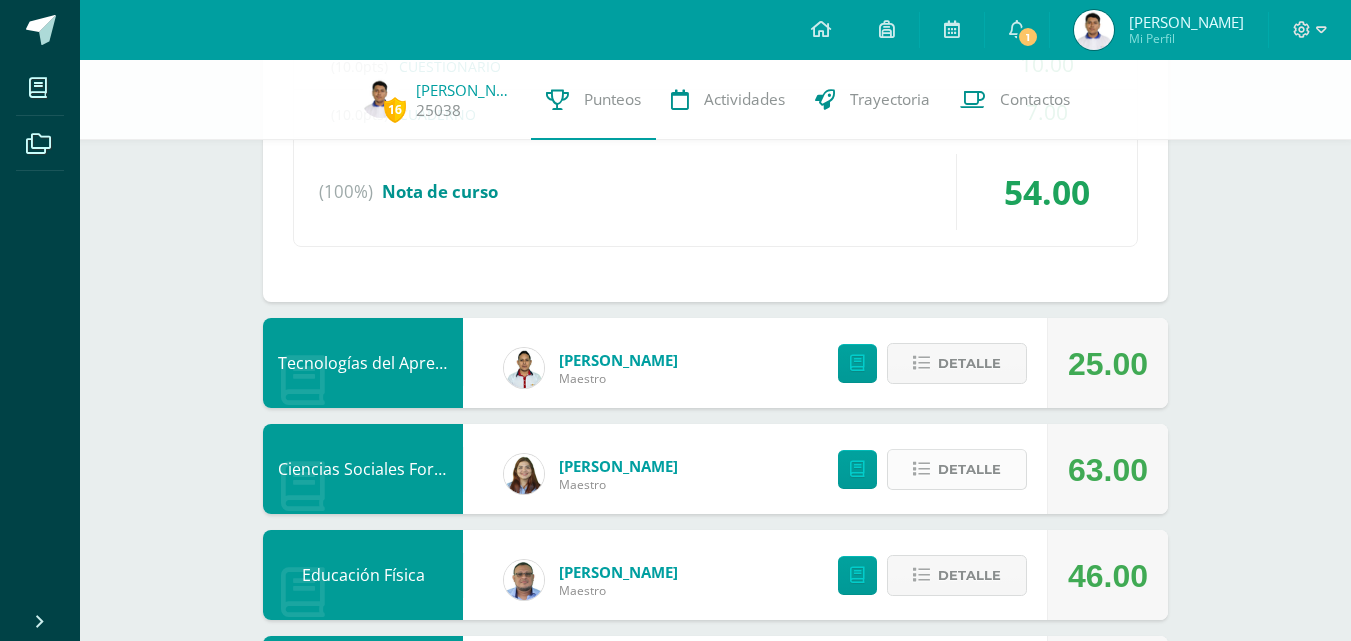 click on "Detalle" at bounding box center [957, 469] 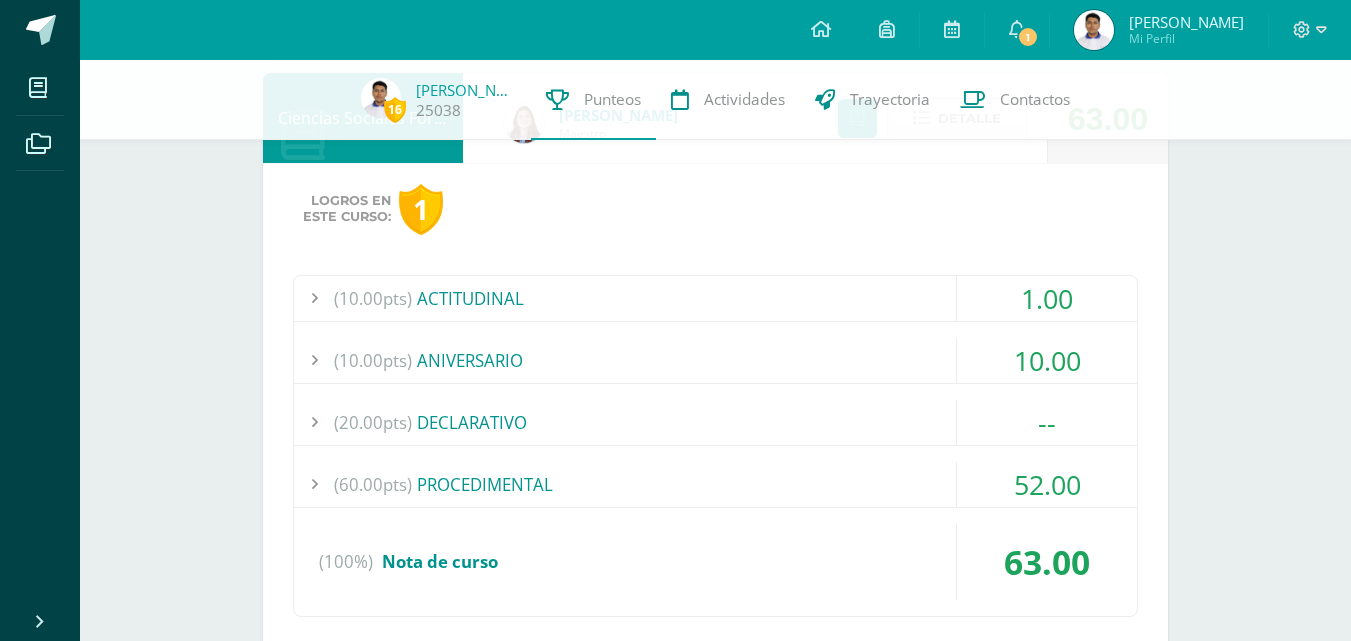scroll, scrollTop: 3222, scrollLeft: 0, axis: vertical 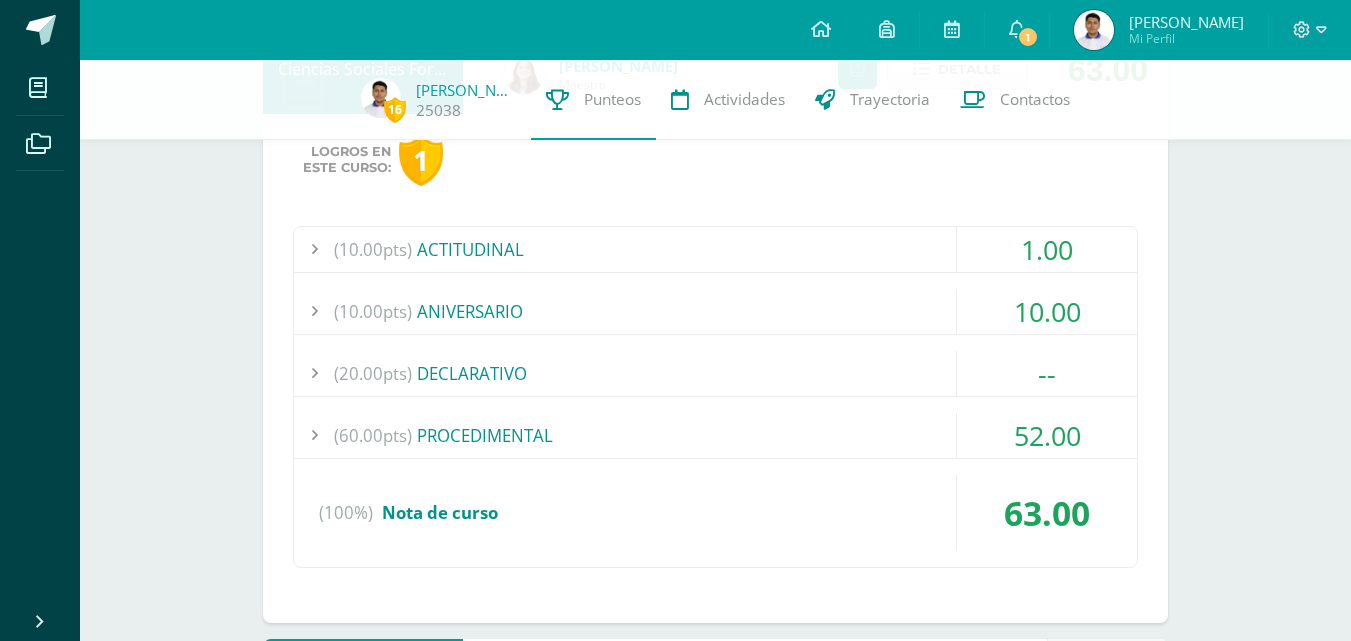 click on "52.00" at bounding box center [1047, 435] 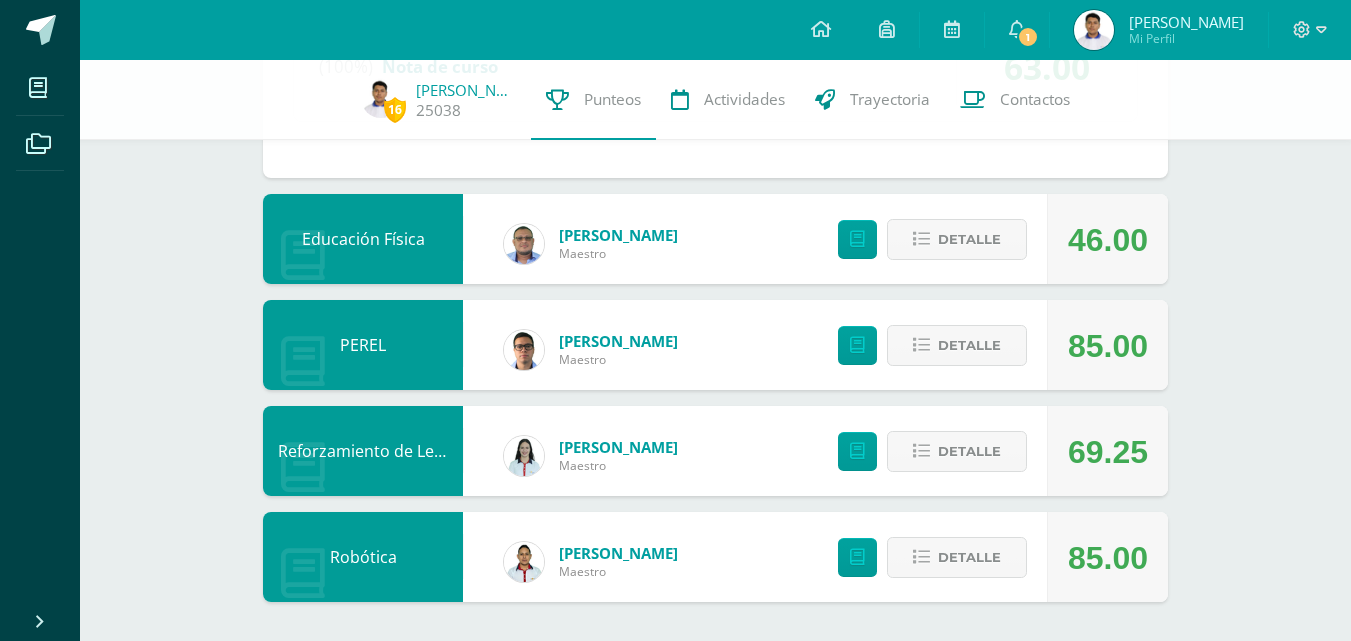 scroll, scrollTop: 3716, scrollLeft: 0, axis: vertical 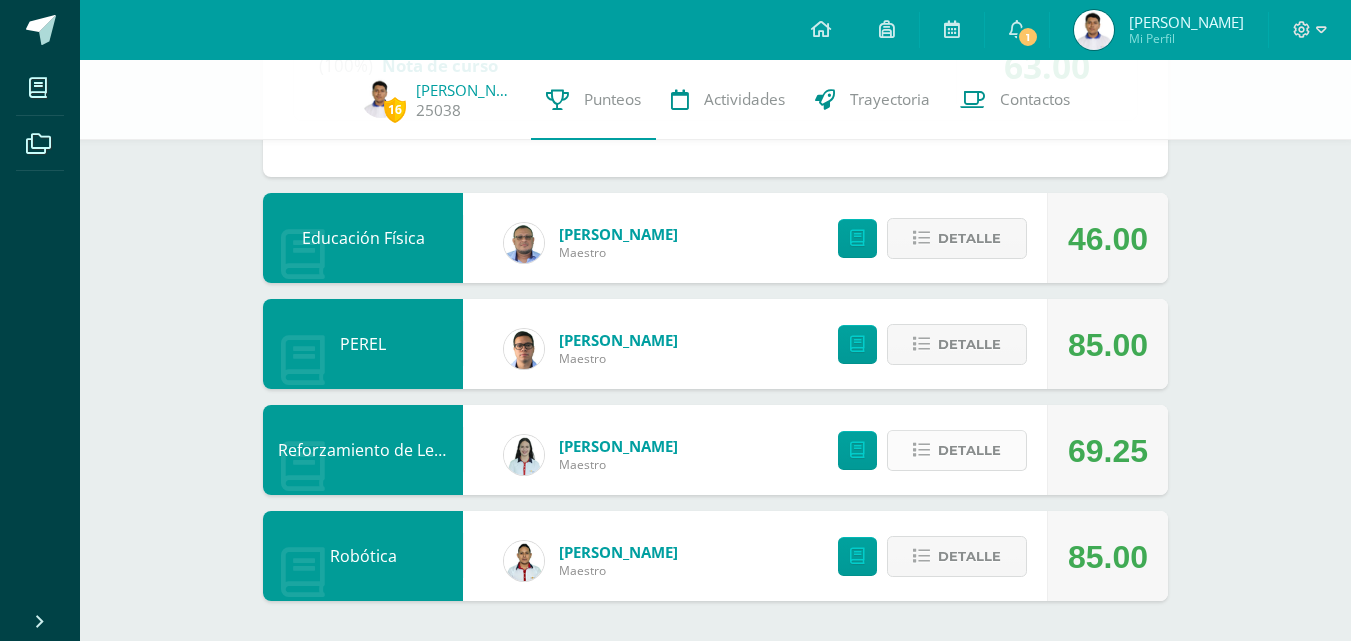 click on "Detalle" at bounding box center (969, 450) 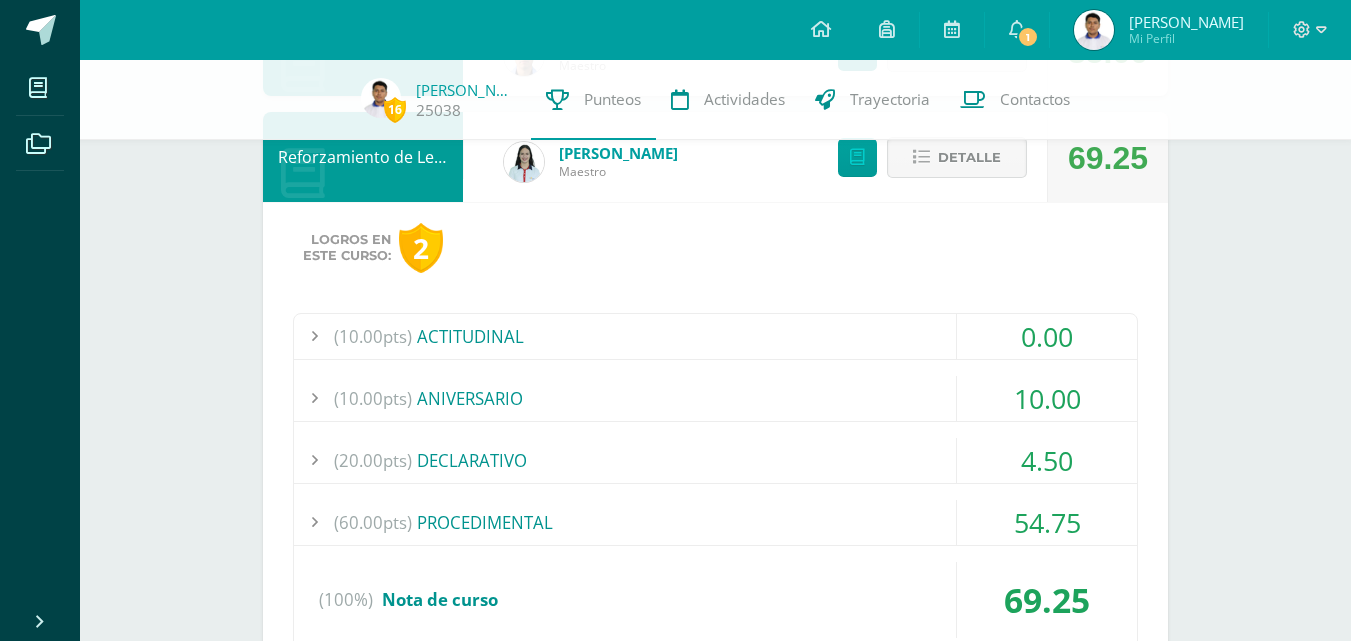 scroll, scrollTop: 4016, scrollLeft: 0, axis: vertical 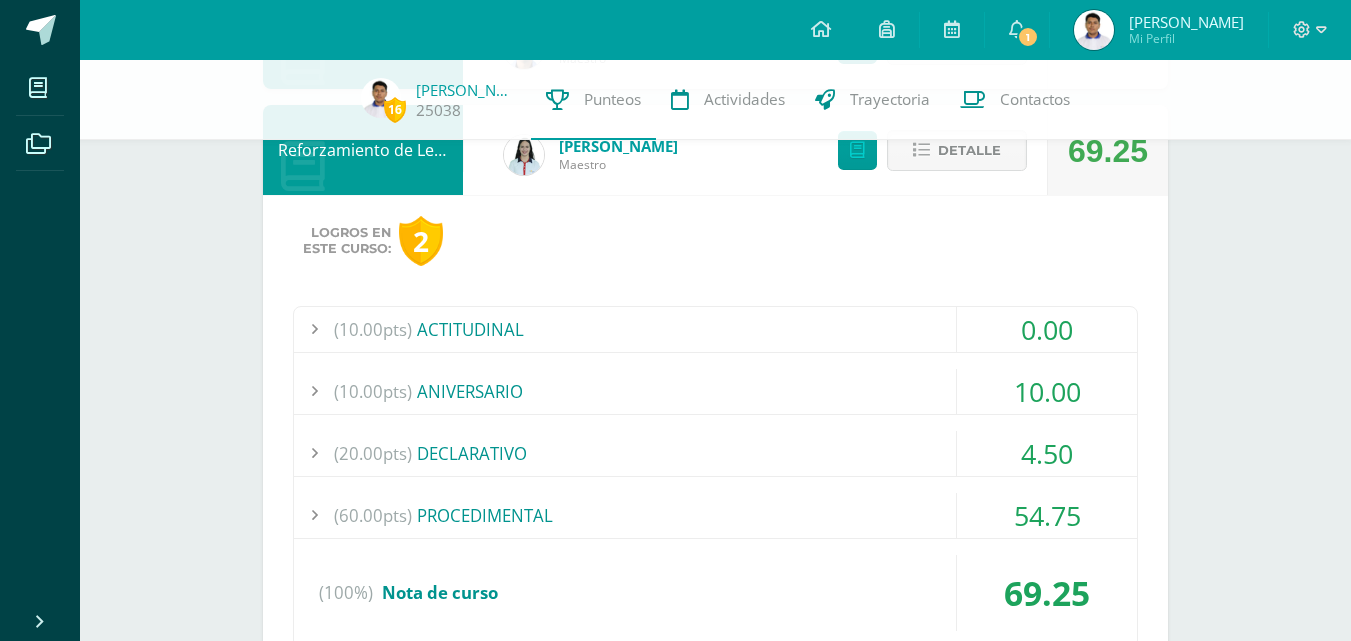 click on "4.50" at bounding box center (1047, 453) 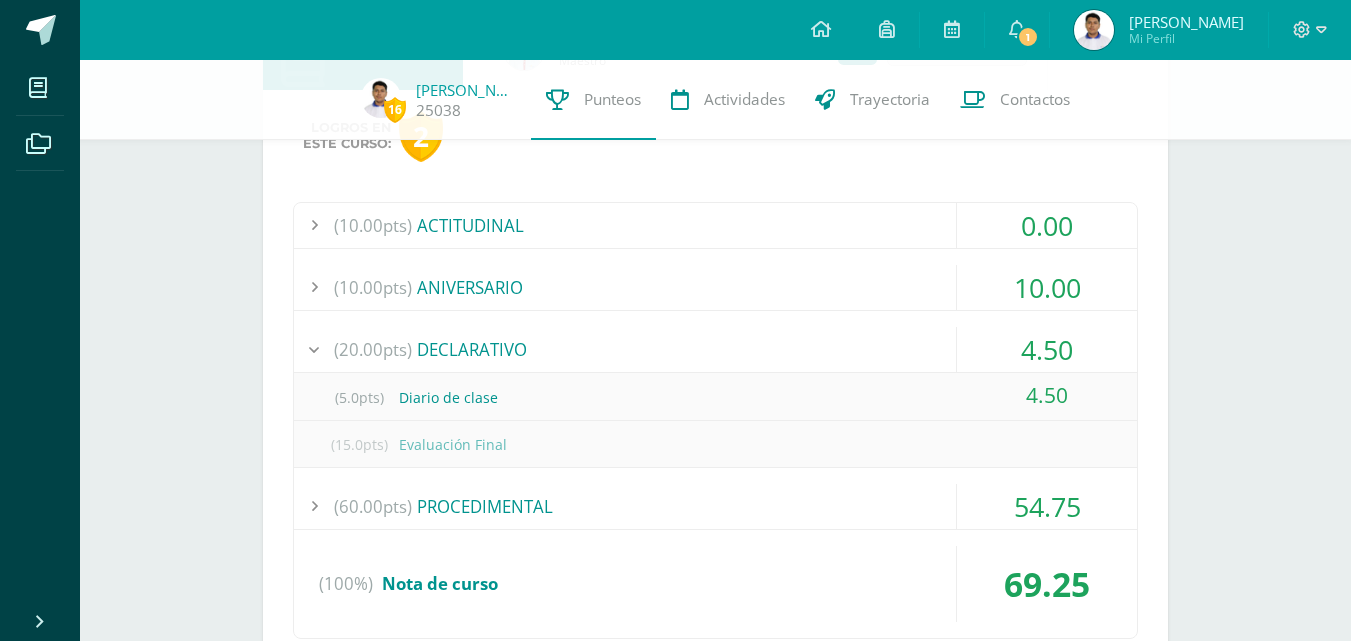 scroll, scrollTop: 3862, scrollLeft: 0, axis: vertical 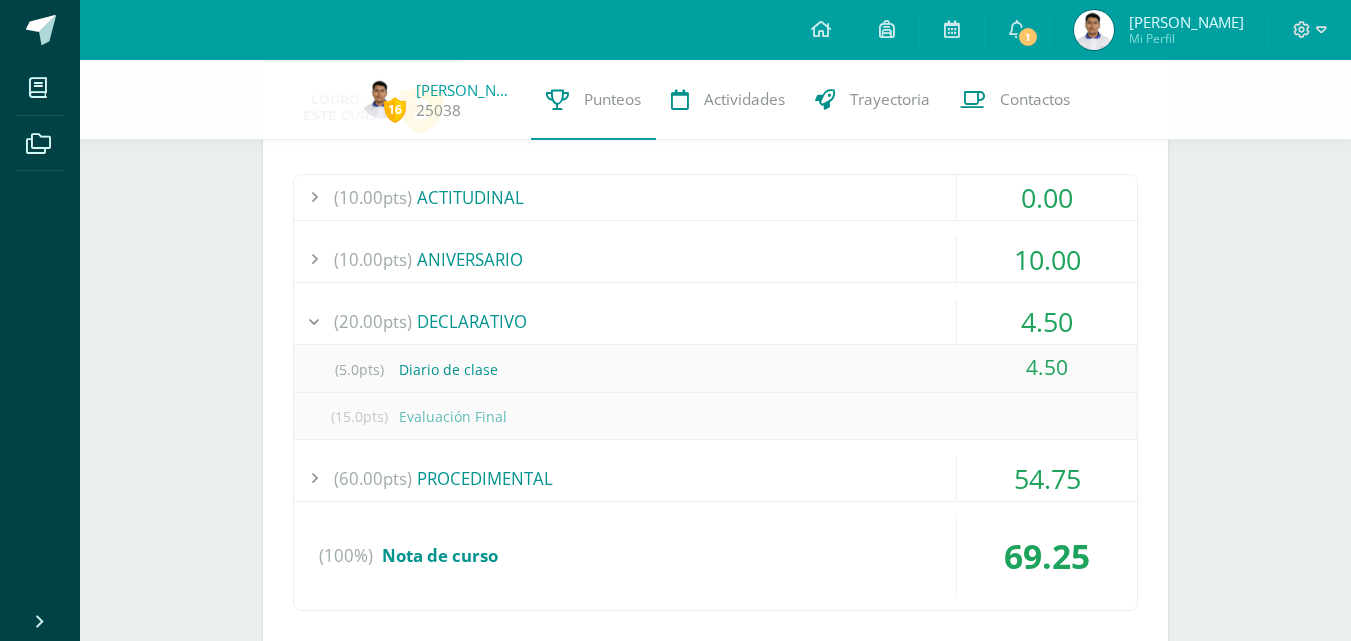 click on "4.50" at bounding box center [1047, 321] 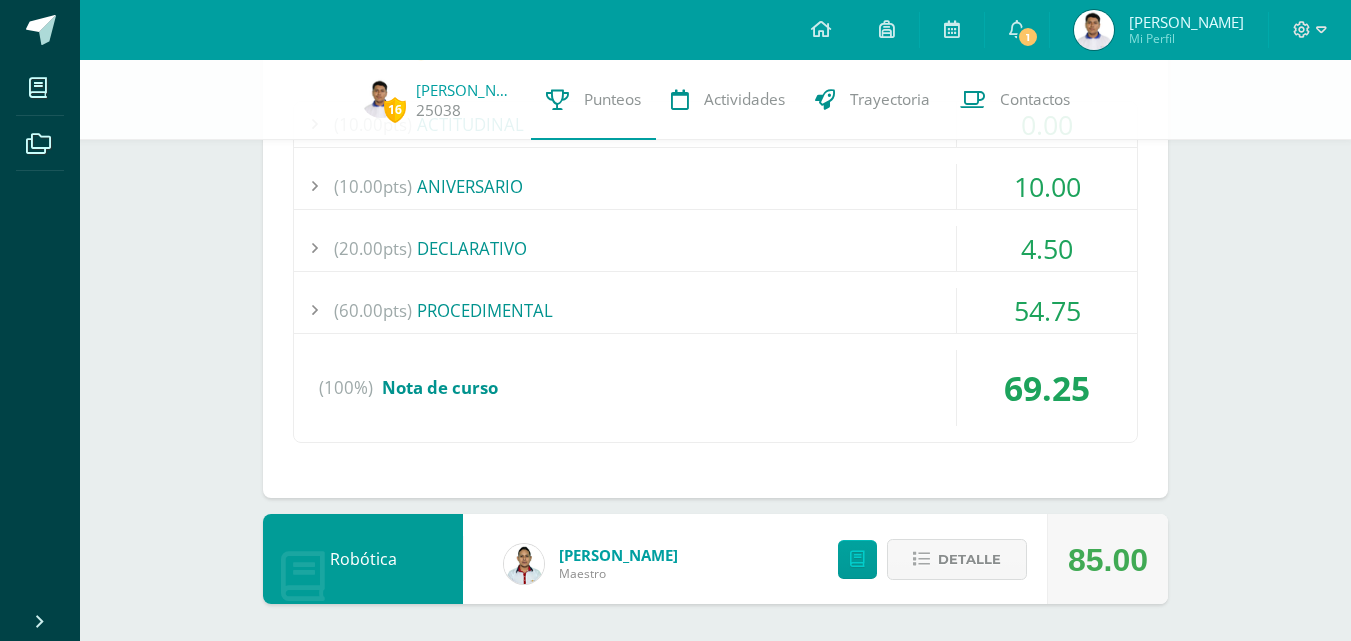scroll, scrollTop: 3938, scrollLeft: 0, axis: vertical 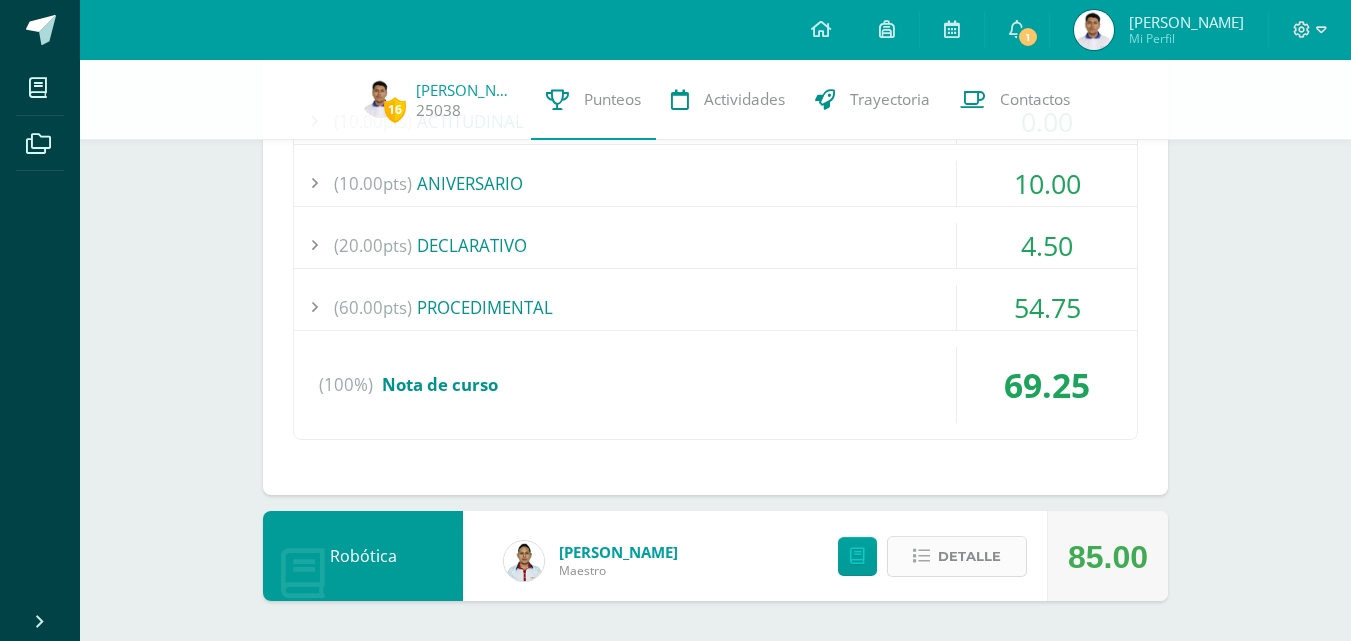 click on "Detalle" at bounding box center (957, 556) 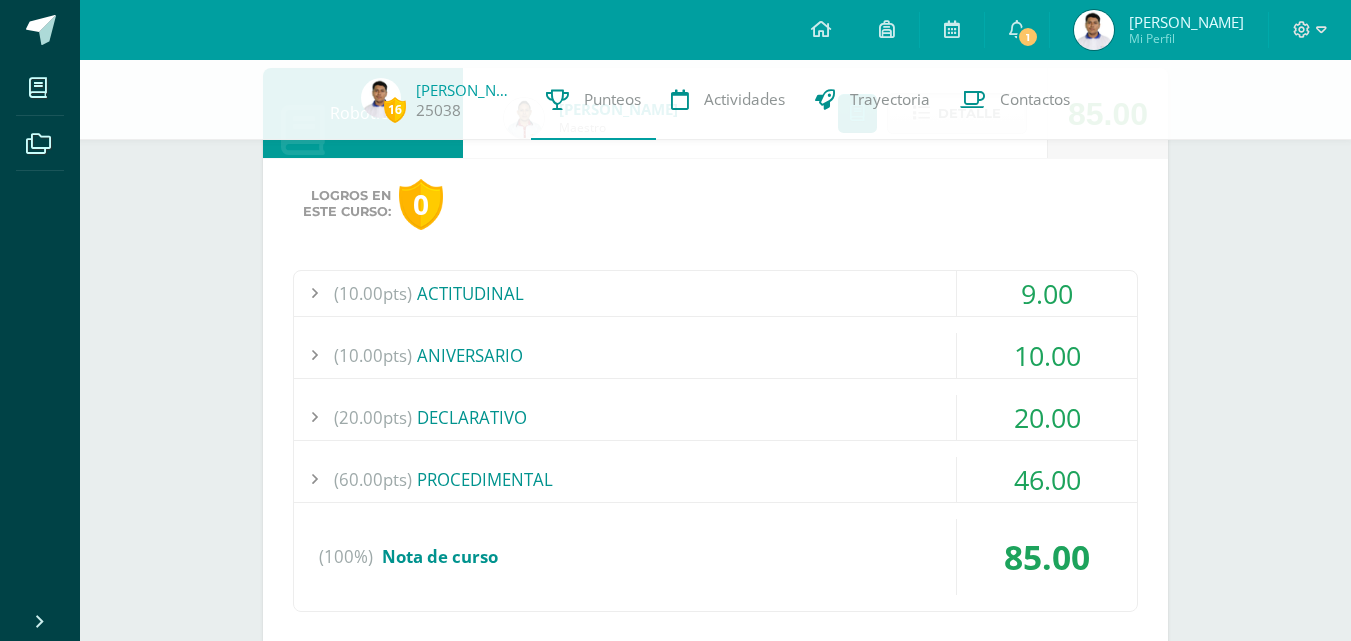 scroll, scrollTop: 4438, scrollLeft: 0, axis: vertical 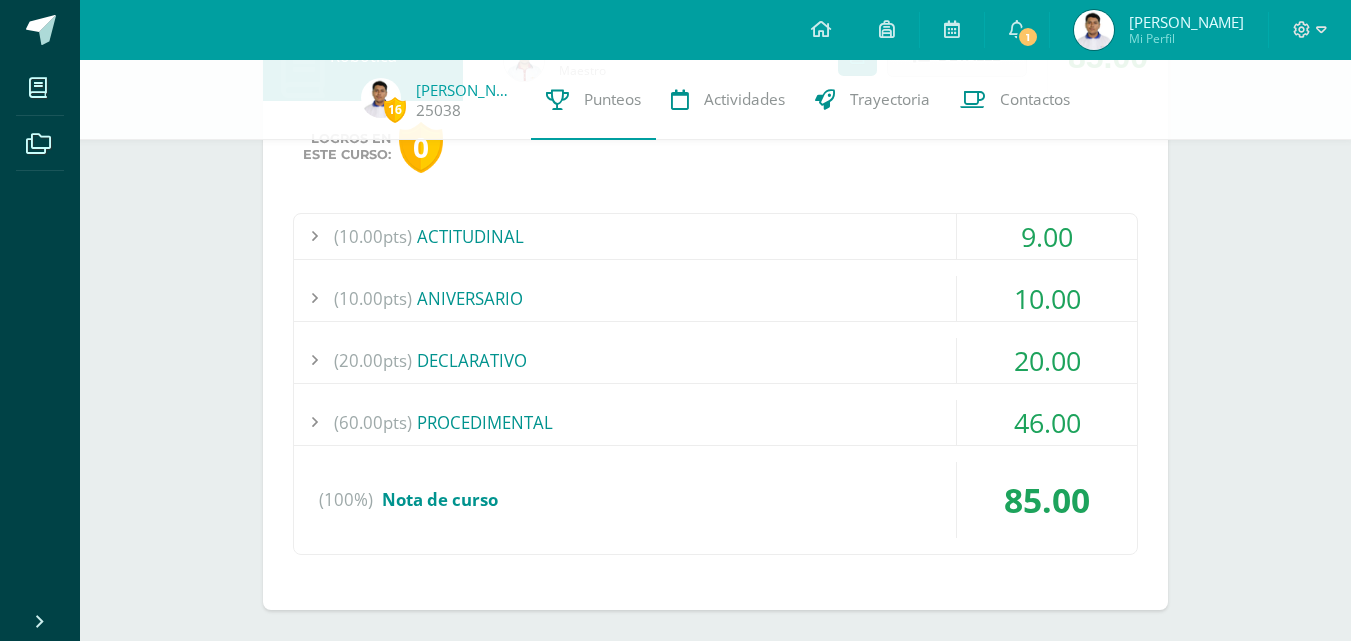click on "46.00" at bounding box center [1047, 422] 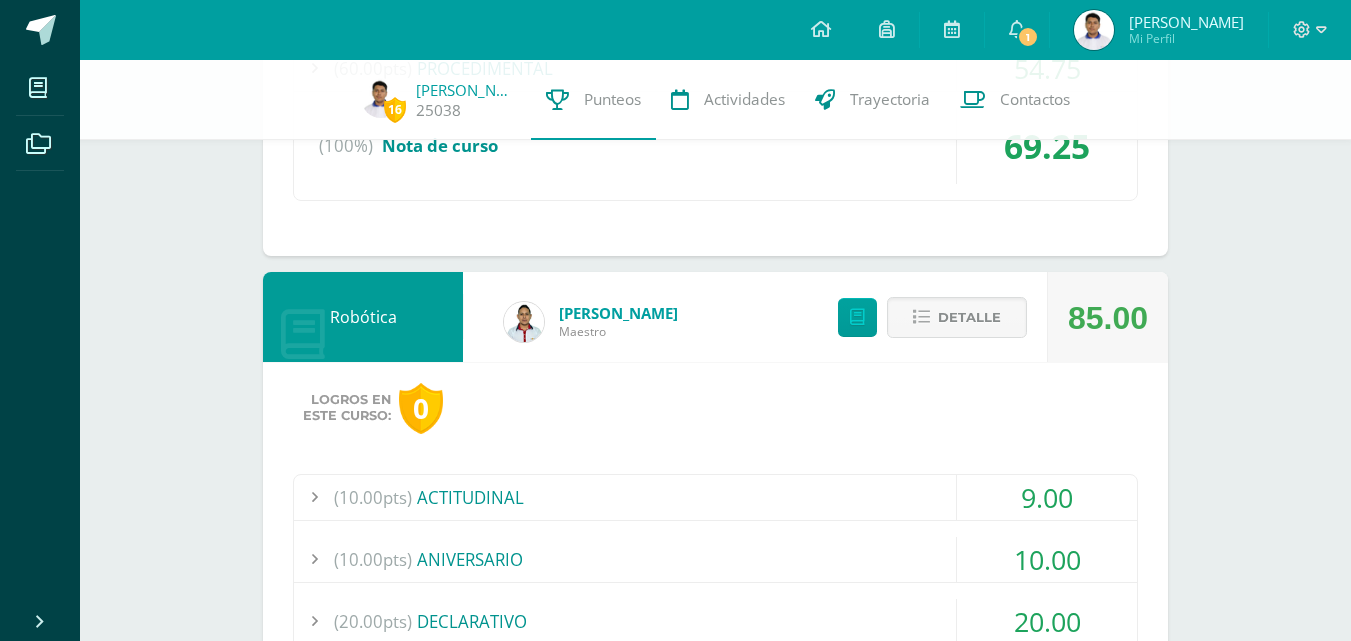scroll, scrollTop: 4271, scrollLeft: 0, axis: vertical 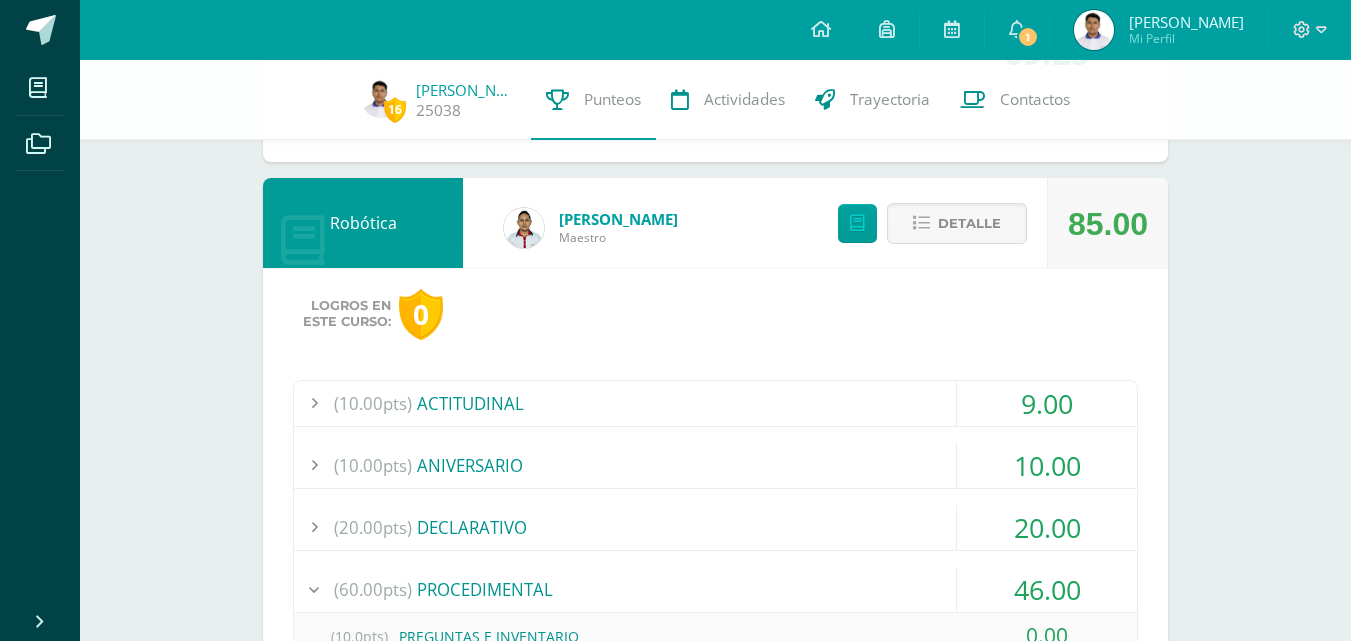 click on "20.00" at bounding box center [1047, 527] 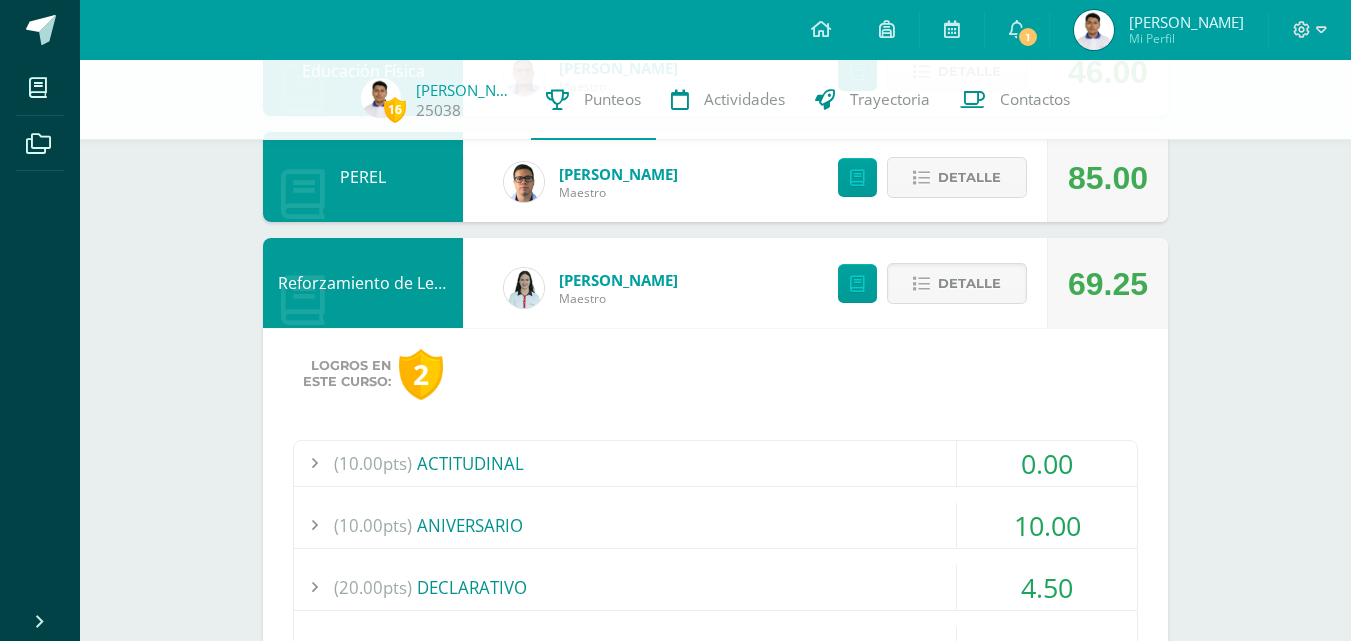 scroll, scrollTop: 3571, scrollLeft: 0, axis: vertical 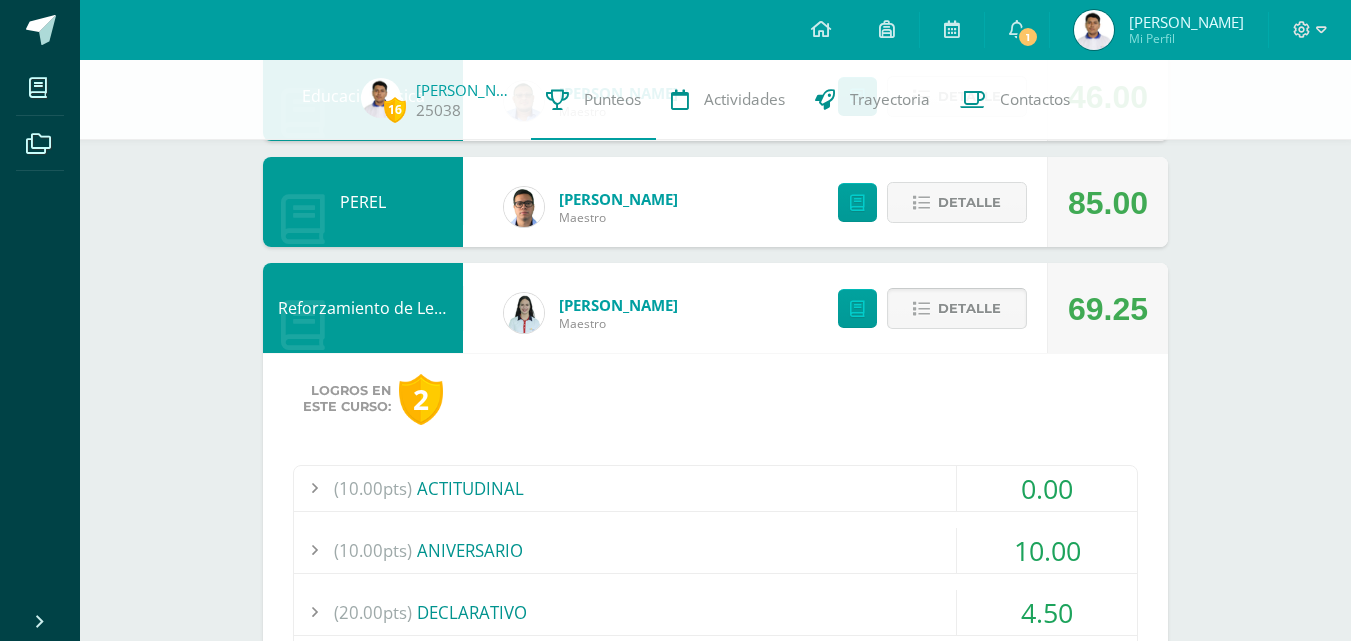 click on "Detalle" at bounding box center (969, 308) 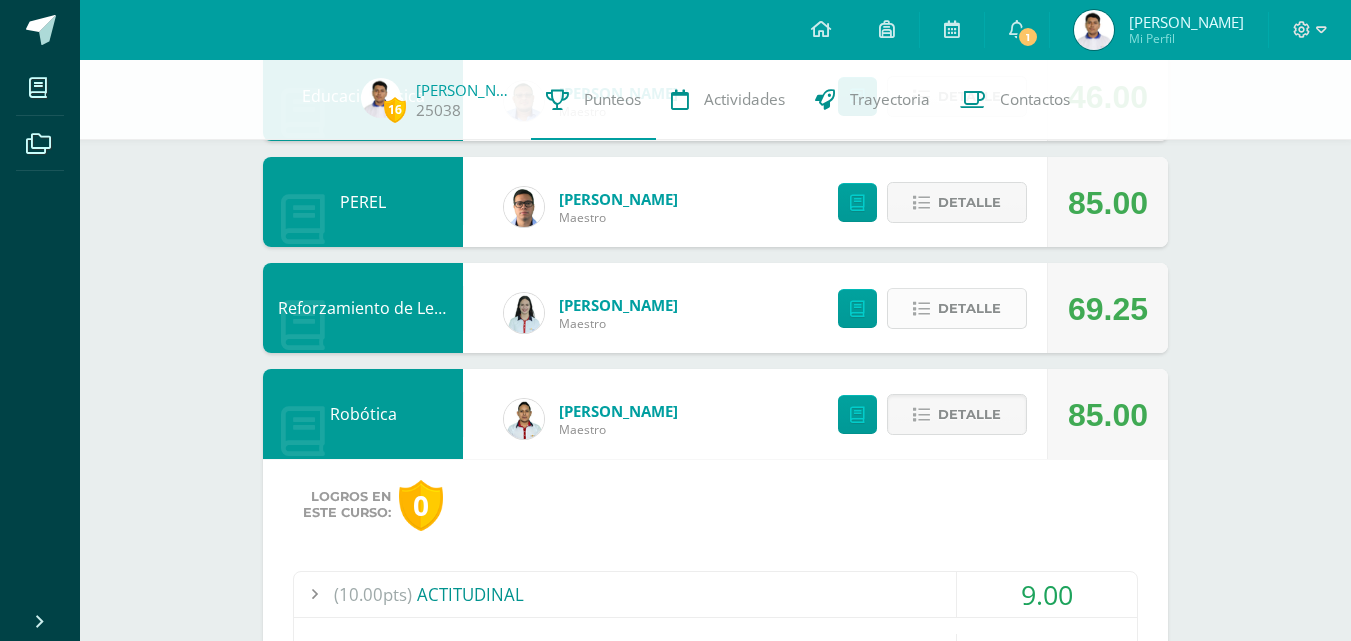 scroll, scrollTop: 3505, scrollLeft: 0, axis: vertical 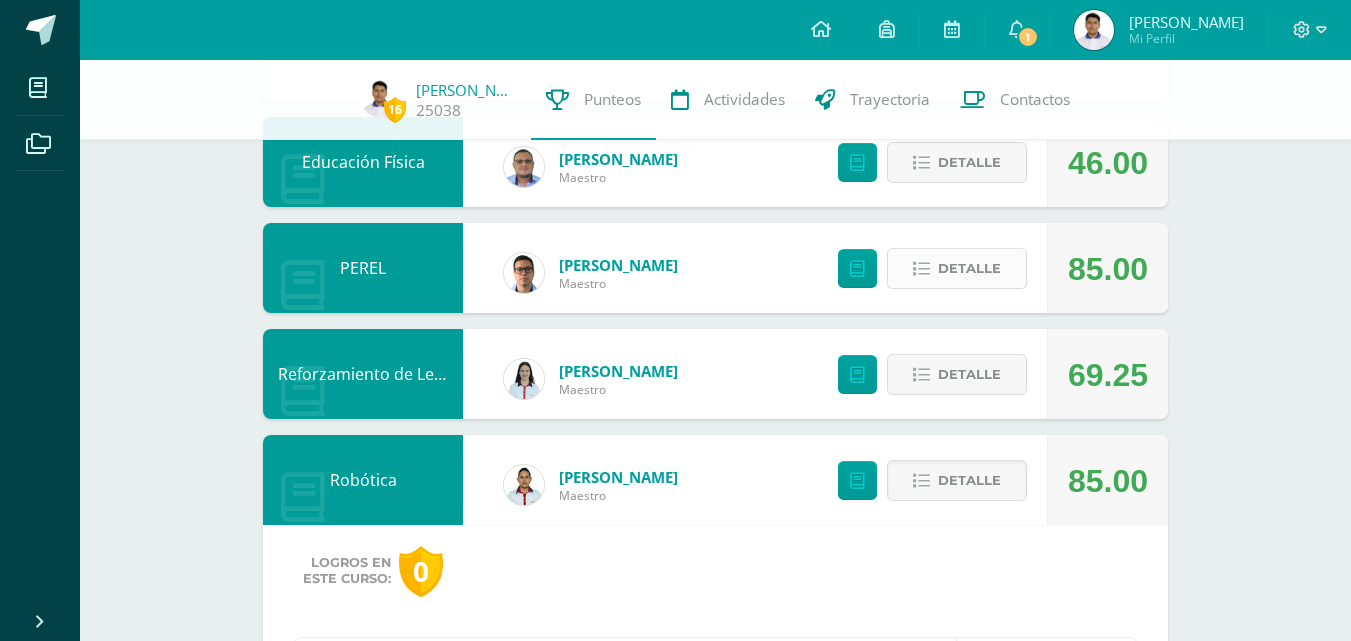 click on "Detalle" at bounding box center [969, 268] 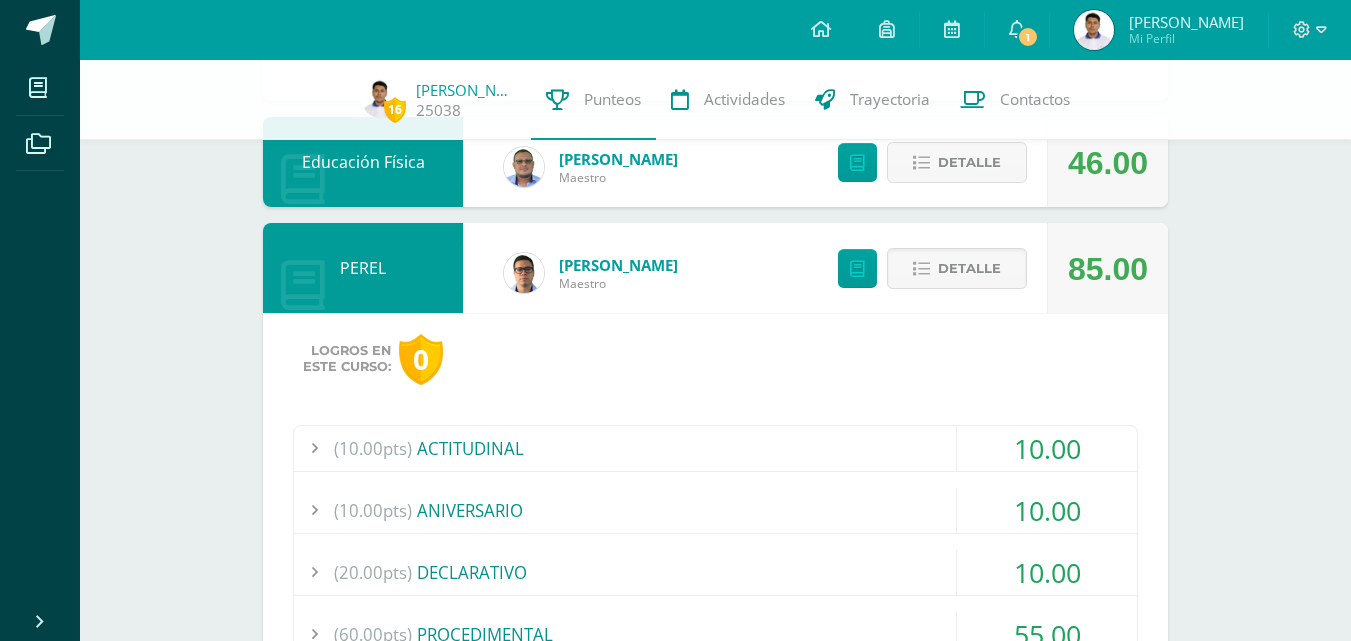 scroll, scrollTop: 3671, scrollLeft: 0, axis: vertical 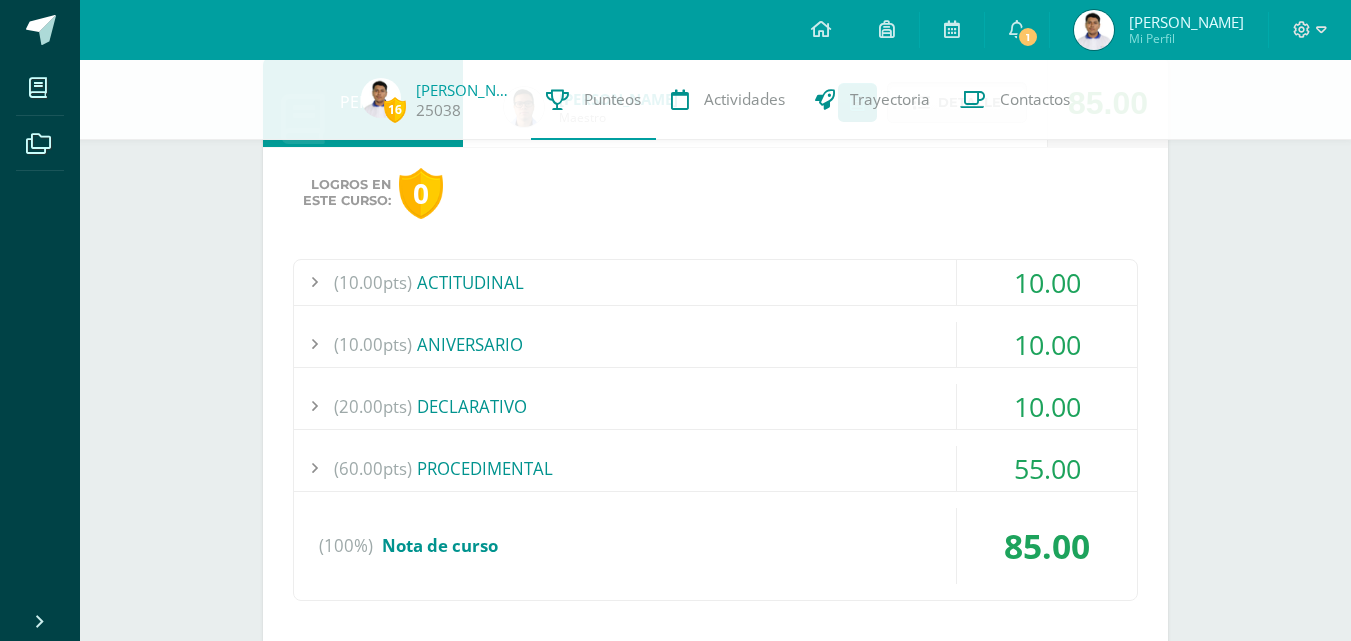 click on "10.00" at bounding box center [1047, 406] 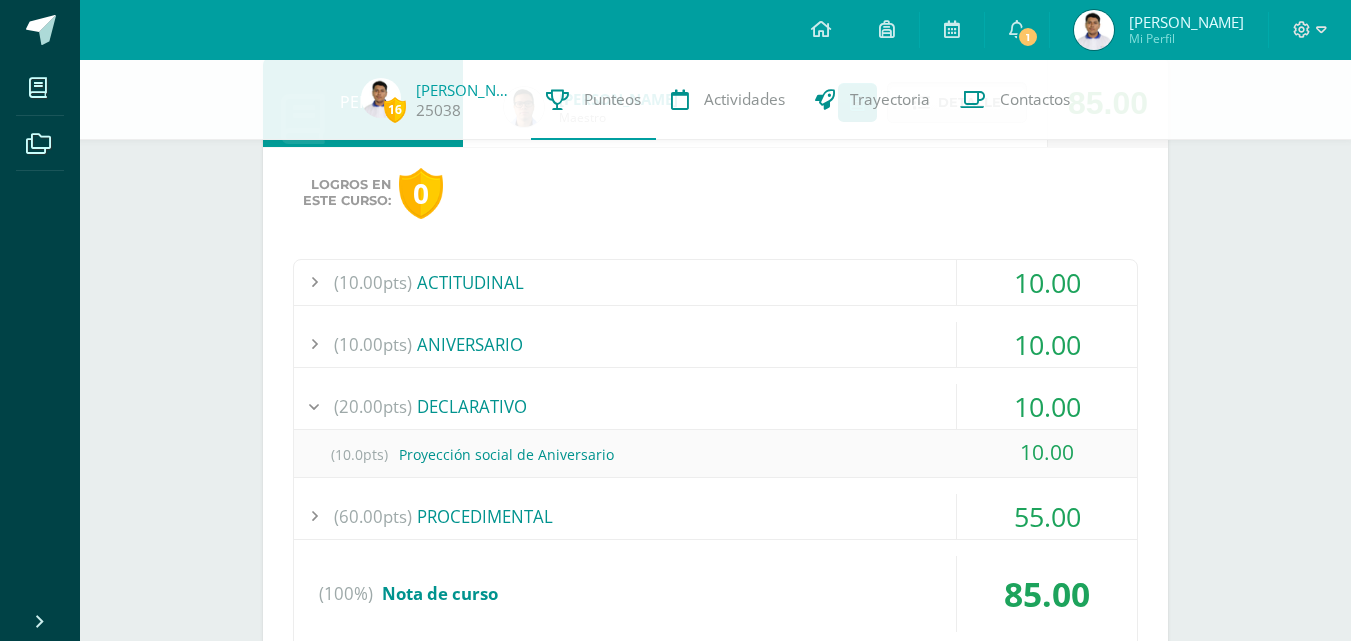 click on "(20.00pts)
DECLARATIVO" at bounding box center [715, 406] 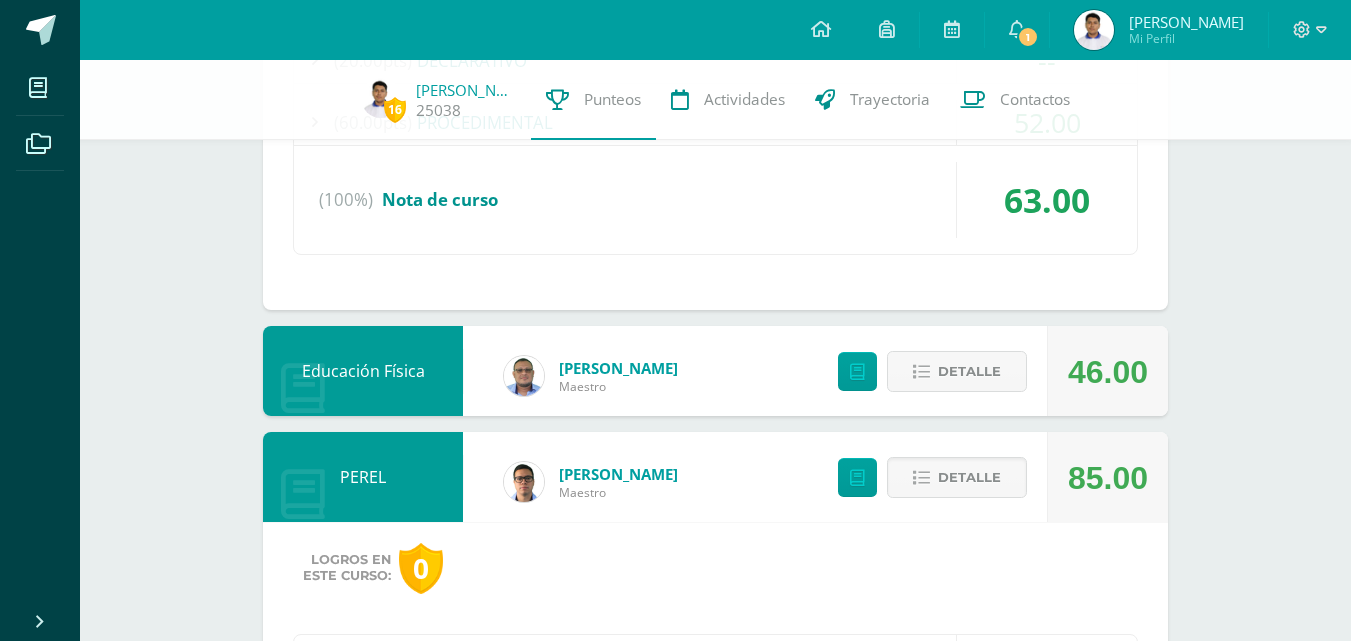 scroll, scrollTop: 3271, scrollLeft: 0, axis: vertical 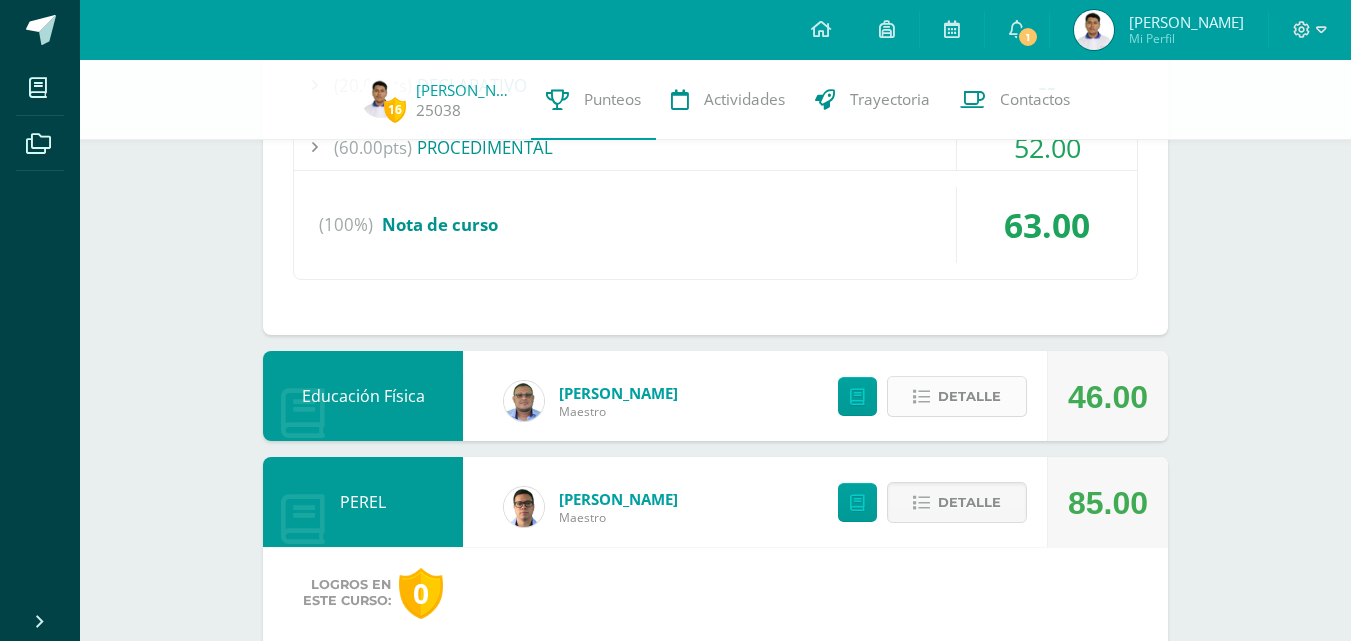 click on "Detalle" at bounding box center [969, 396] 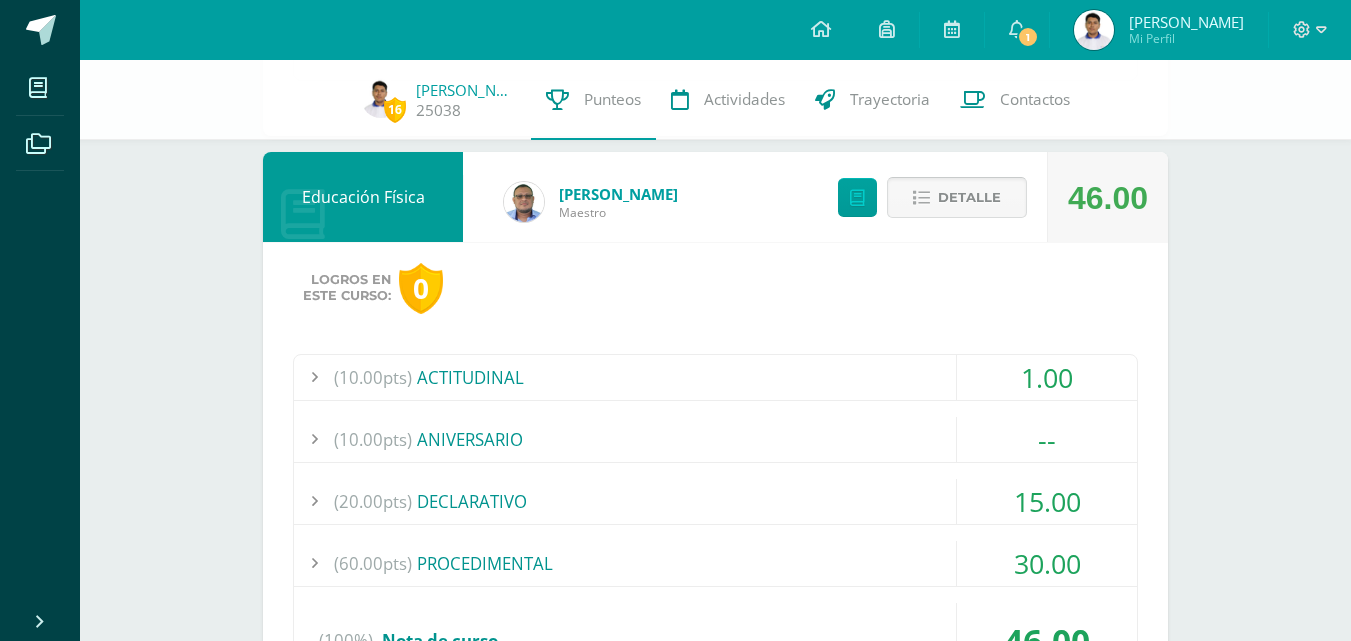 scroll, scrollTop: 3471, scrollLeft: 0, axis: vertical 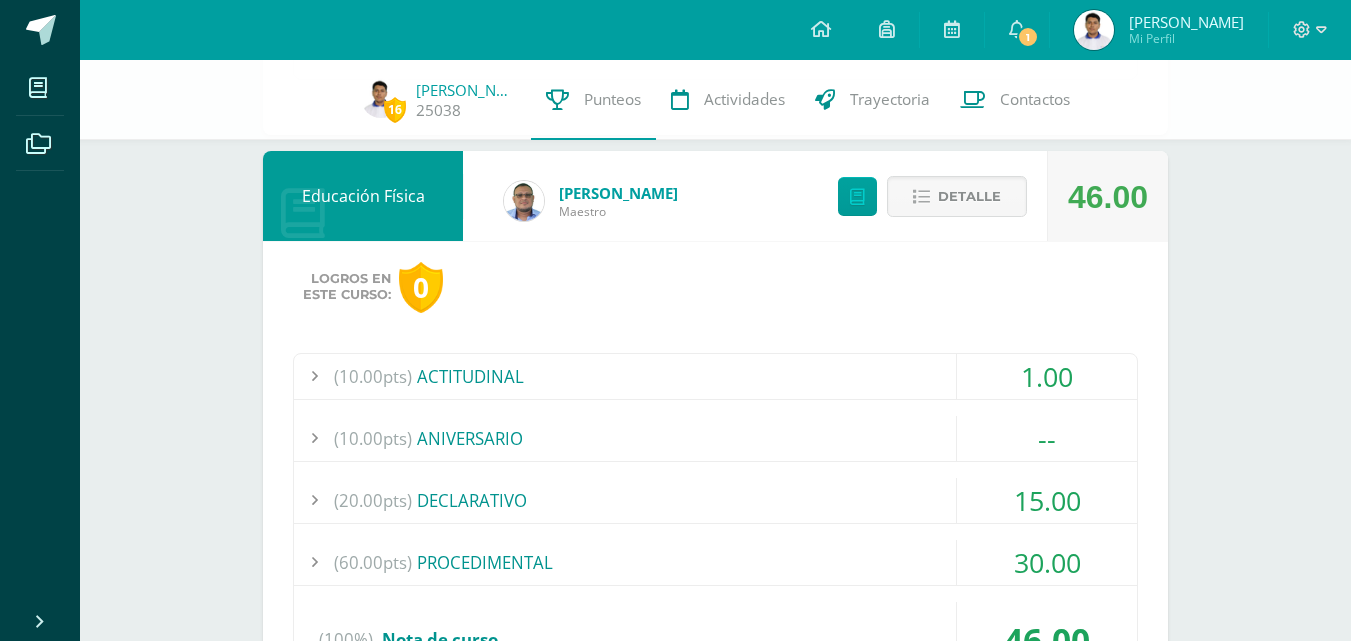 click on "15.00" at bounding box center (1047, 500) 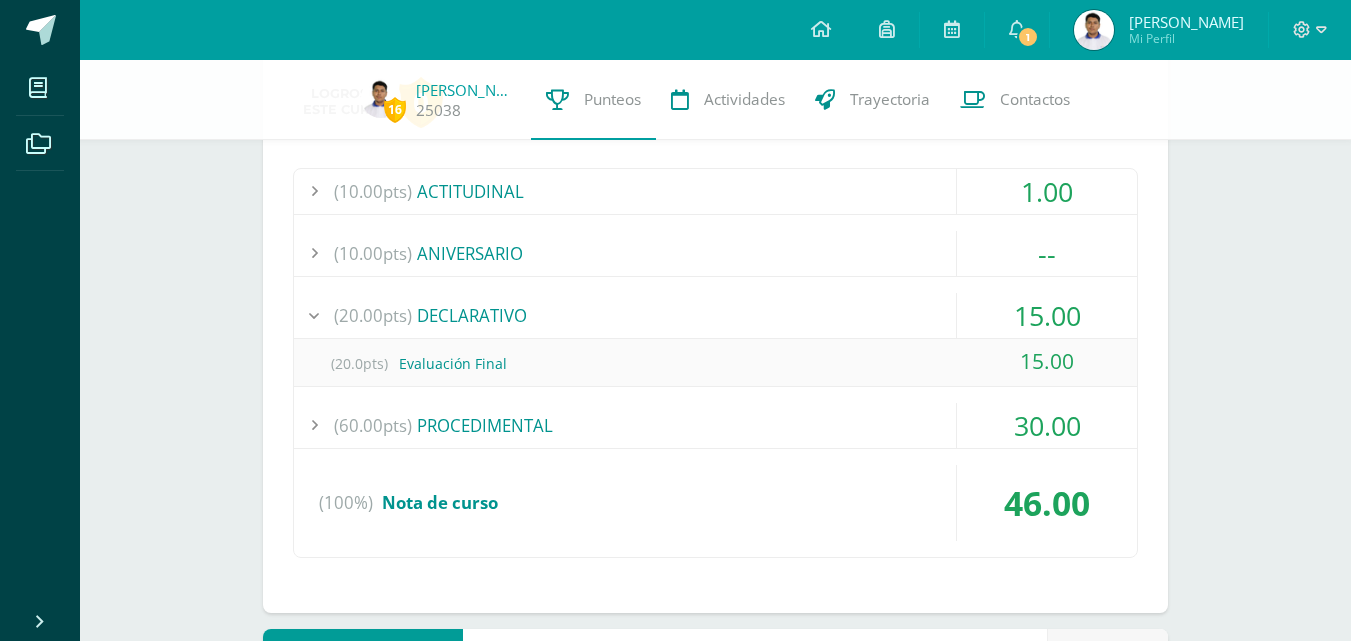 scroll, scrollTop: 3705, scrollLeft: 0, axis: vertical 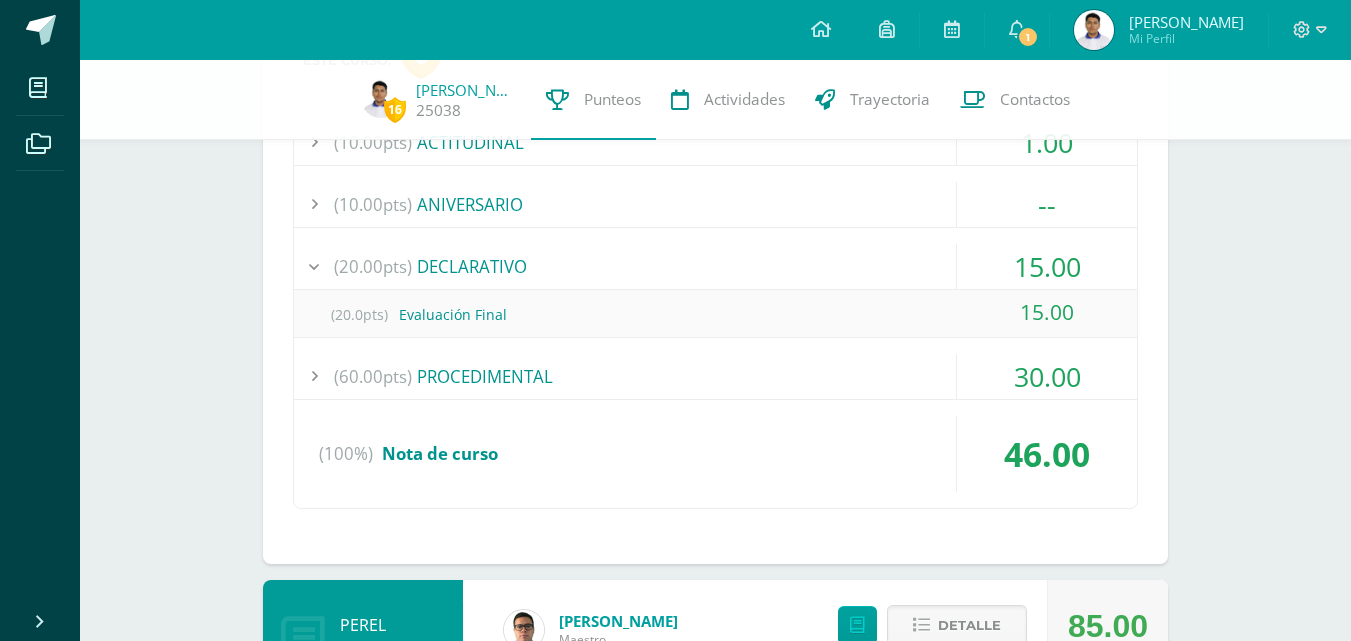 click on "(60.00pts)
PROCEDIMENTAL" at bounding box center (715, 376) 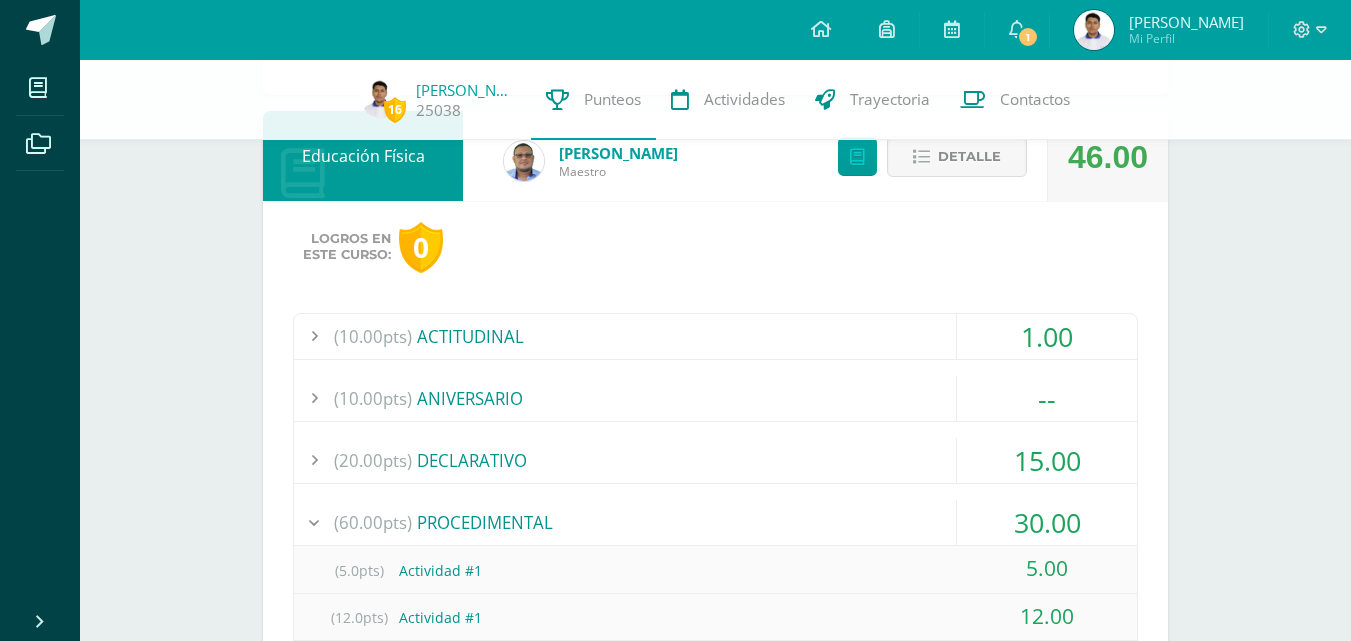 scroll, scrollTop: 3471, scrollLeft: 0, axis: vertical 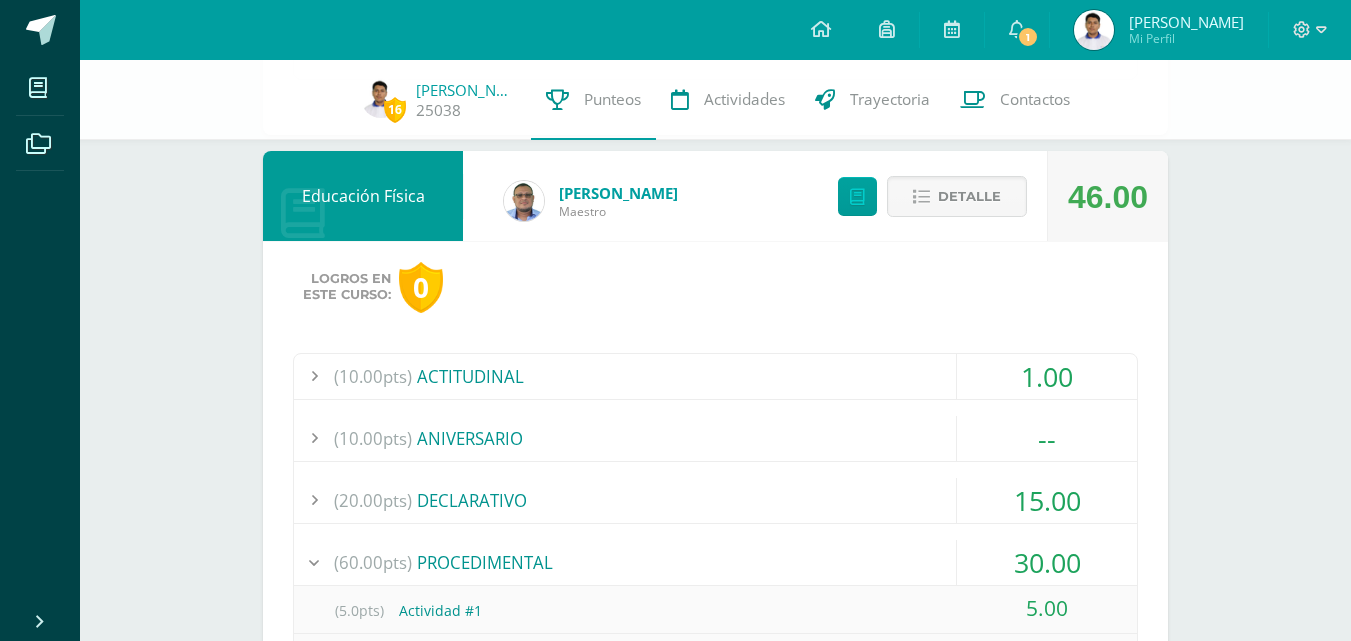 click on "15.00" at bounding box center [1047, 500] 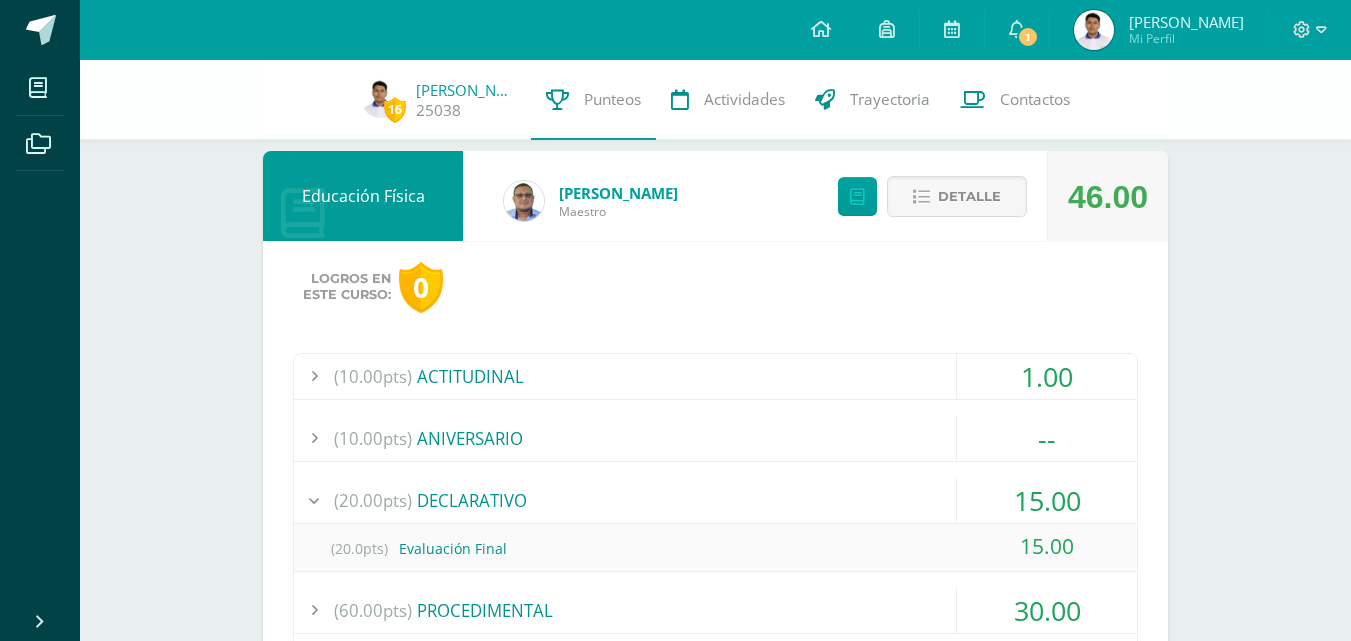 click on "15.00" at bounding box center [1047, 500] 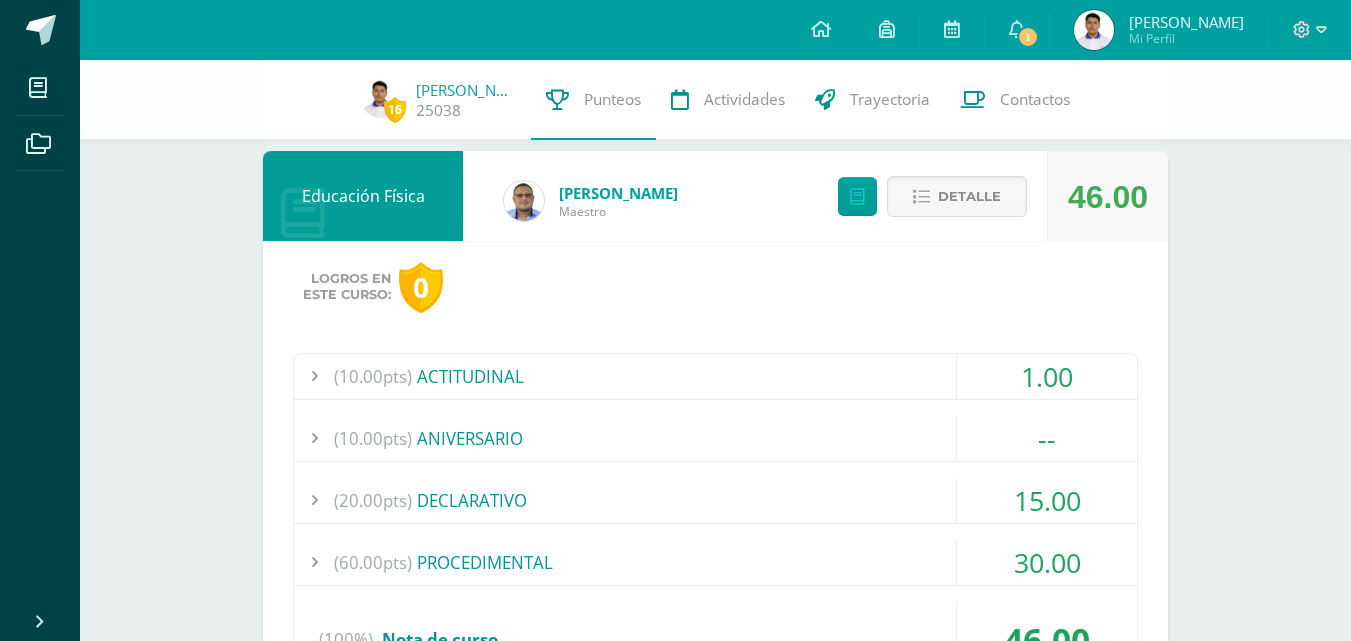 click on "1.00" at bounding box center [1047, 376] 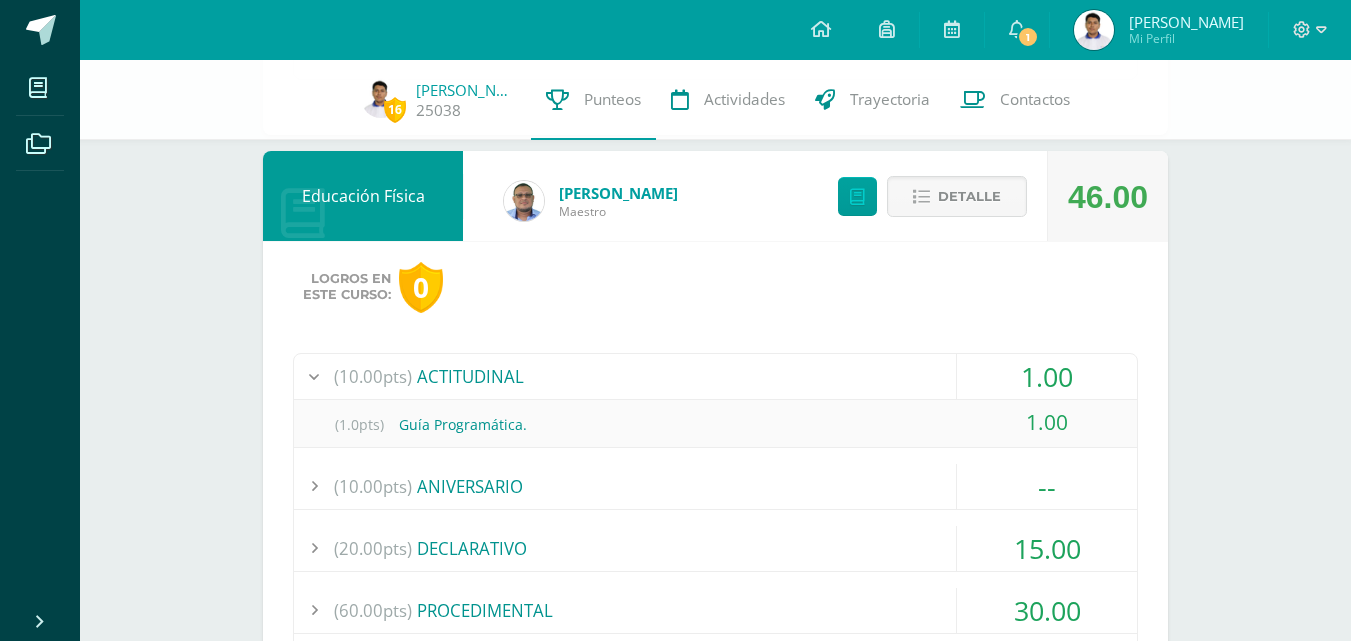 click on "1.00" at bounding box center [1047, 376] 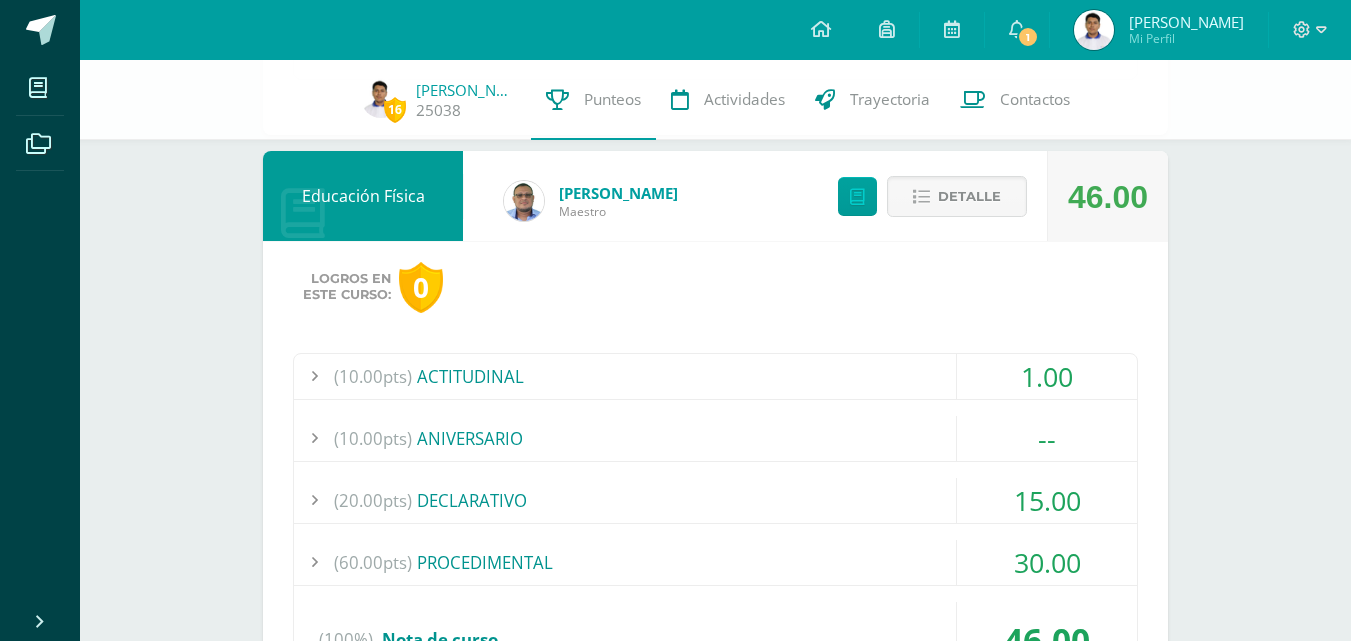 drag, startPoint x: 1087, startPoint y: 386, endPoint x: 1163, endPoint y: 443, distance: 95 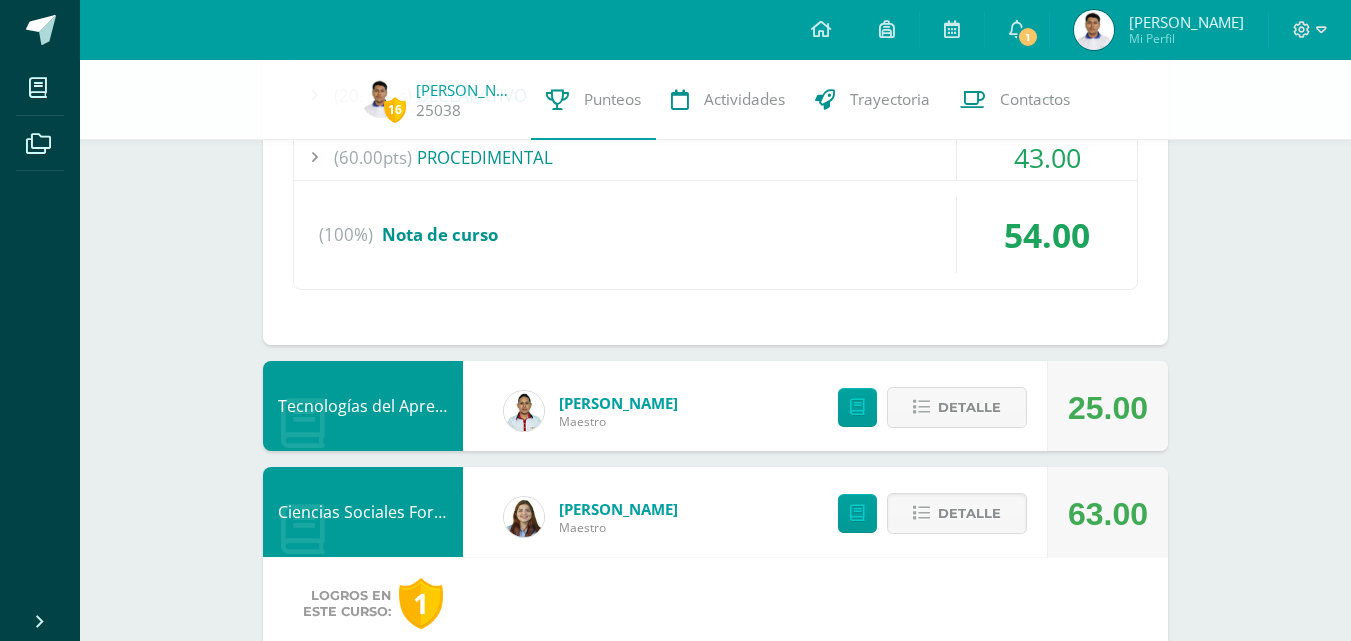 scroll, scrollTop: 2538, scrollLeft: 0, axis: vertical 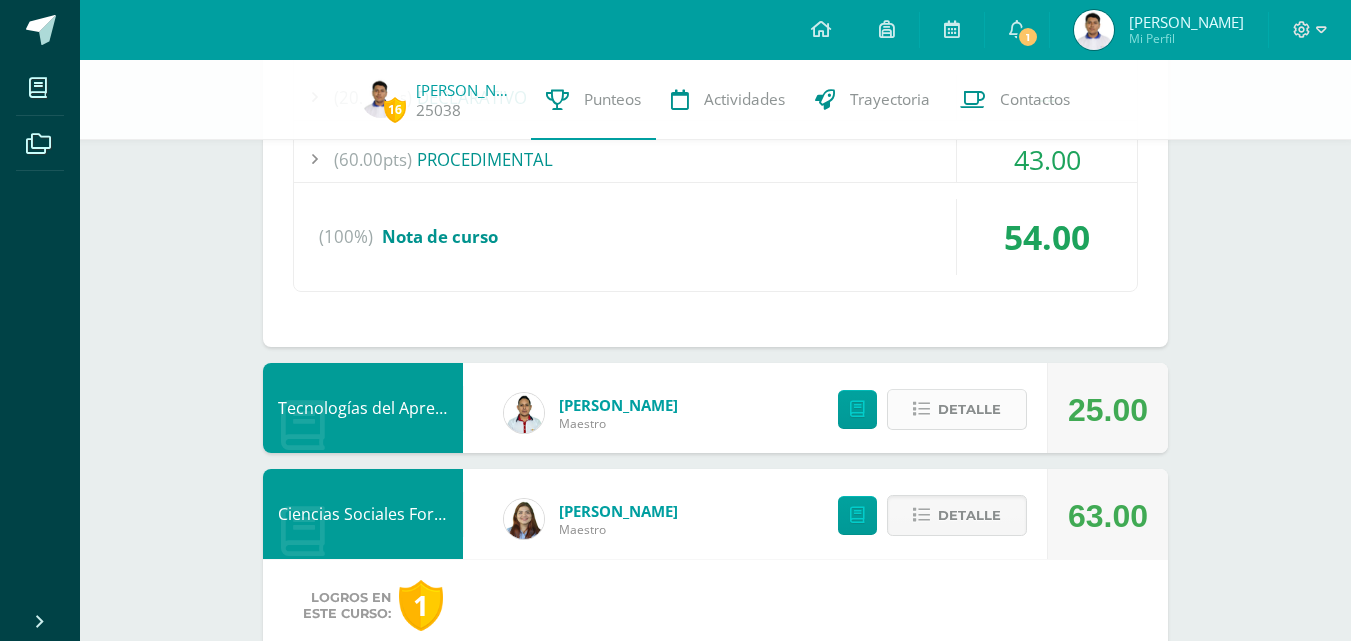 click on "Detalle" at bounding box center (969, 409) 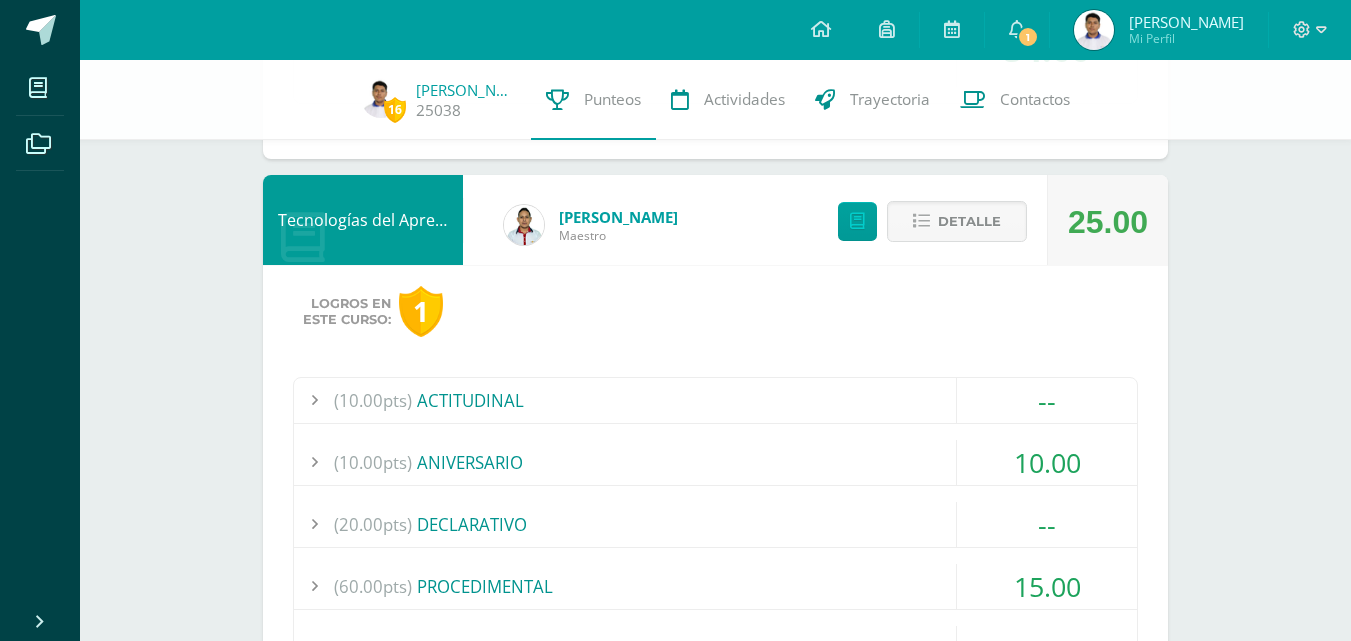 scroll, scrollTop: 2871, scrollLeft: 0, axis: vertical 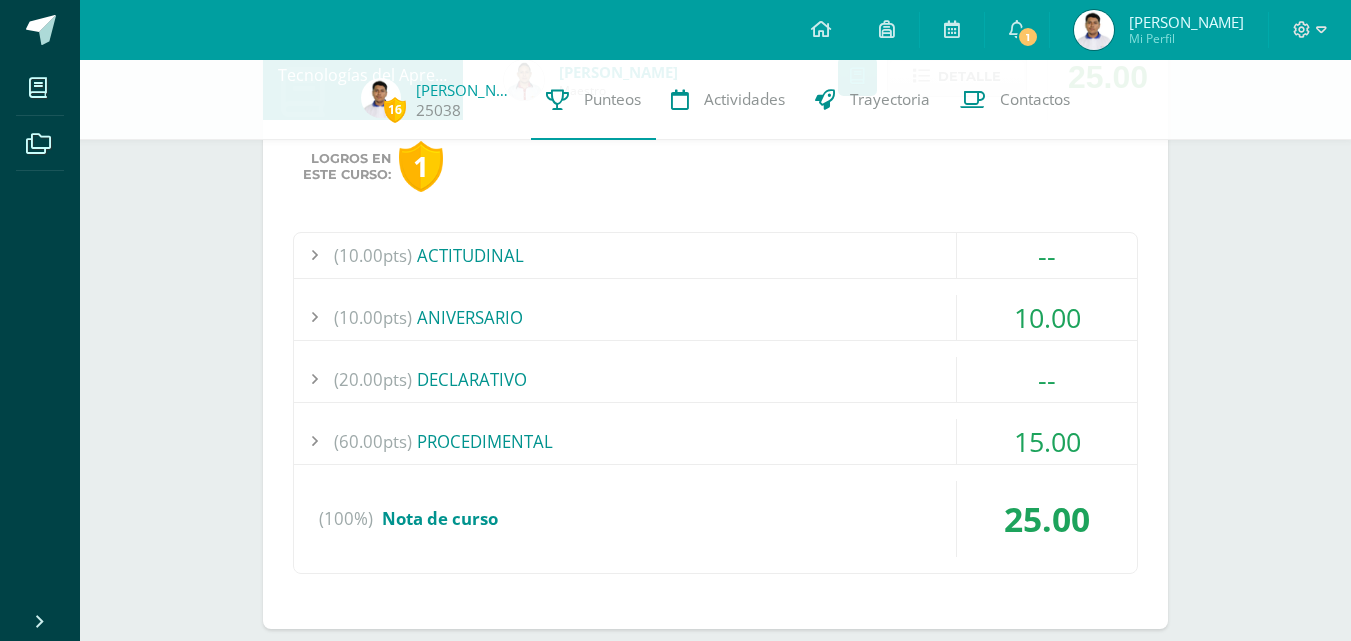 click on "--" at bounding box center [1047, 255] 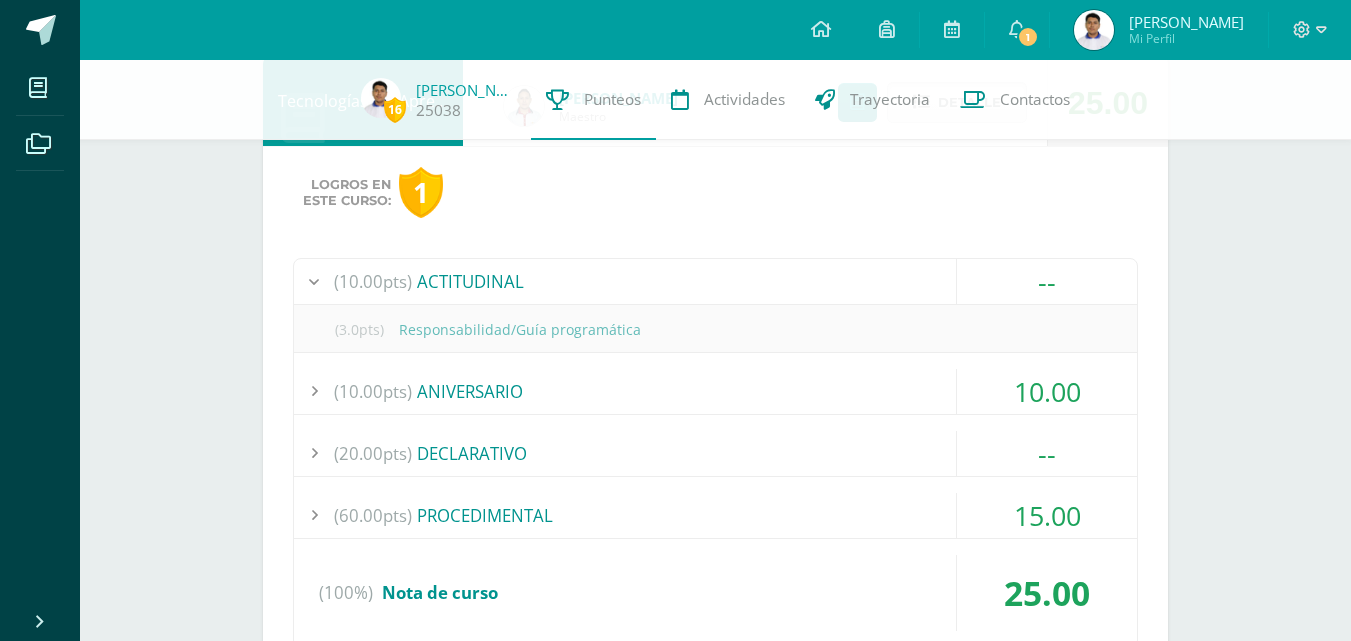 scroll, scrollTop: 2838, scrollLeft: 0, axis: vertical 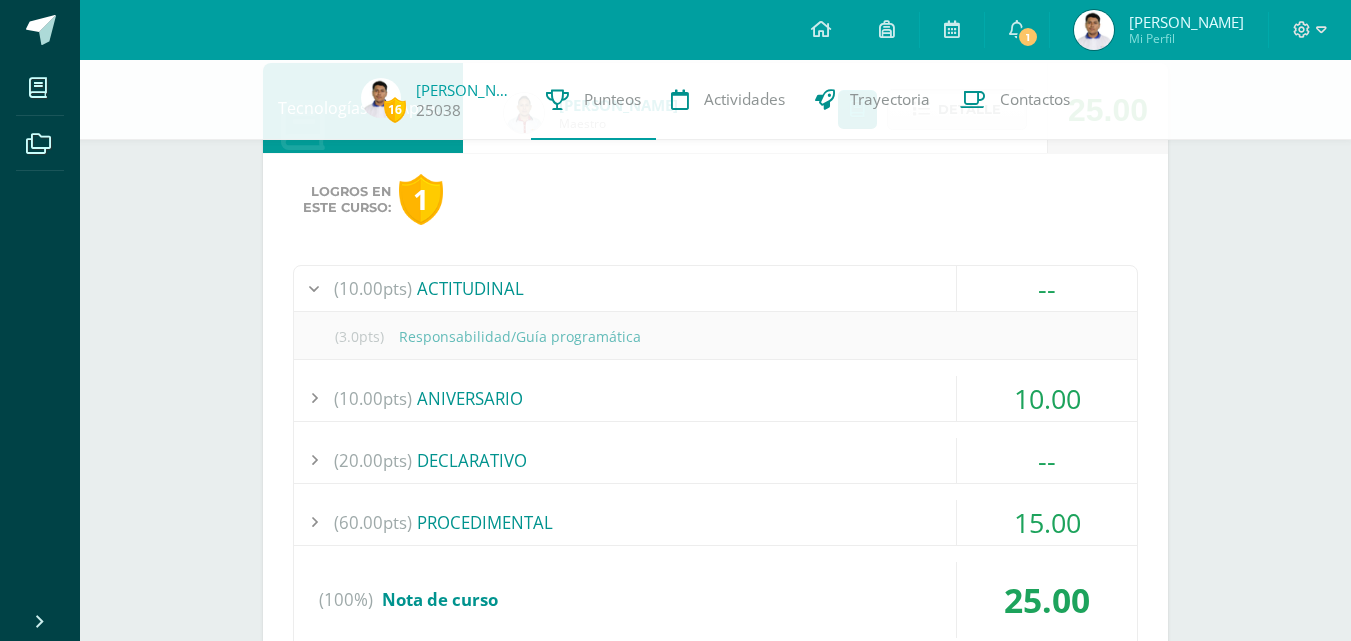 click on "(20.00pts)
DECLARATIVO" at bounding box center (715, 460) 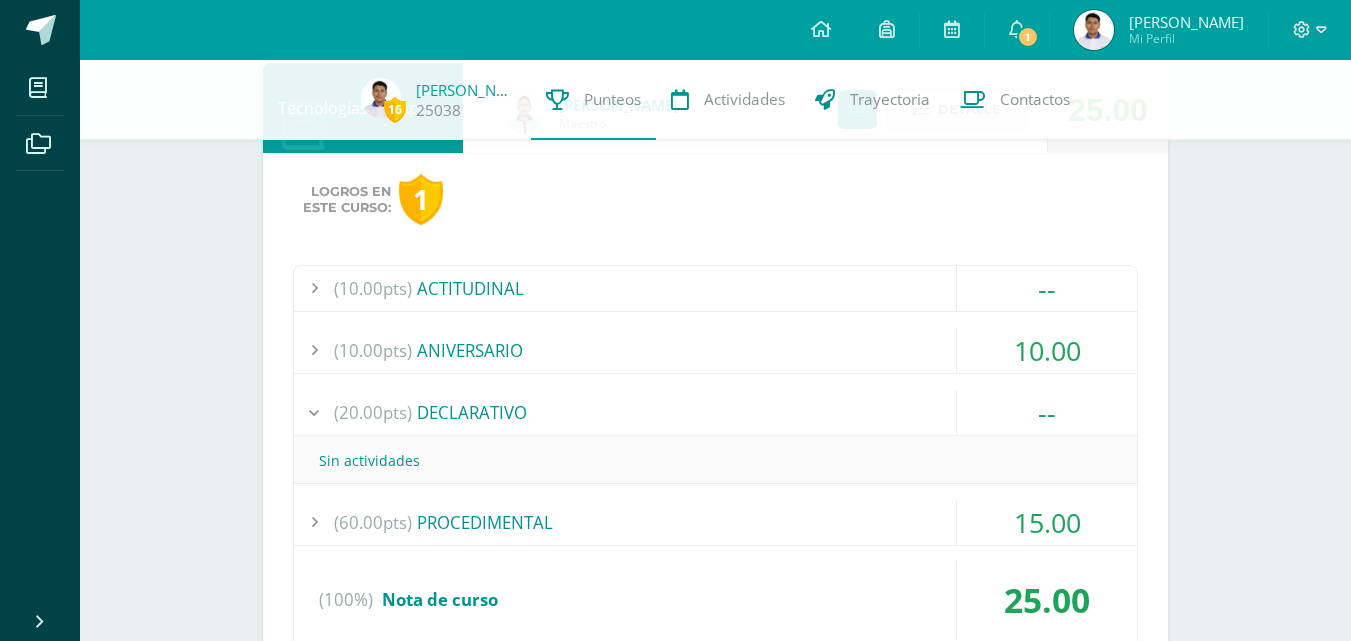 click on "(20.00pts)
DECLARATIVO" at bounding box center (715, 412) 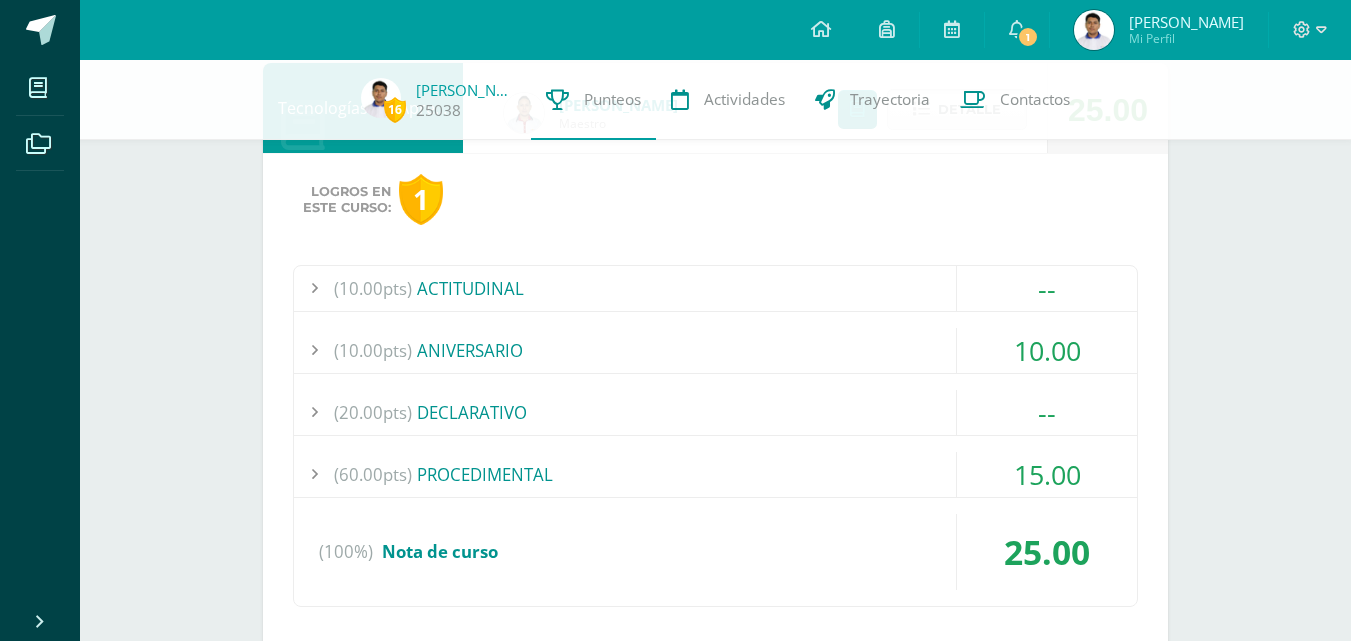 click on "(20.00pts)
DECLARATIVO" at bounding box center [715, 412] 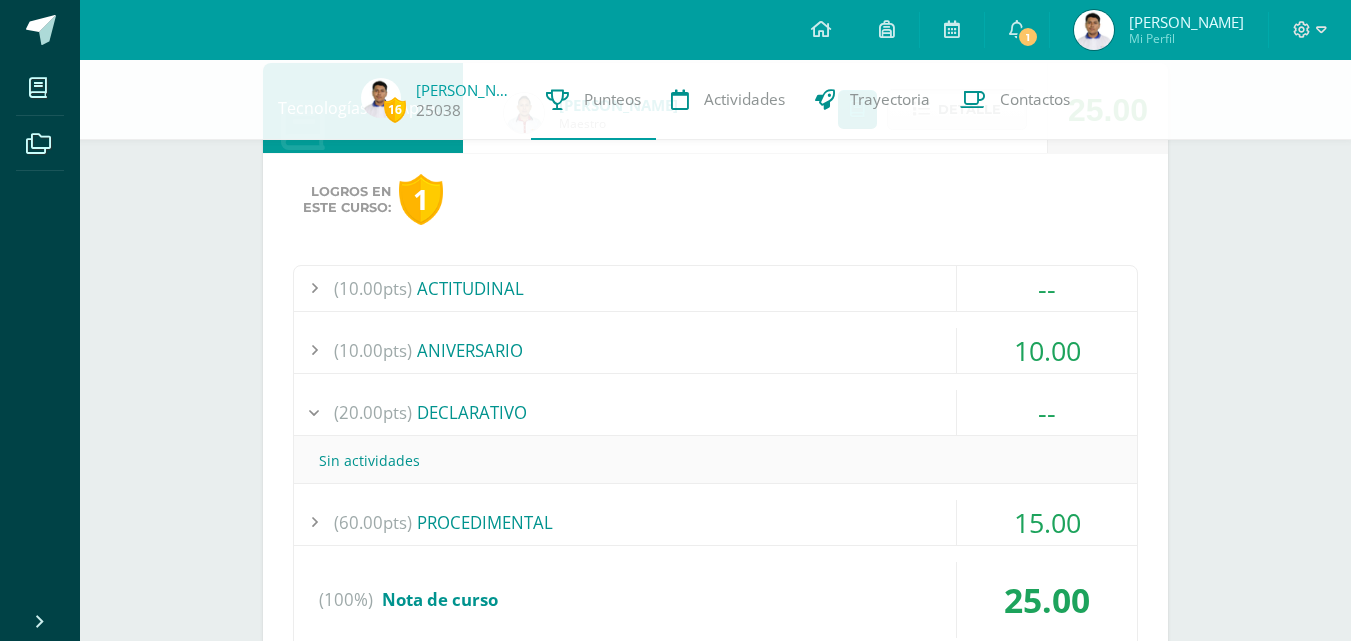 click on "(60.00pts)
PROCEDIMENTAL" at bounding box center [715, 522] 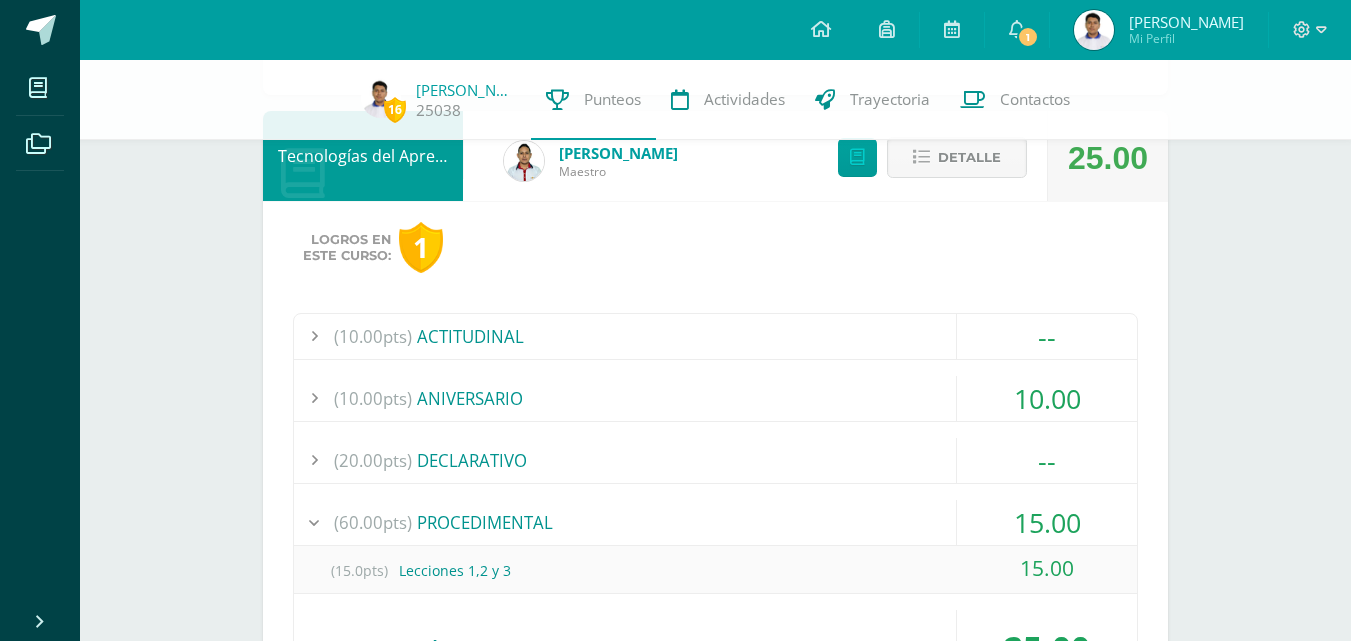 scroll, scrollTop: 2671, scrollLeft: 0, axis: vertical 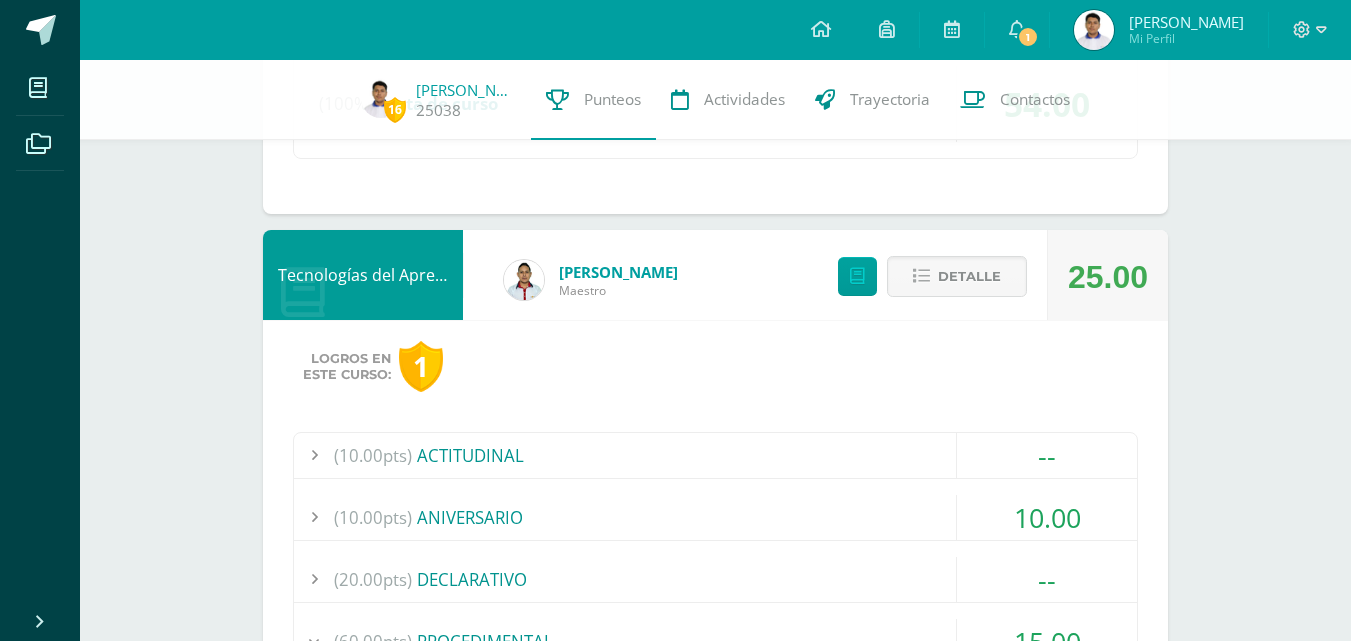 click on "(10.00pts)
ACTITUDINAL" at bounding box center (715, 455) 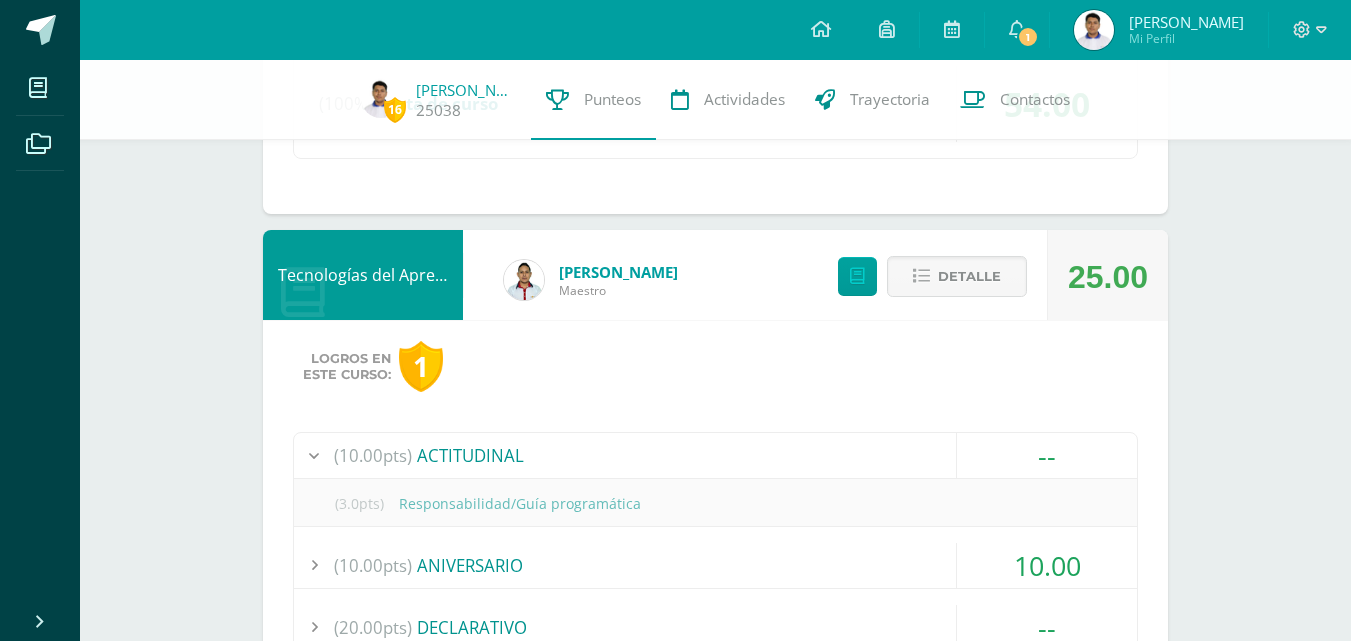 click on "(10.00pts)
ACTITUDINAL" at bounding box center (715, 455) 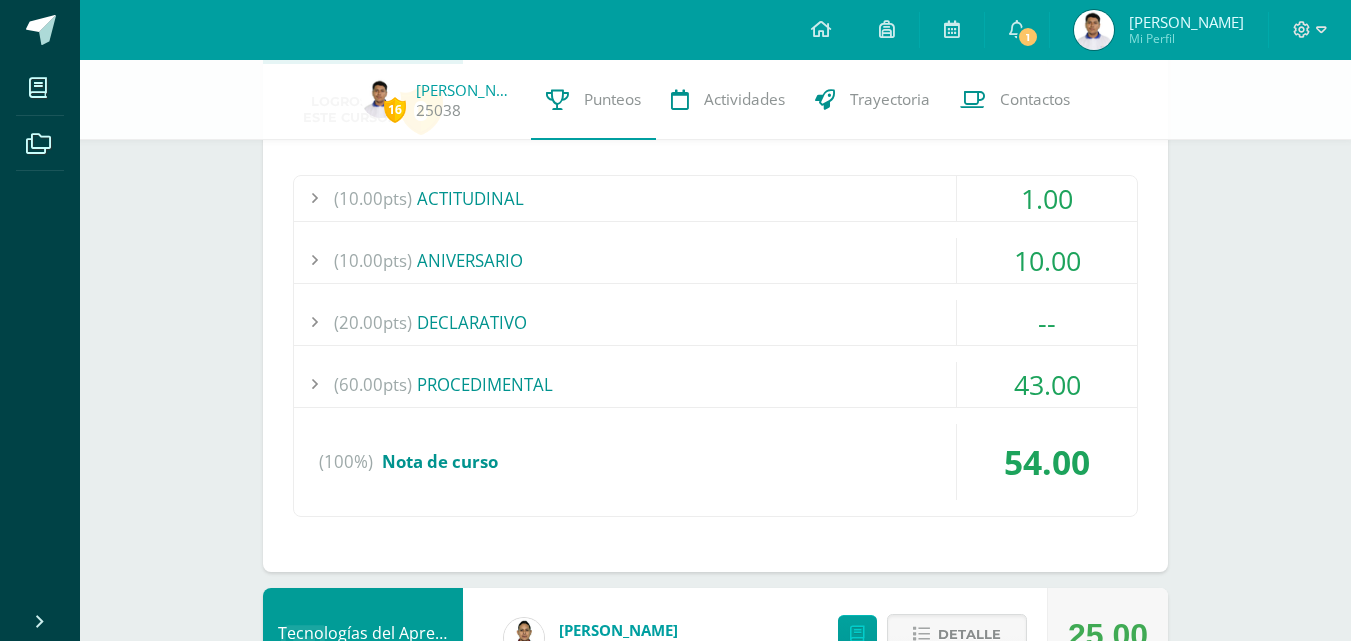 scroll, scrollTop: 2371, scrollLeft: 0, axis: vertical 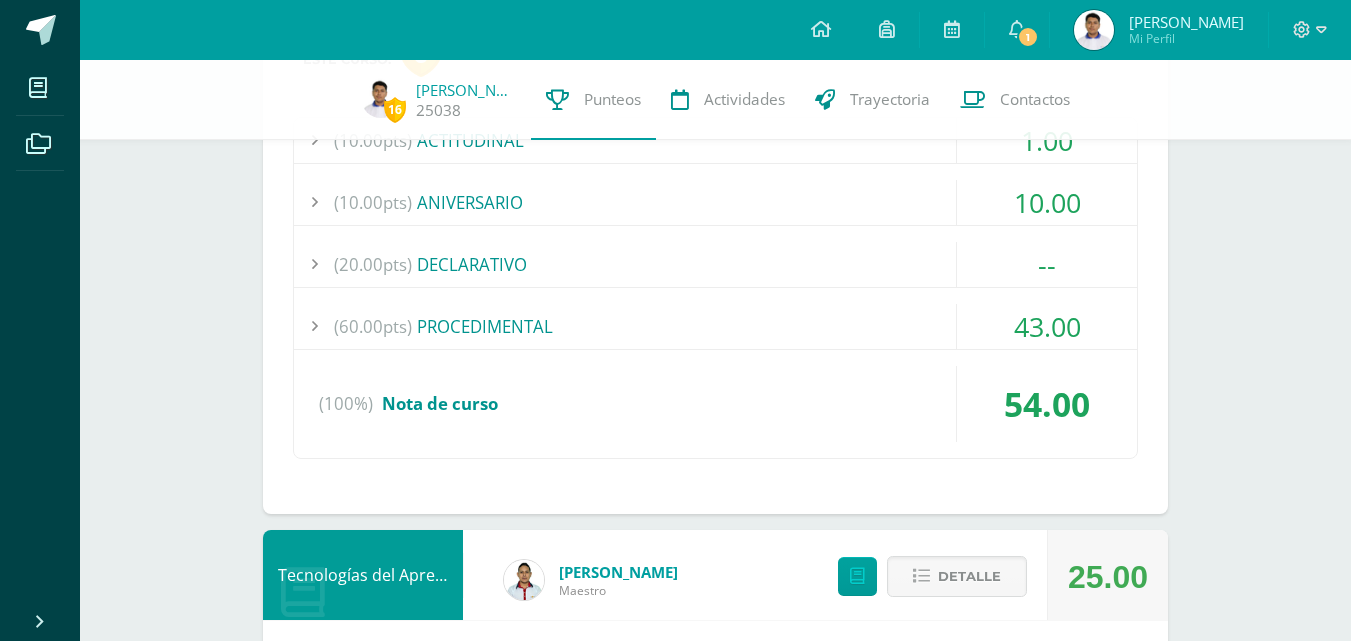click on "(20.00pts)
DECLARATIVO" at bounding box center (715, 264) 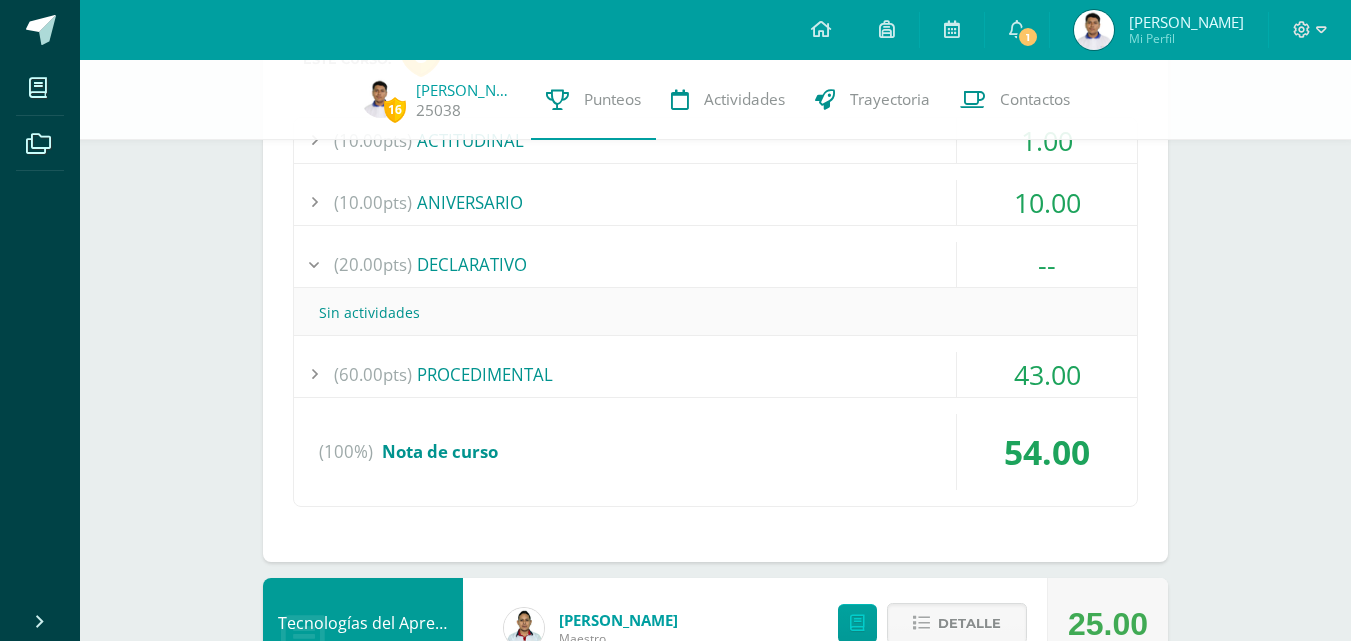 click on "(20.00pts)
DECLARATIVO" at bounding box center (715, 264) 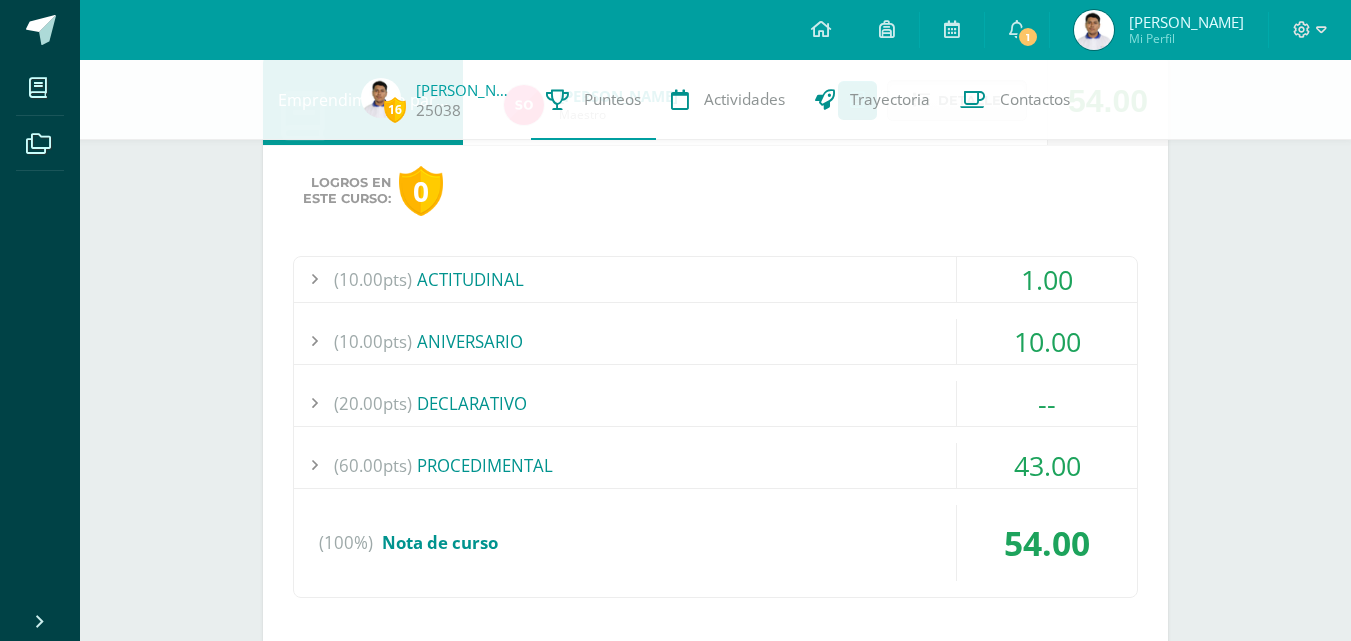 scroll, scrollTop: 2205, scrollLeft: 0, axis: vertical 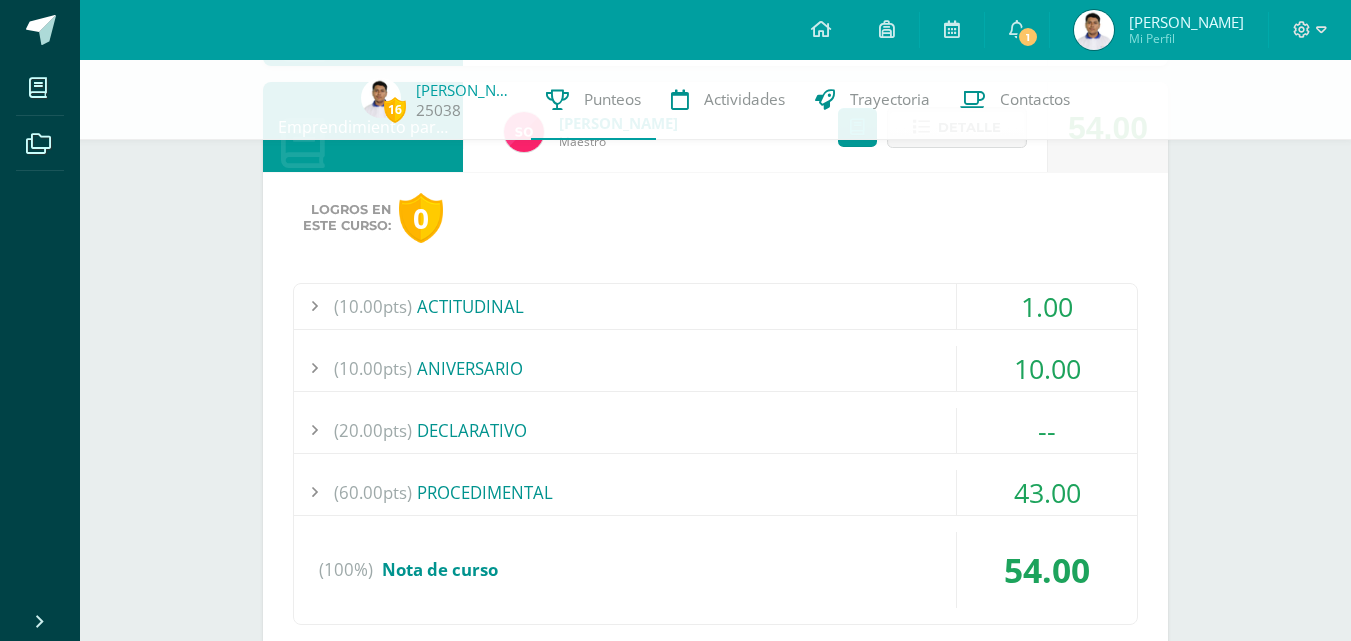 click on "(10.00pts)
ACTITUDINAL" at bounding box center [715, 306] 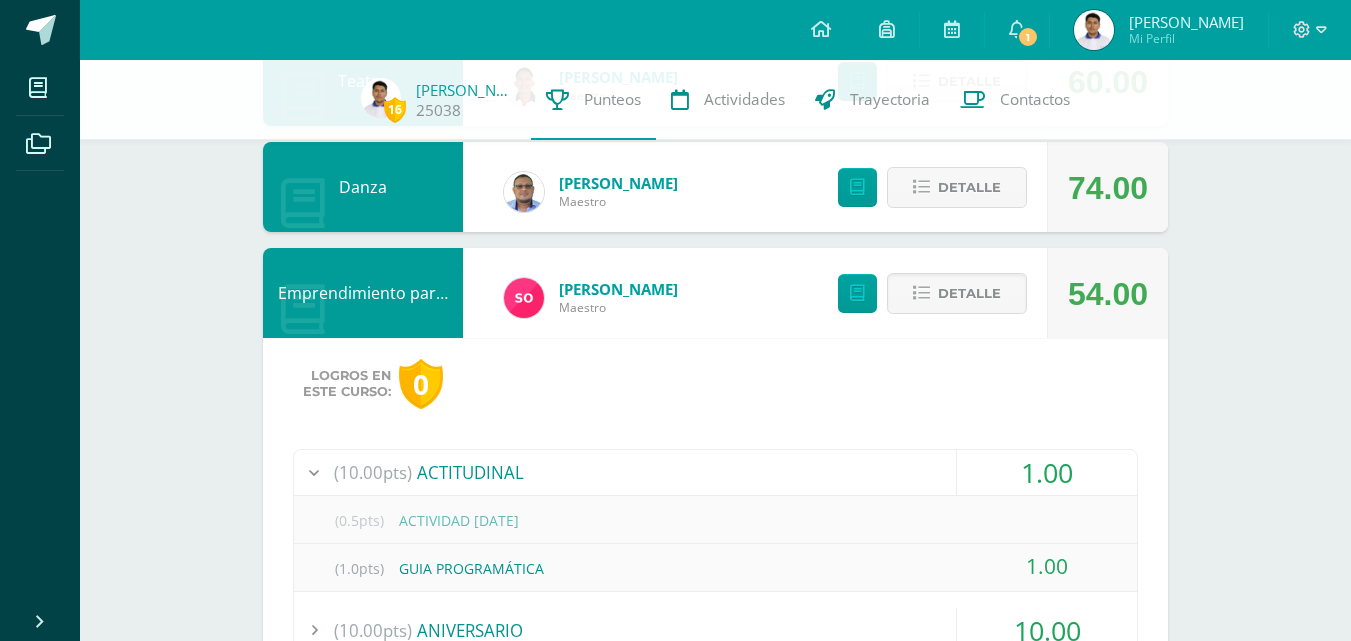 scroll, scrollTop: 2038, scrollLeft: 0, axis: vertical 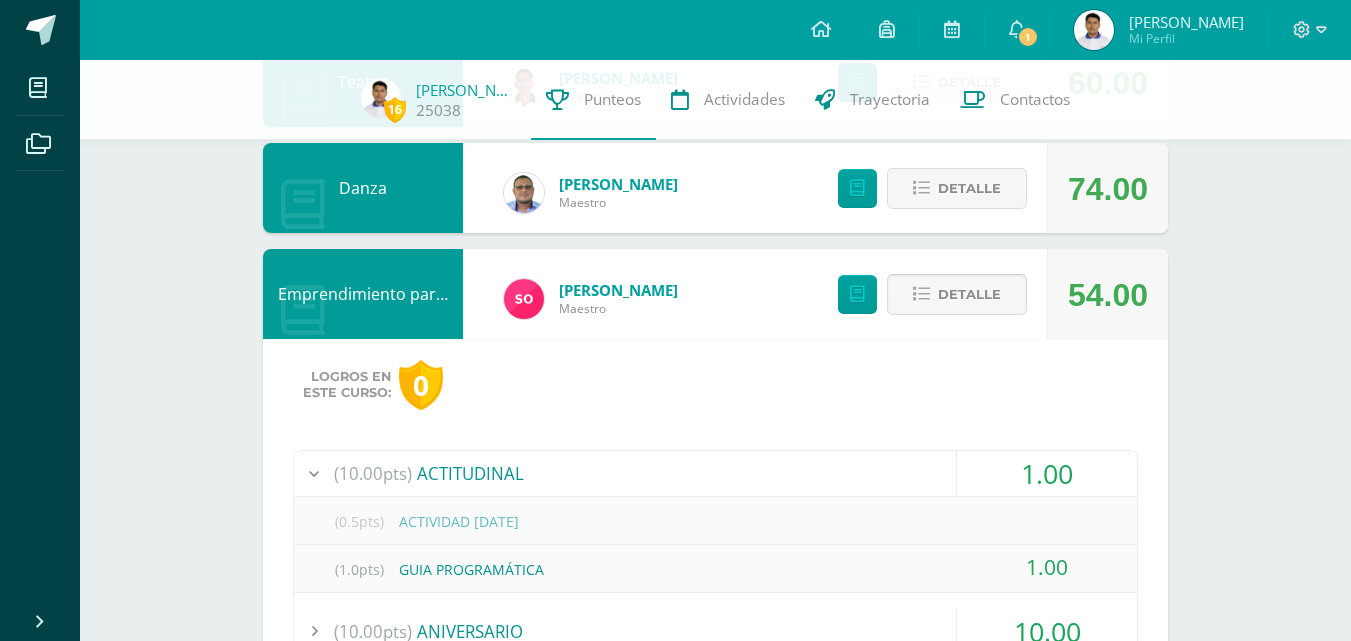 click at bounding box center (921, 294) 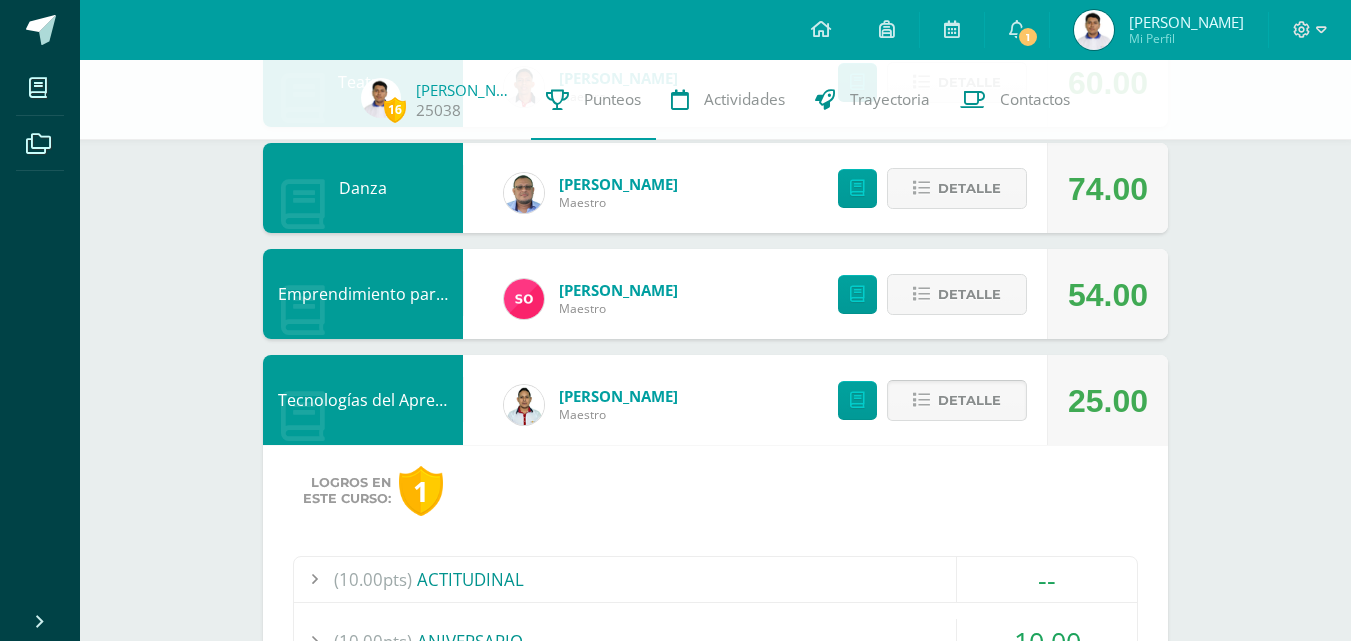 click on "Detalle" at bounding box center (969, 400) 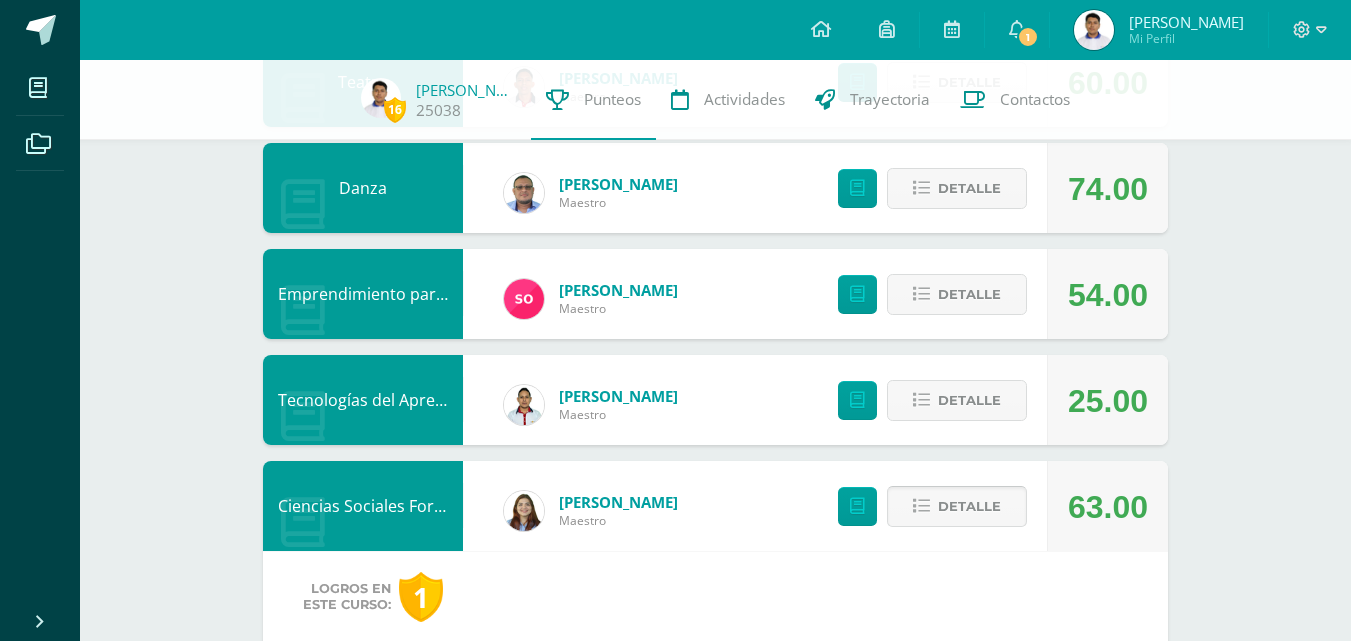 click on "Detalle" at bounding box center (969, 506) 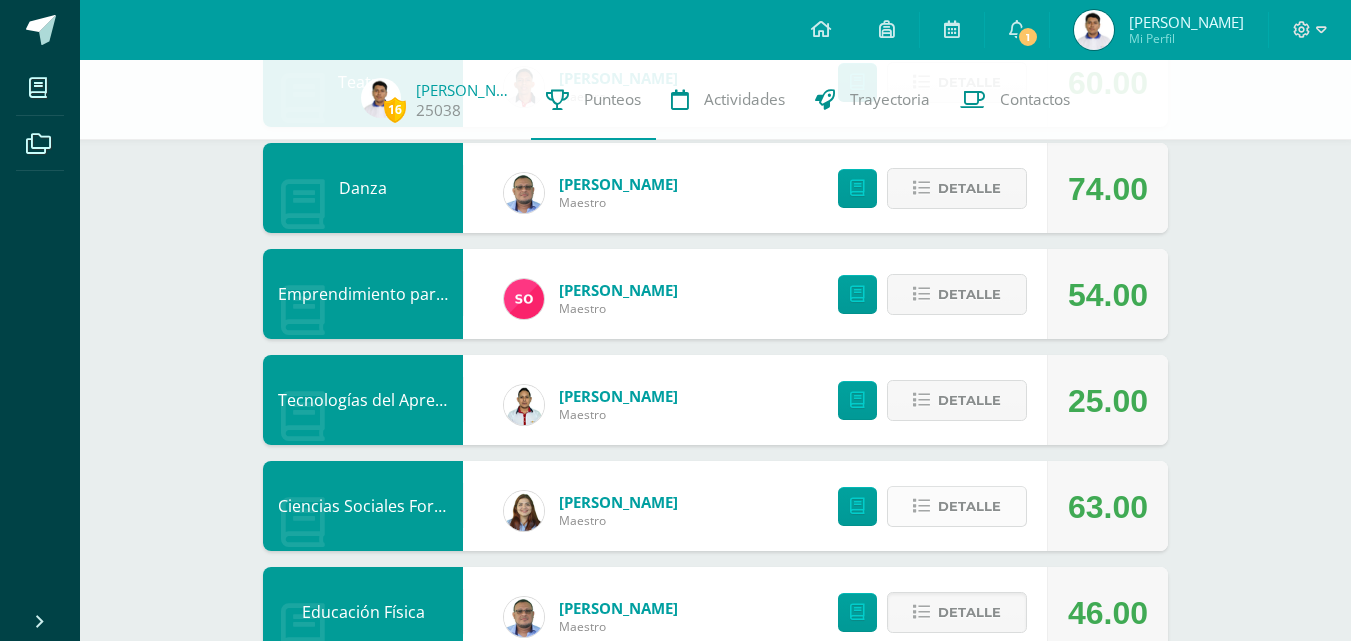 click on "Detalle" at bounding box center (969, 506) 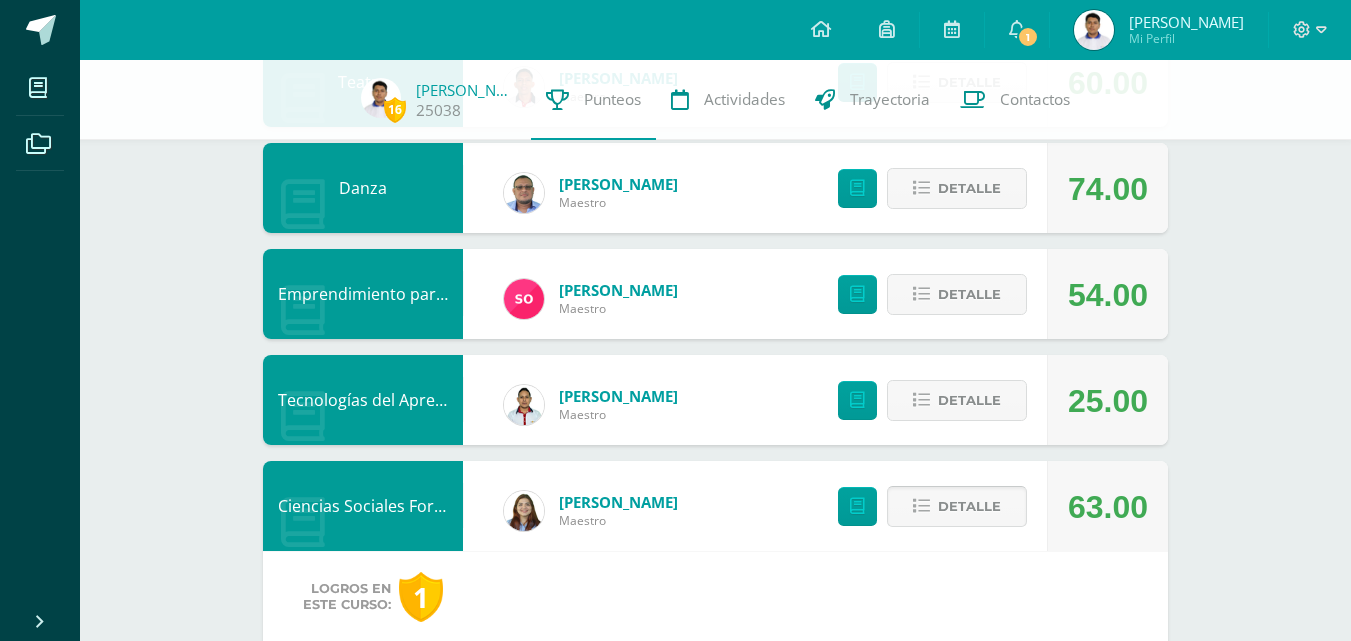 click on "Detalle" at bounding box center [969, 506] 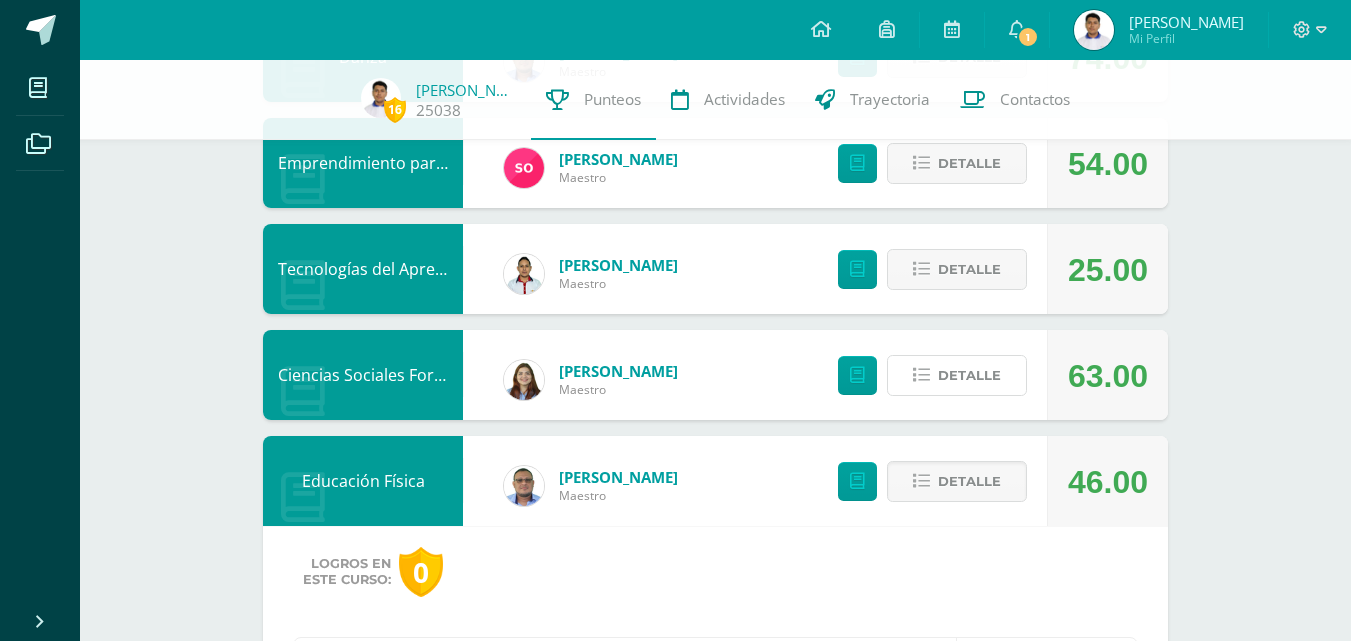 scroll, scrollTop: 2338, scrollLeft: 0, axis: vertical 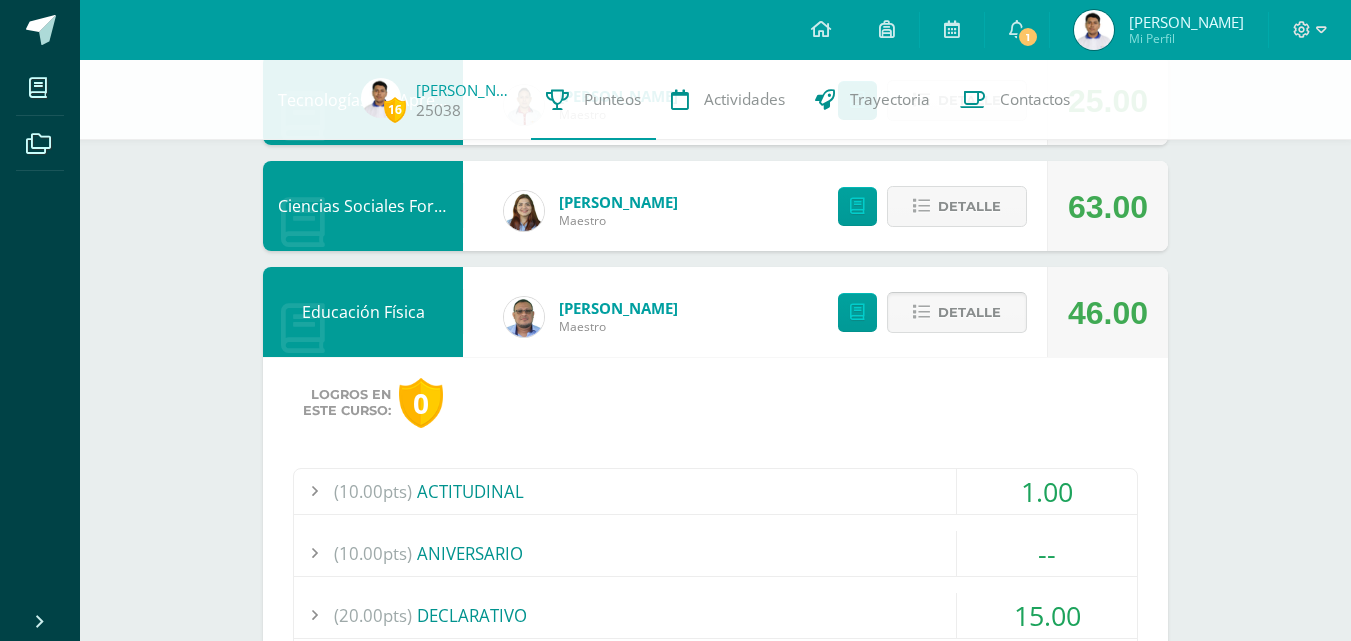 click on "Detalle" at bounding box center (969, 312) 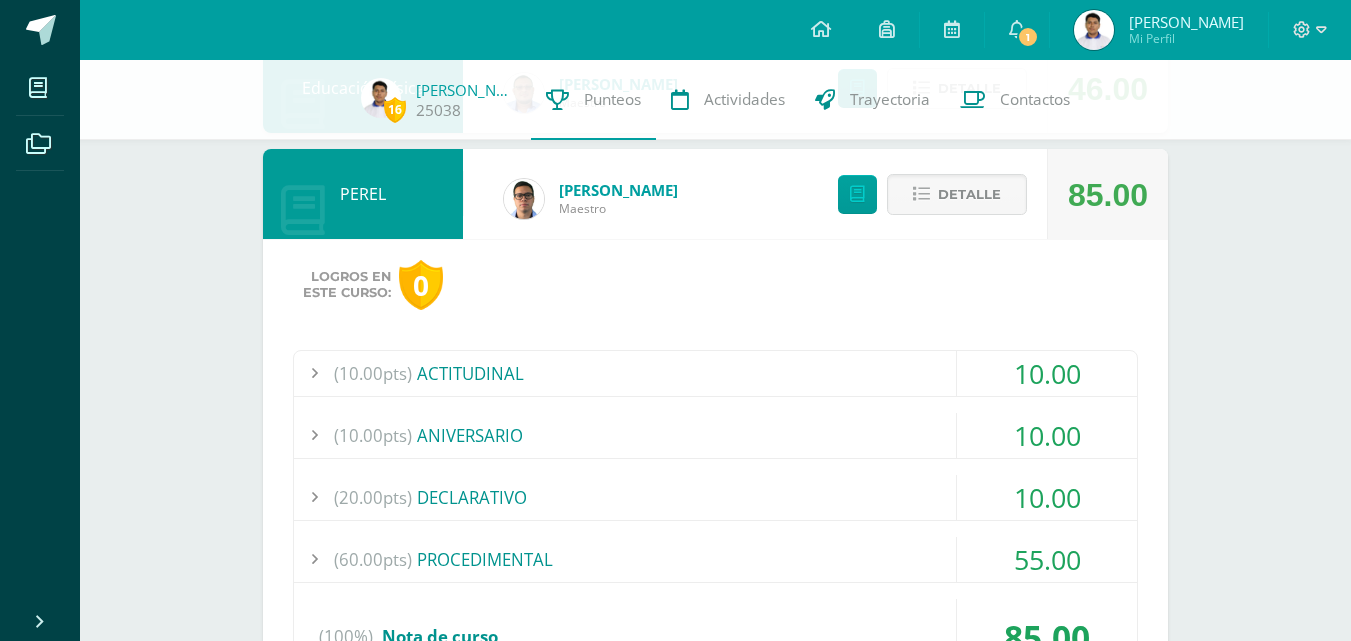 scroll, scrollTop: 2571, scrollLeft: 0, axis: vertical 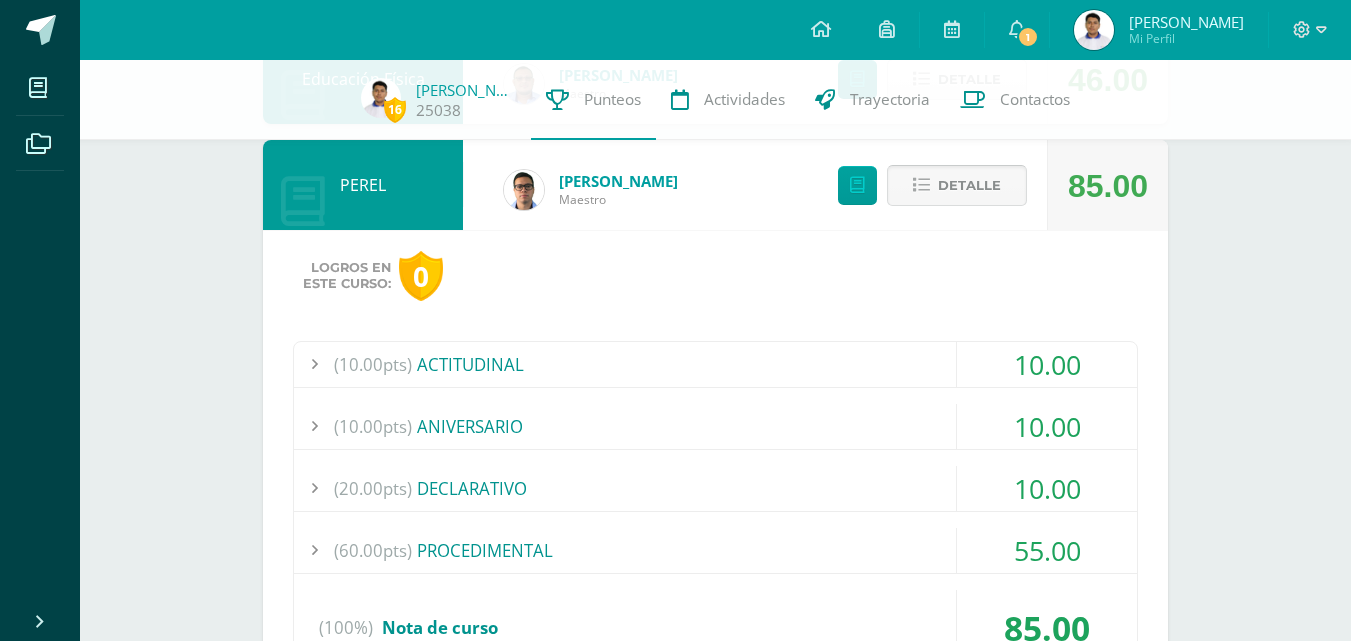 click on "Detalle" at bounding box center (957, 185) 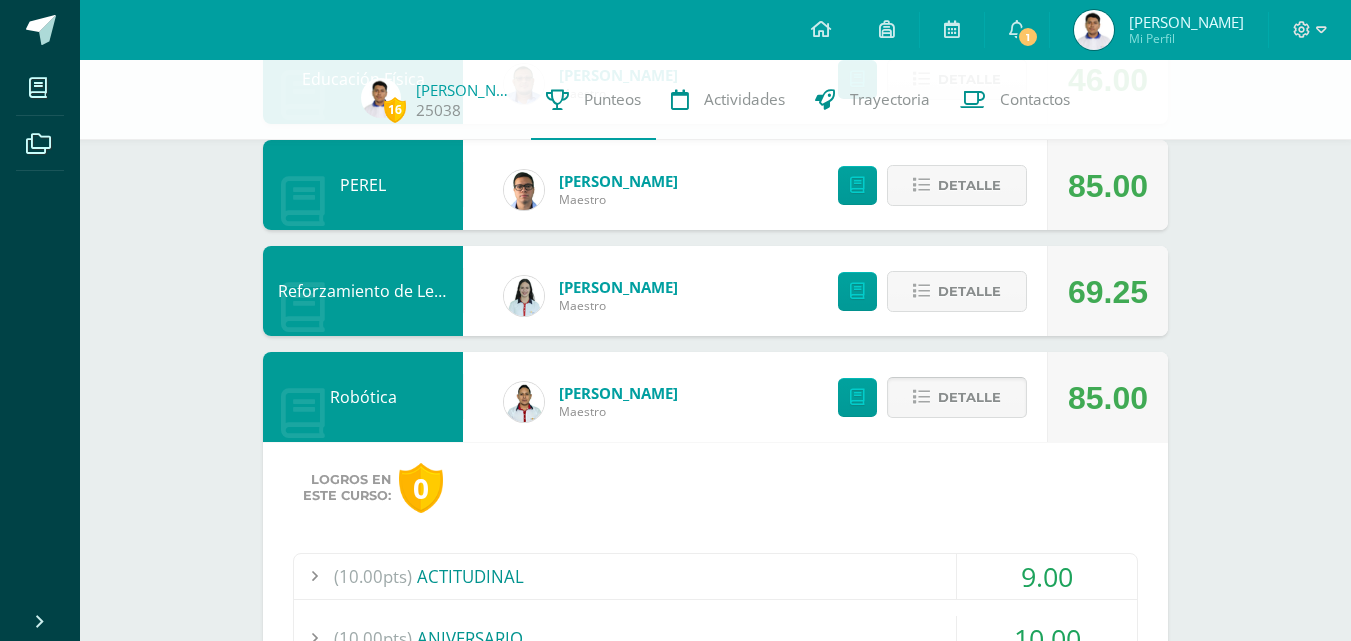 click at bounding box center (921, 397) 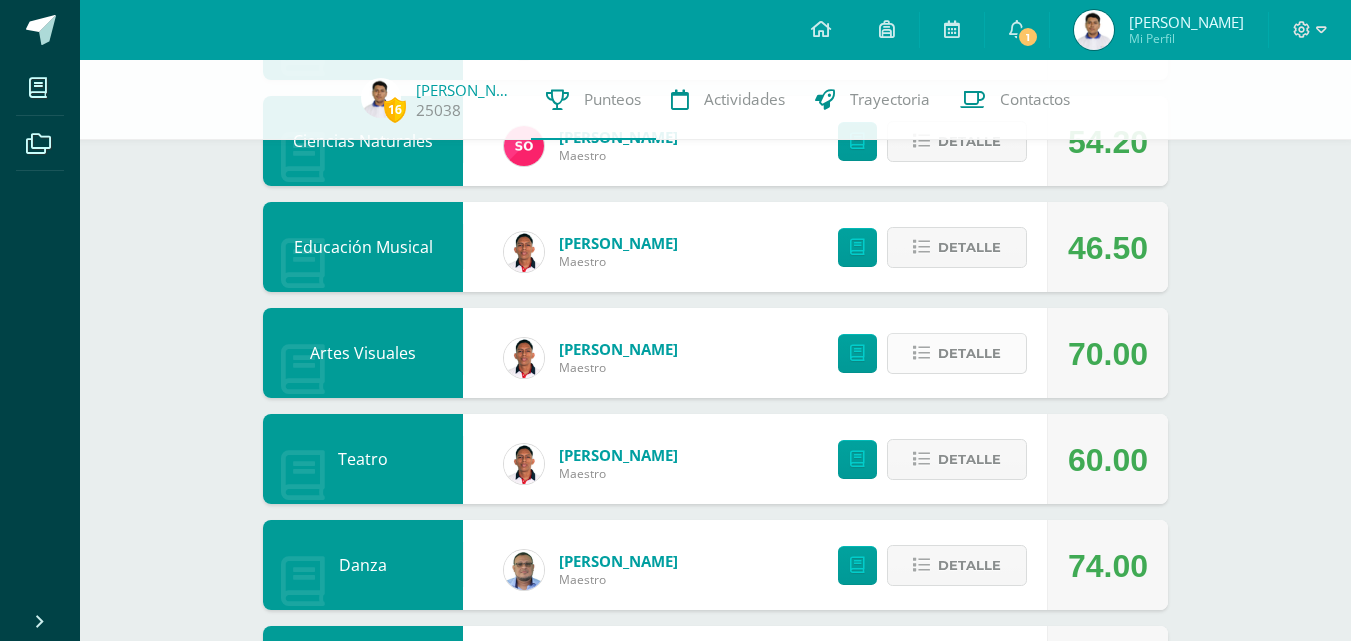 scroll, scrollTop: 1645, scrollLeft: 0, axis: vertical 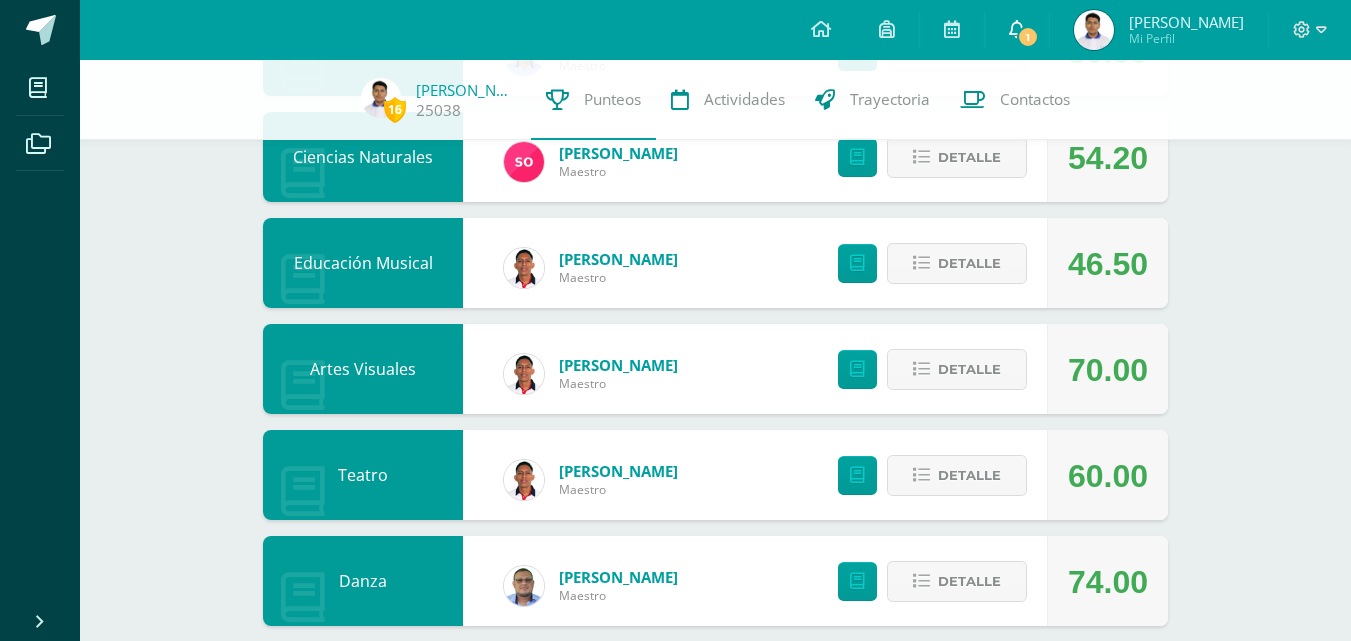 click at bounding box center (1017, 29) 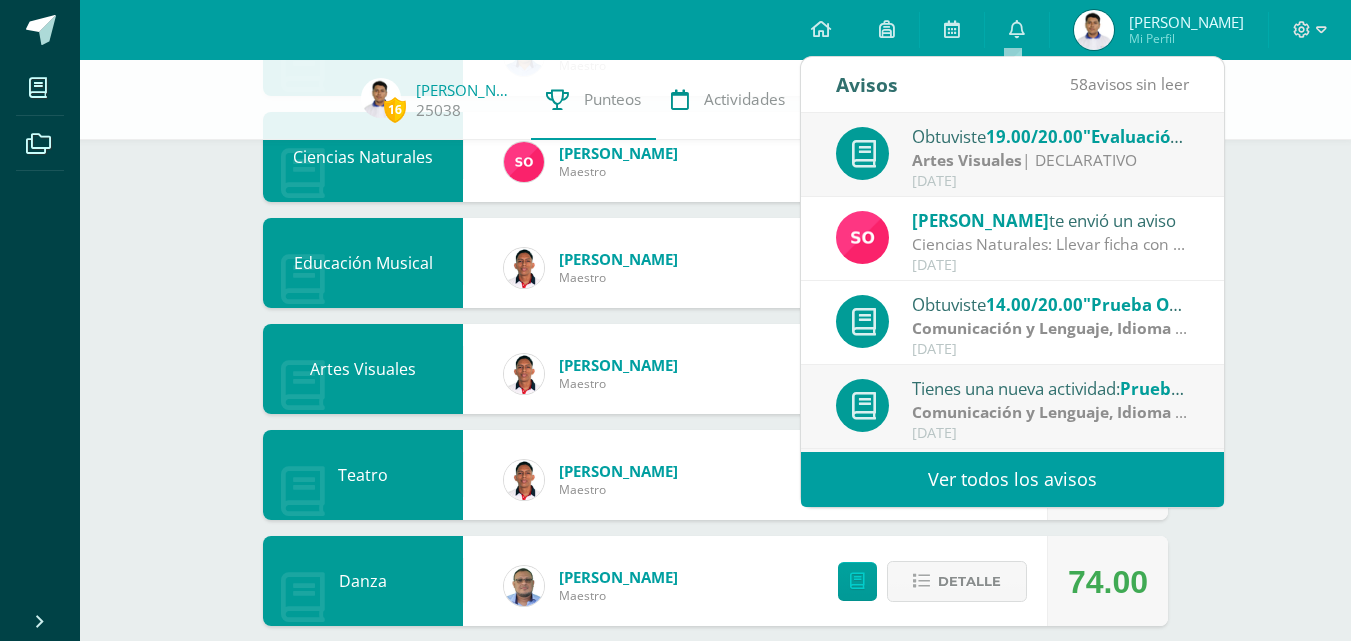 click on "Artes Visuales
| DECLARATIVO" at bounding box center (1051, 160) 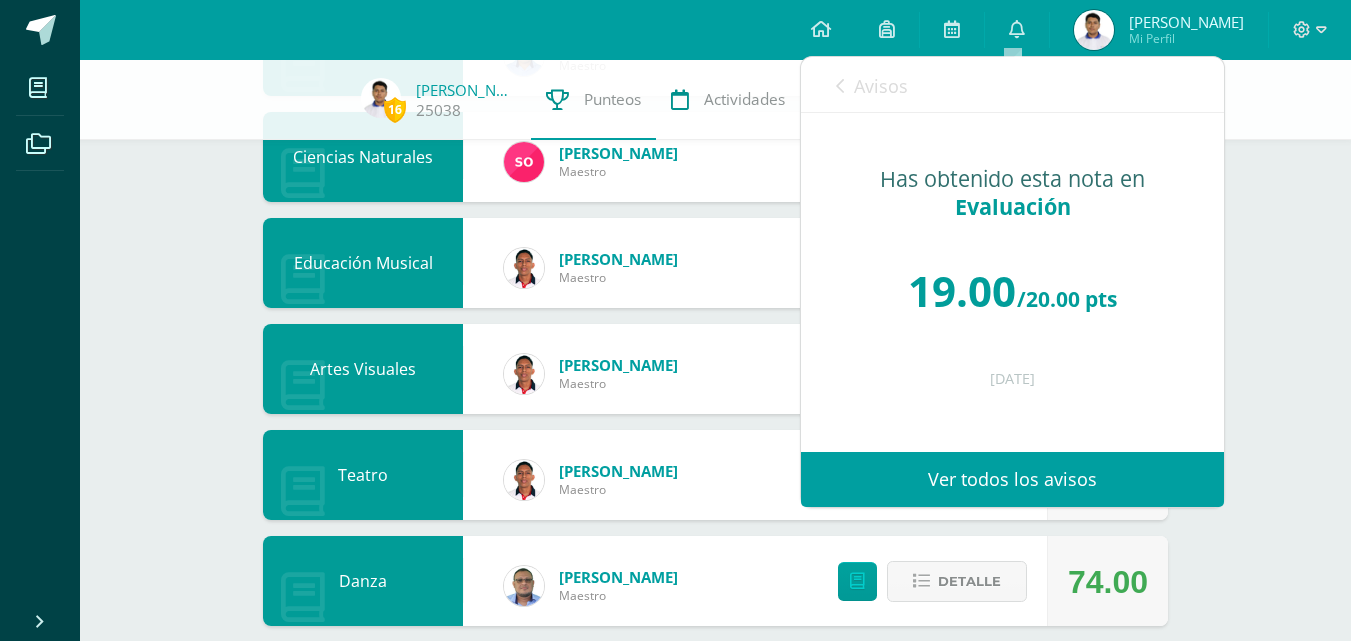 click on "16
Shamir Aguirre
25038
Punteos Actividades Trayectoria Contactos  Pendiente
Unidad 2                             Unidad 1 Unidad 2 Unidad 3
Promedio actual:
63.22
Descargar boleta
Comunicación y Lenguaje, Idioma Extranjero
Jessica Monroy Maestro
81.08
Detalle
Logros en
este curso:
3
Logros obtenidos" at bounding box center [715, -89] 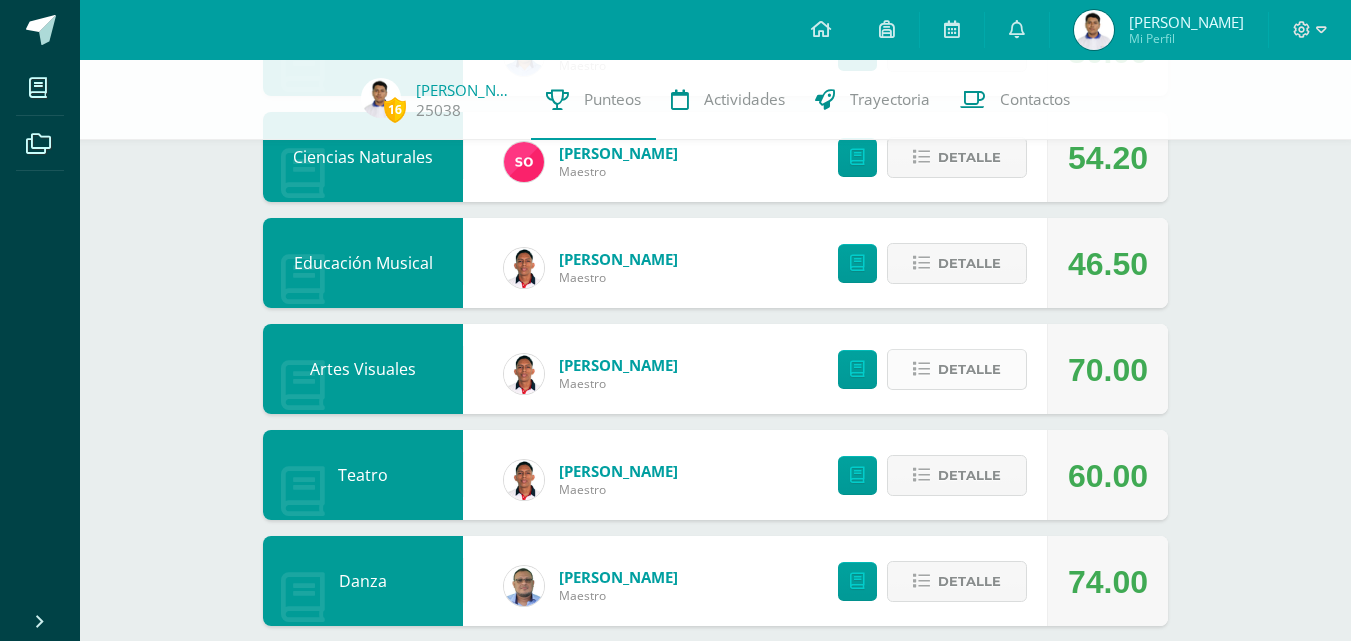 click on "Detalle" at bounding box center [969, 369] 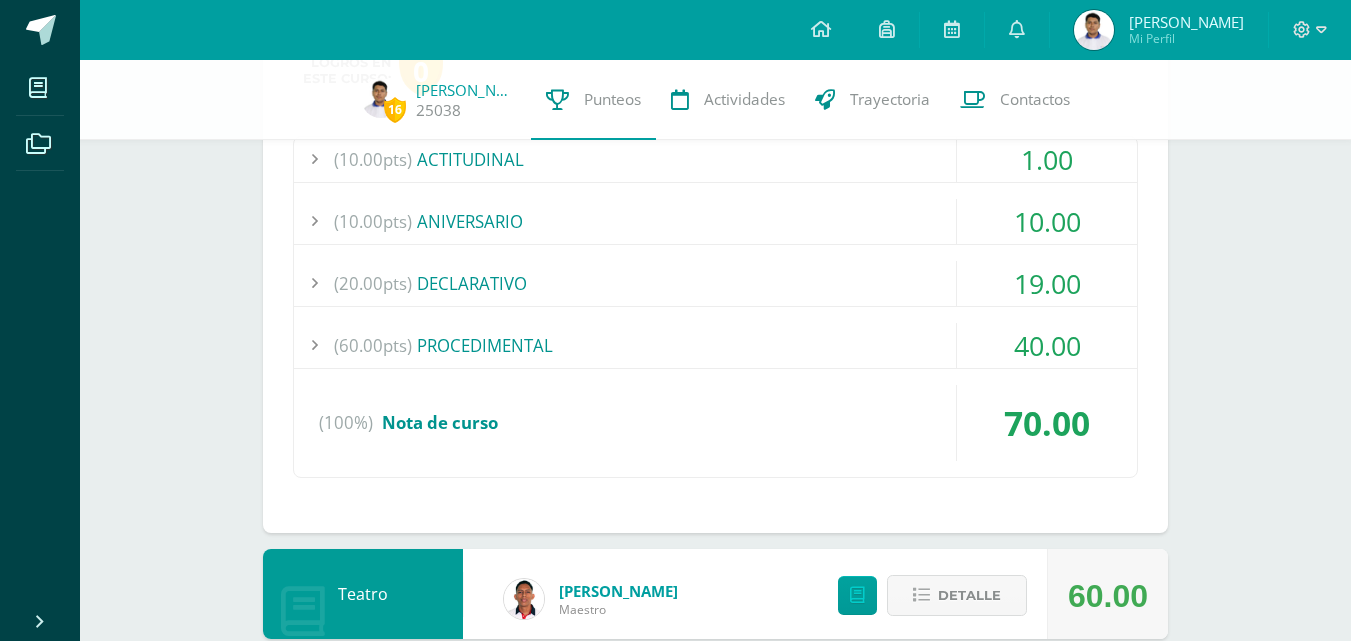 scroll, scrollTop: 2045, scrollLeft: 0, axis: vertical 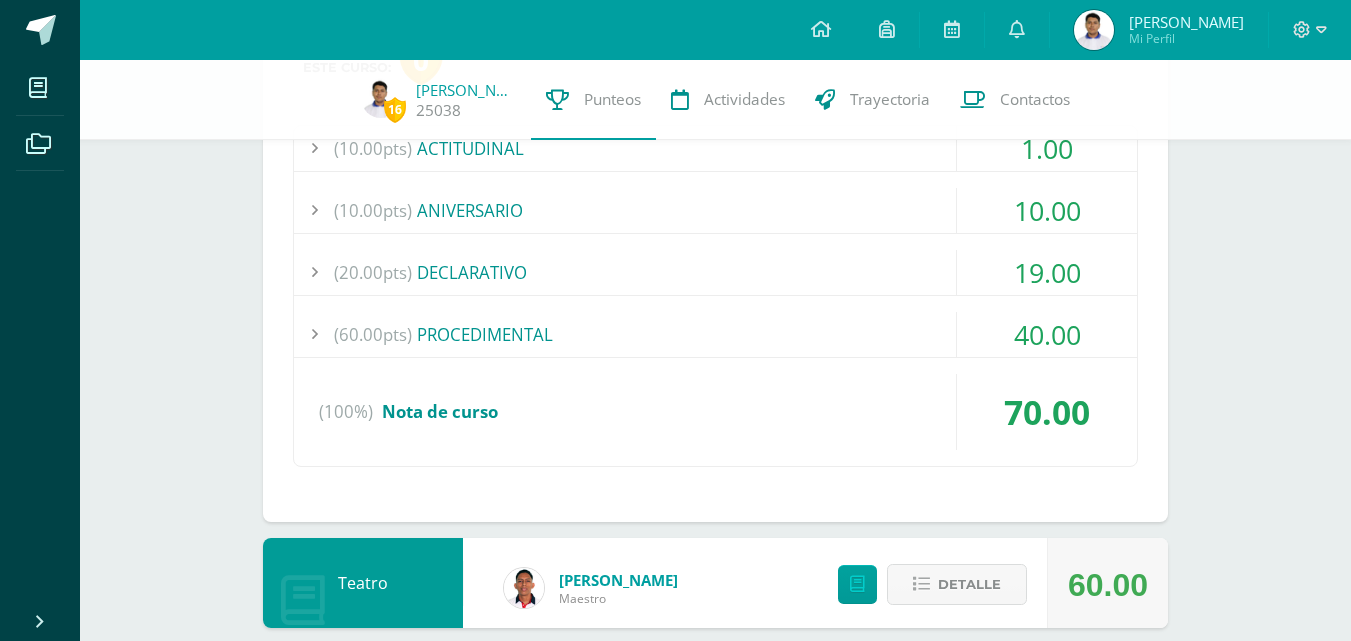 click on "(20.00pts)
DECLARATIVO" at bounding box center [715, 272] 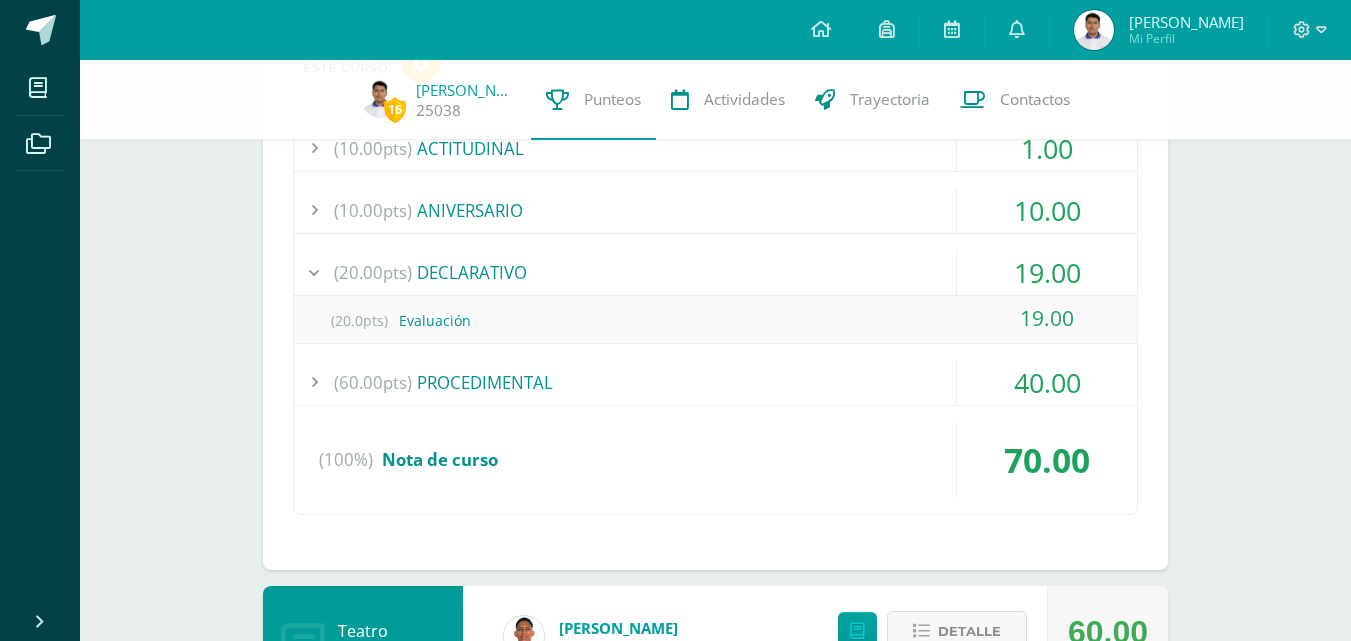 click on "(20.00pts)
DECLARATIVO" at bounding box center [715, 272] 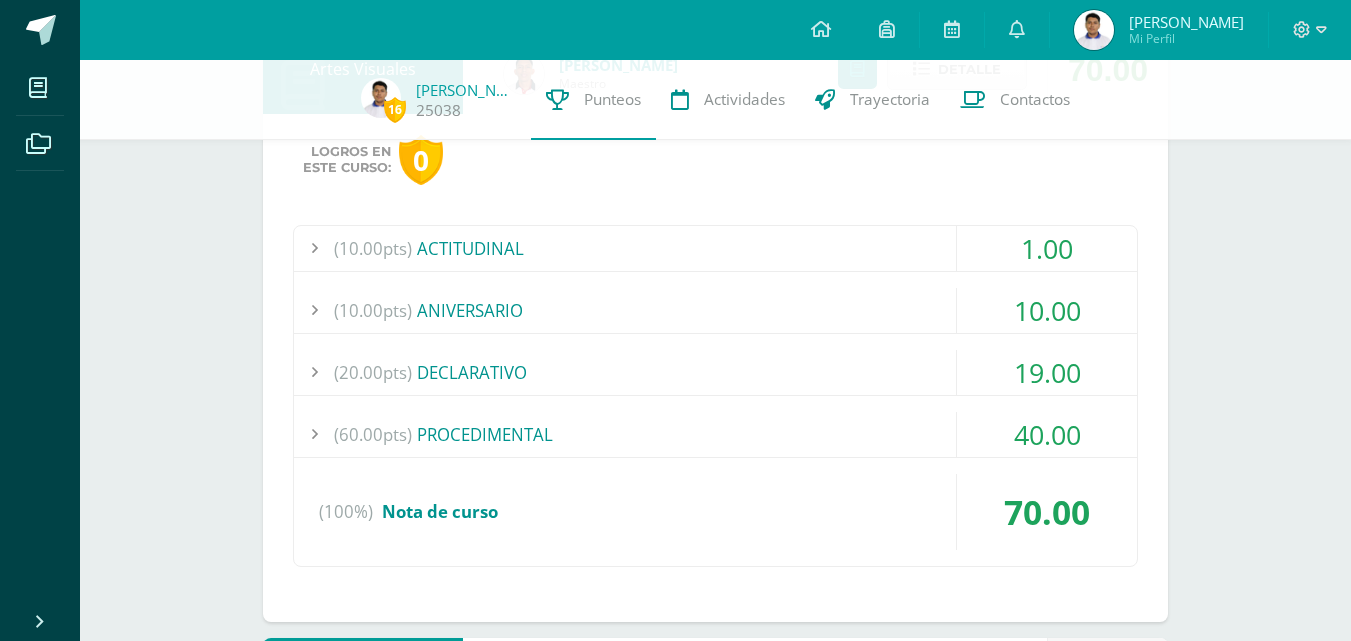 scroll, scrollTop: 1912, scrollLeft: 0, axis: vertical 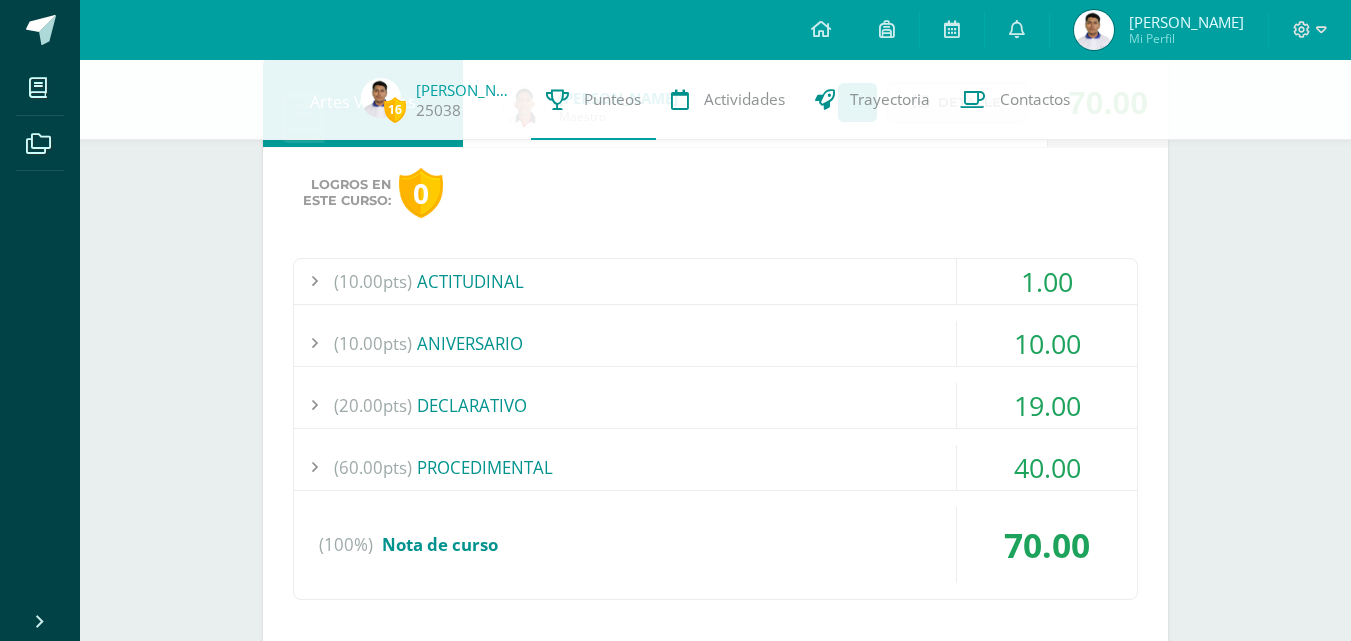 click on "(10.00pts)
ACTITUDINAL" at bounding box center (715, 281) 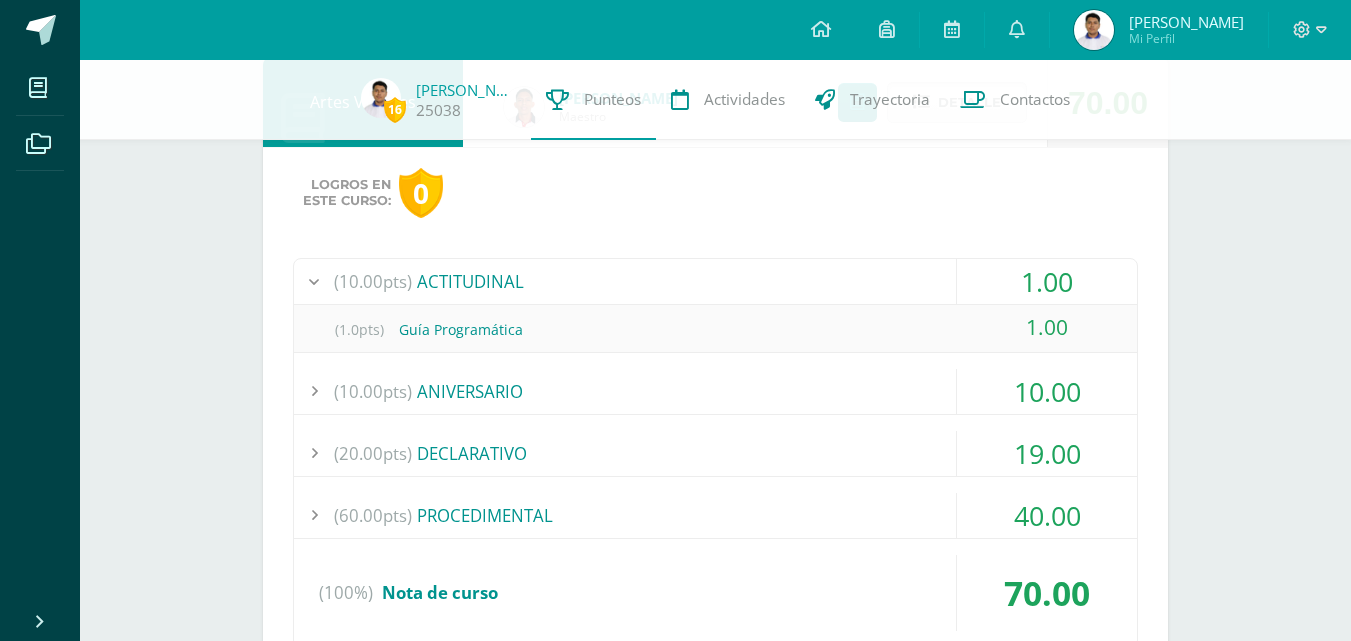 click on "(10.00pts)
ACTITUDINAL" at bounding box center (715, 281) 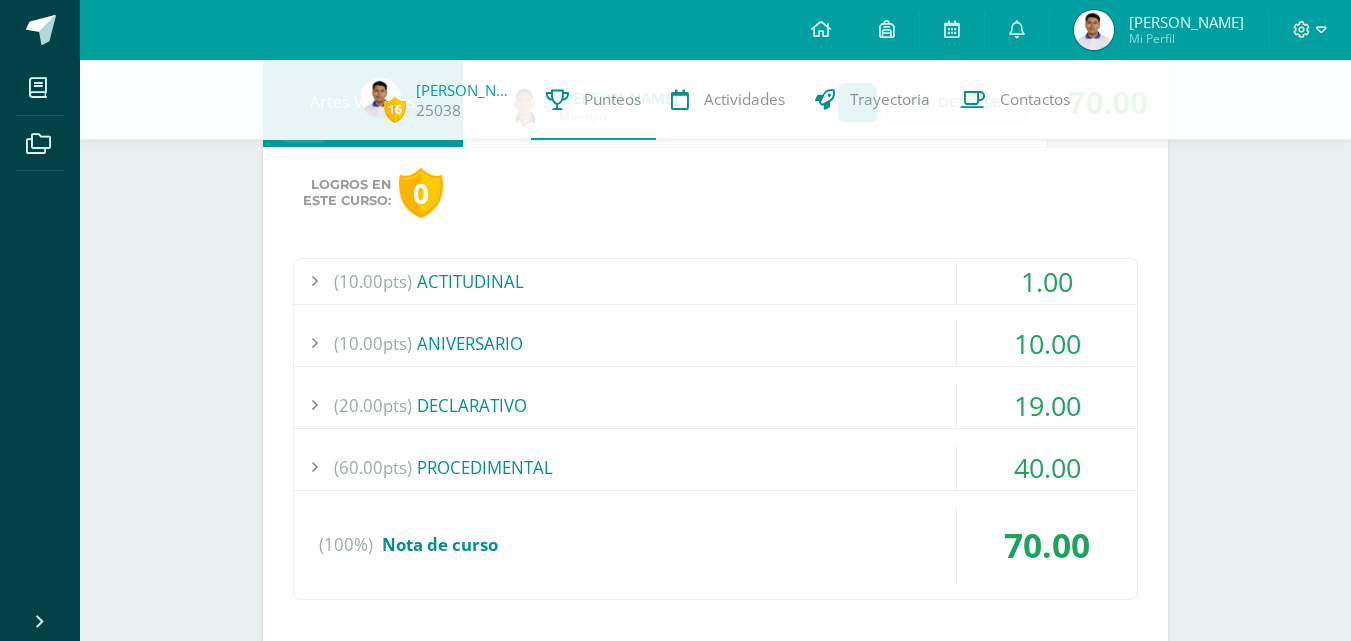 click on "(60.00pts)
PROCEDIMENTAL" at bounding box center (715, 467) 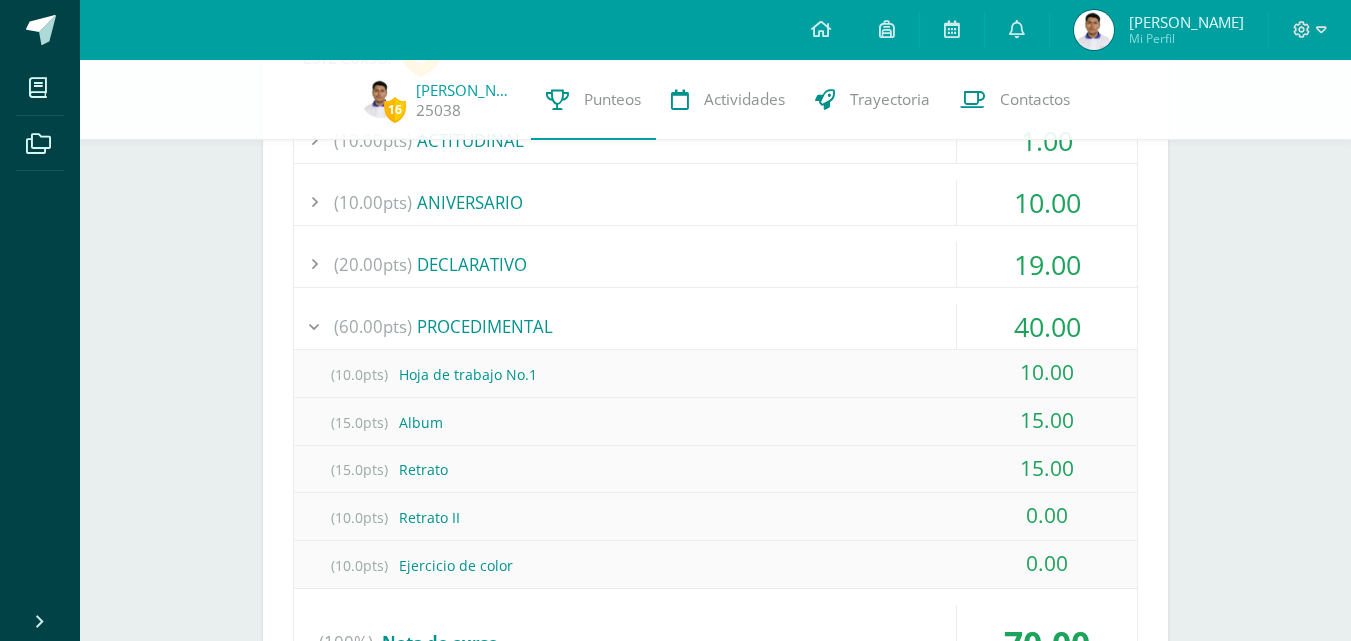 scroll, scrollTop: 2112, scrollLeft: 0, axis: vertical 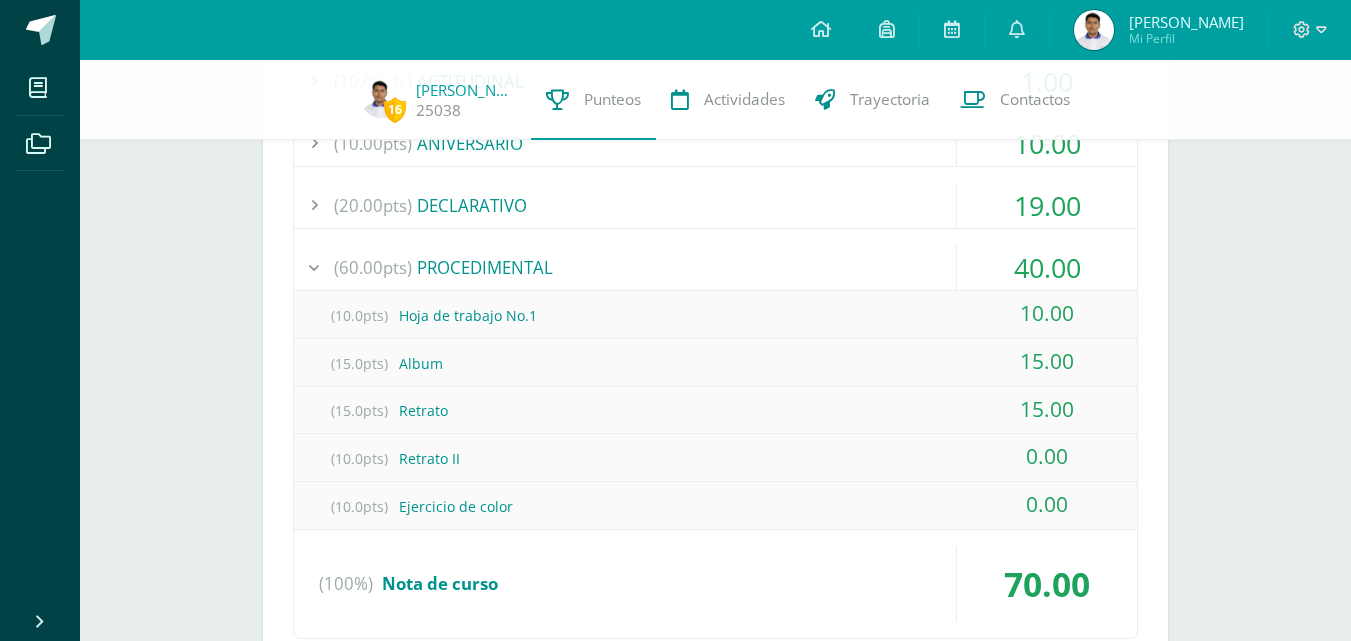 click on "(10.0pts)  Ejercicio de color" at bounding box center (715, 506) 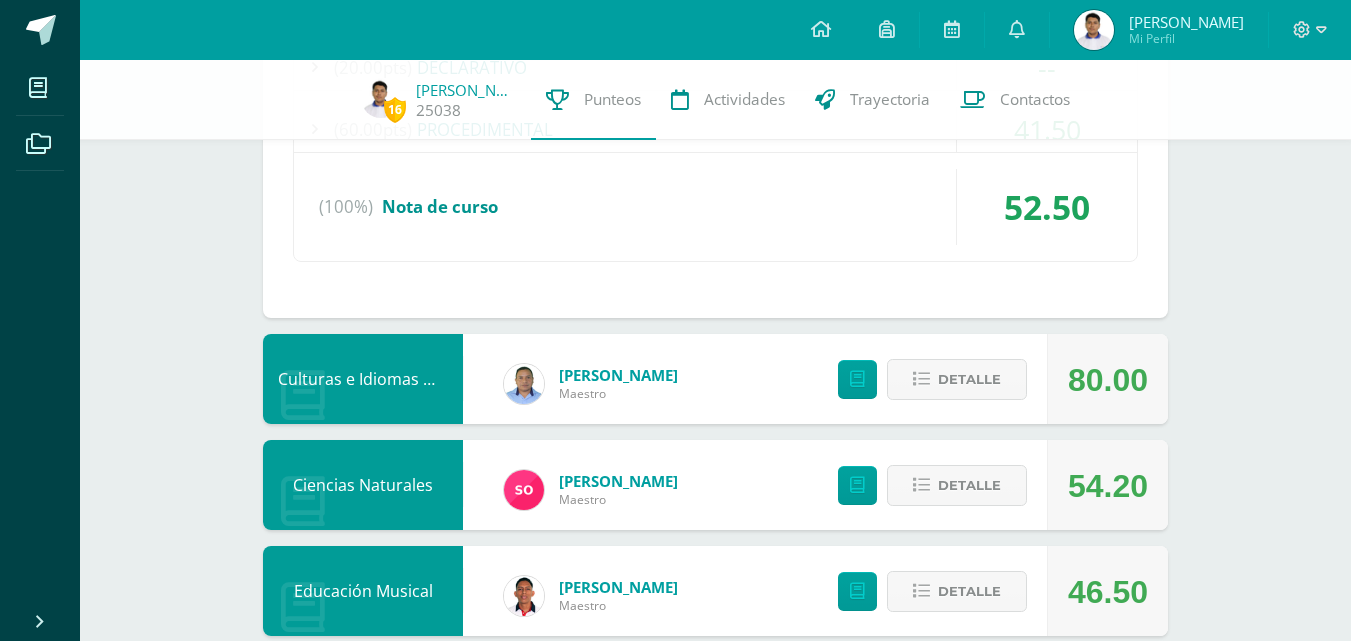 scroll, scrollTop: 1345, scrollLeft: 0, axis: vertical 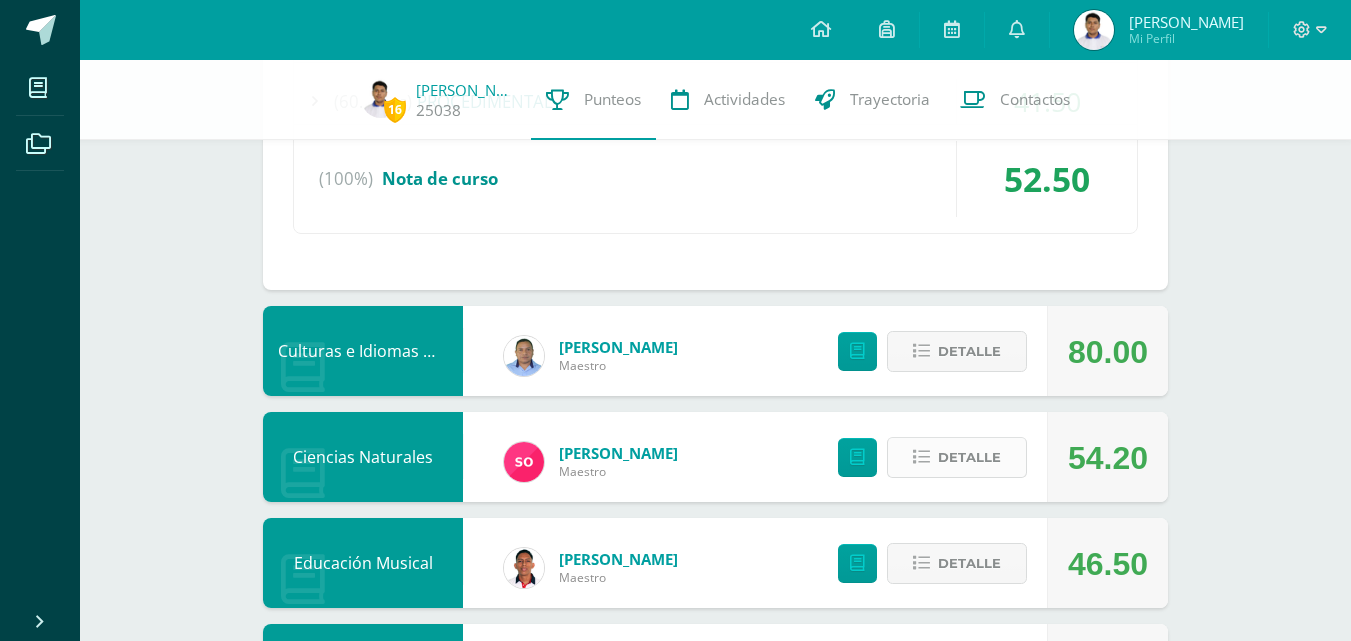click on "Detalle" at bounding box center [969, 457] 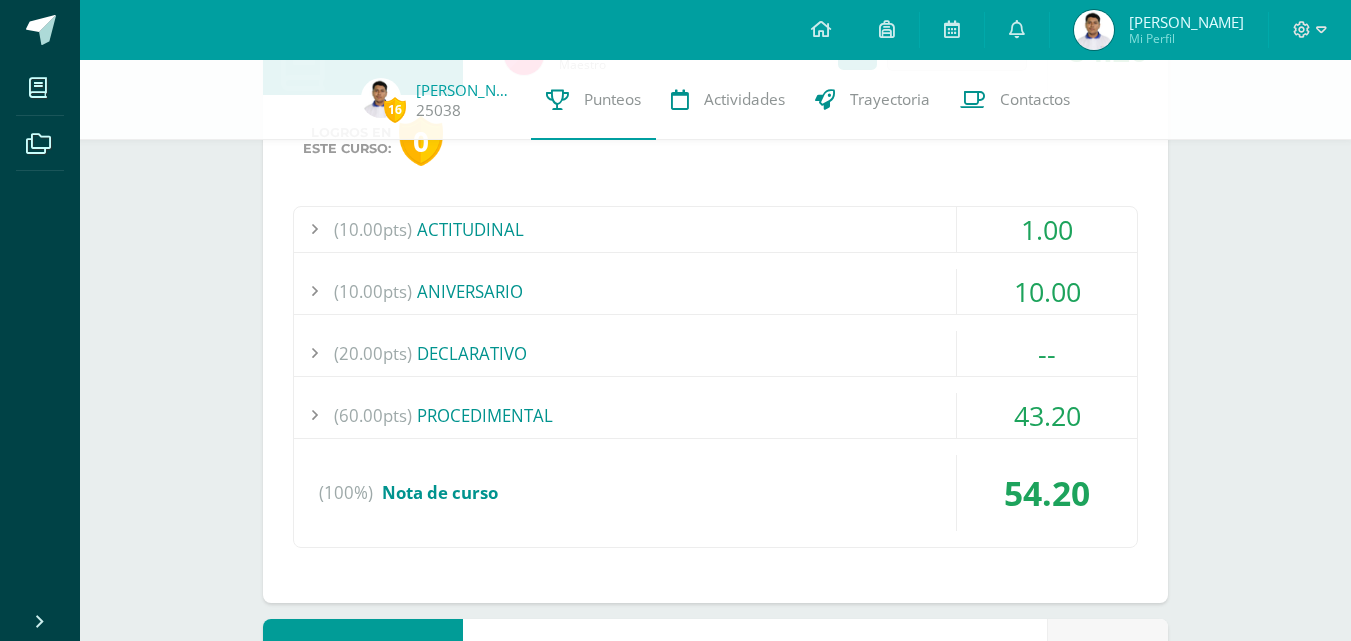 scroll, scrollTop: 1779, scrollLeft: 0, axis: vertical 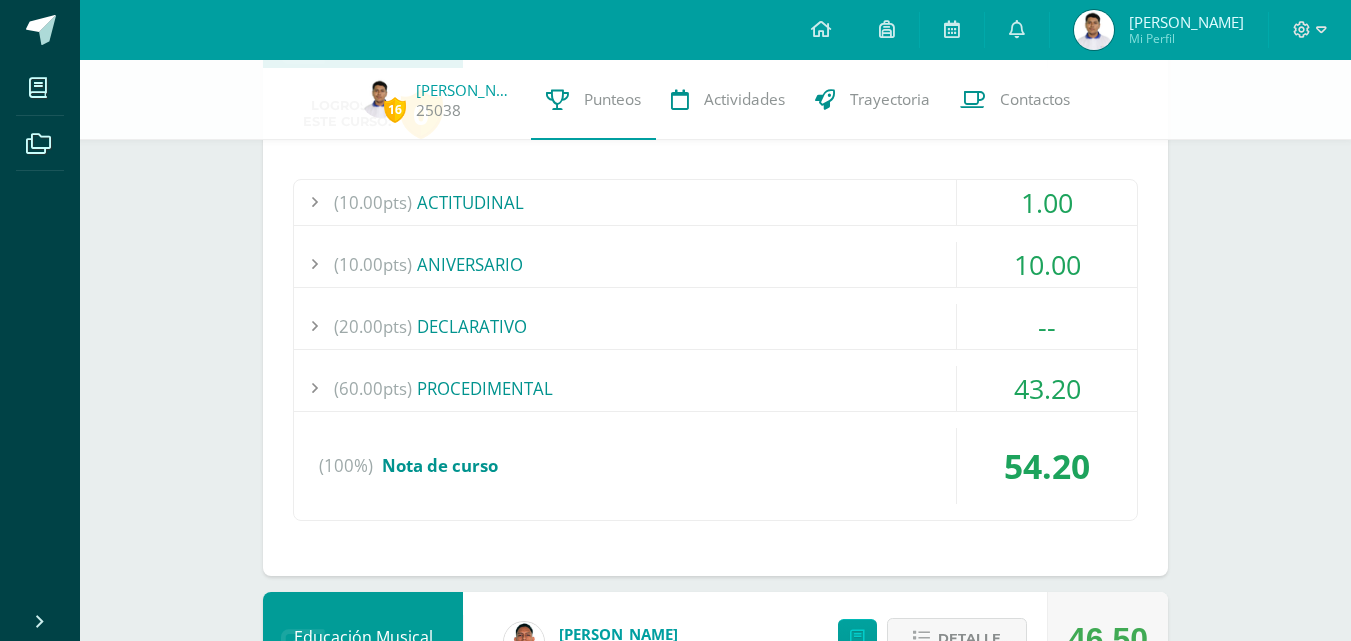 click on "43.20" at bounding box center [1047, 388] 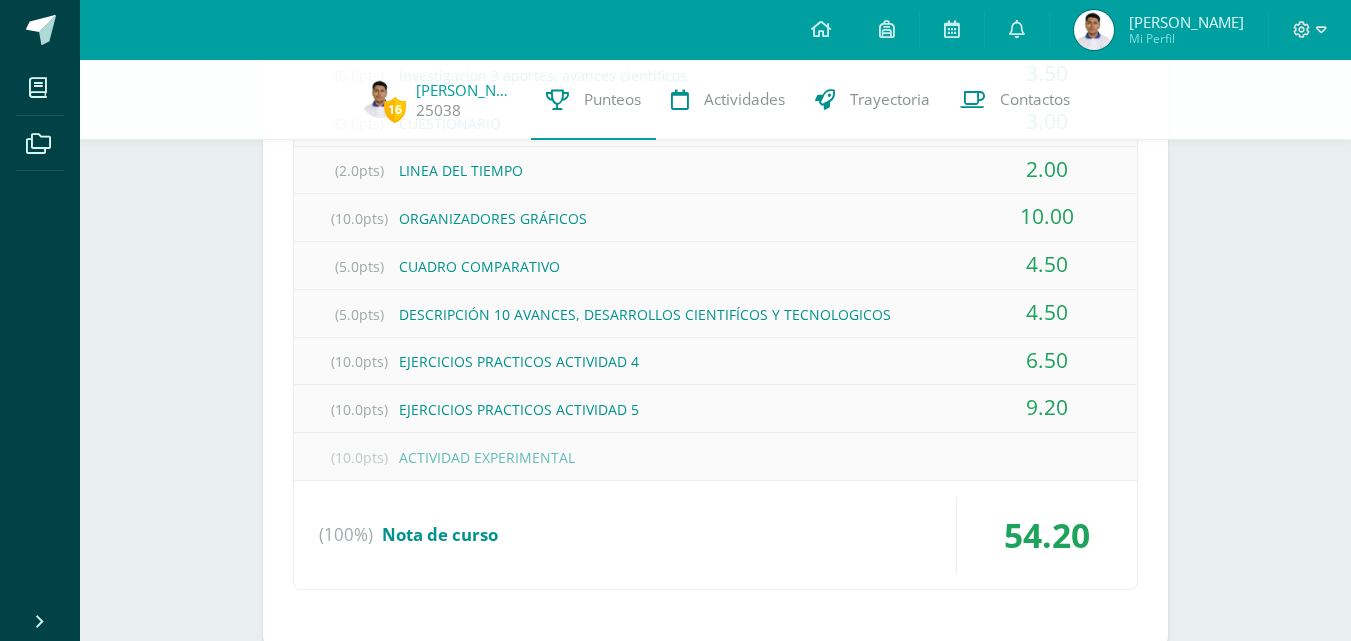 scroll, scrollTop: 2145, scrollLeft: 0, axis: vertical 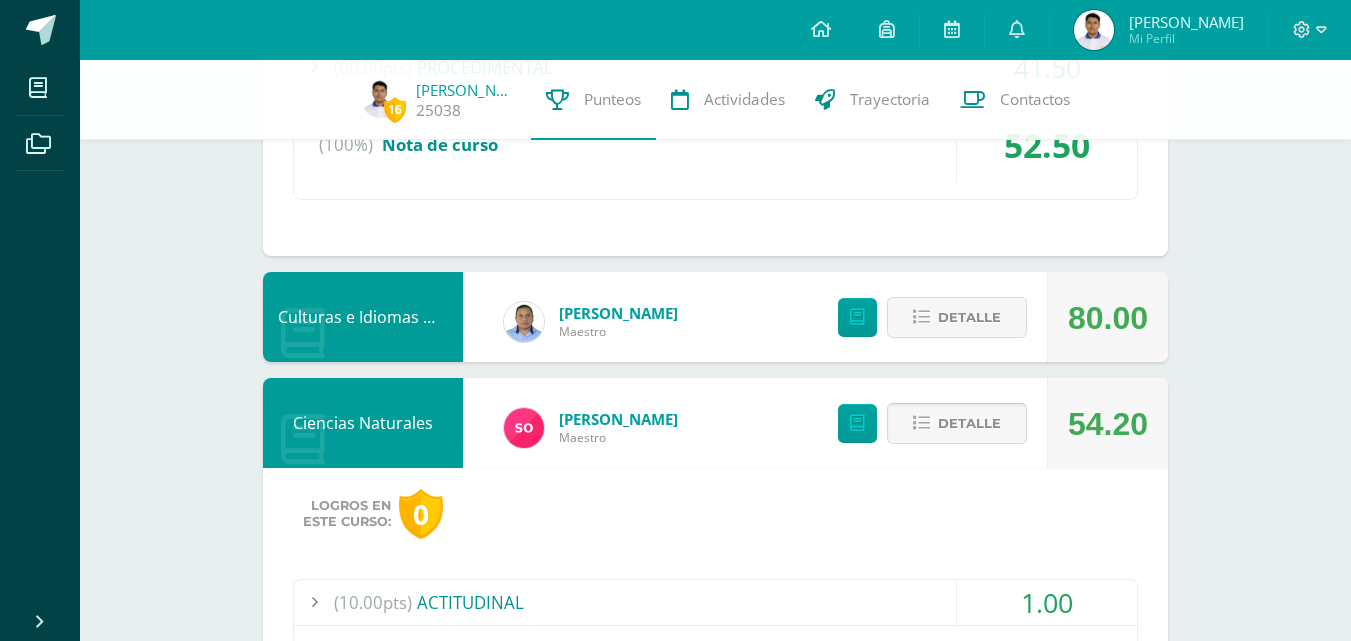 click on "Detalle" at bounding box center [969, 423] 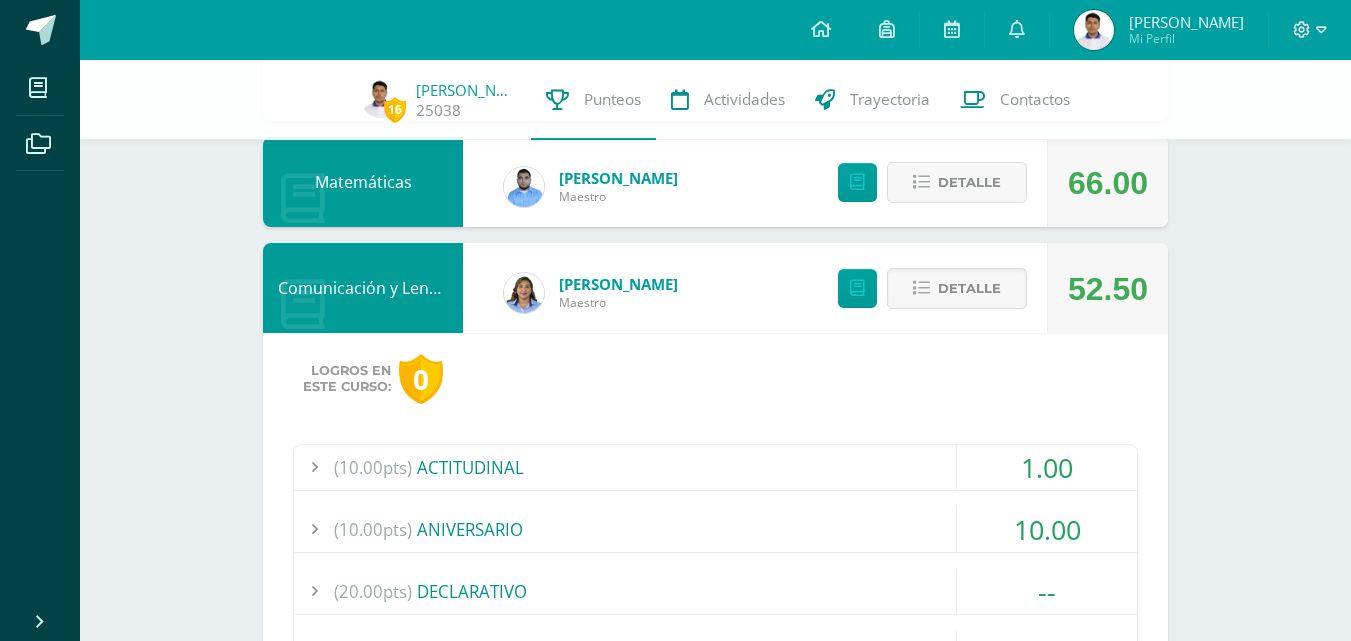 scroll, scrollTop: 779, scrollLeft: 0, axis: vertical 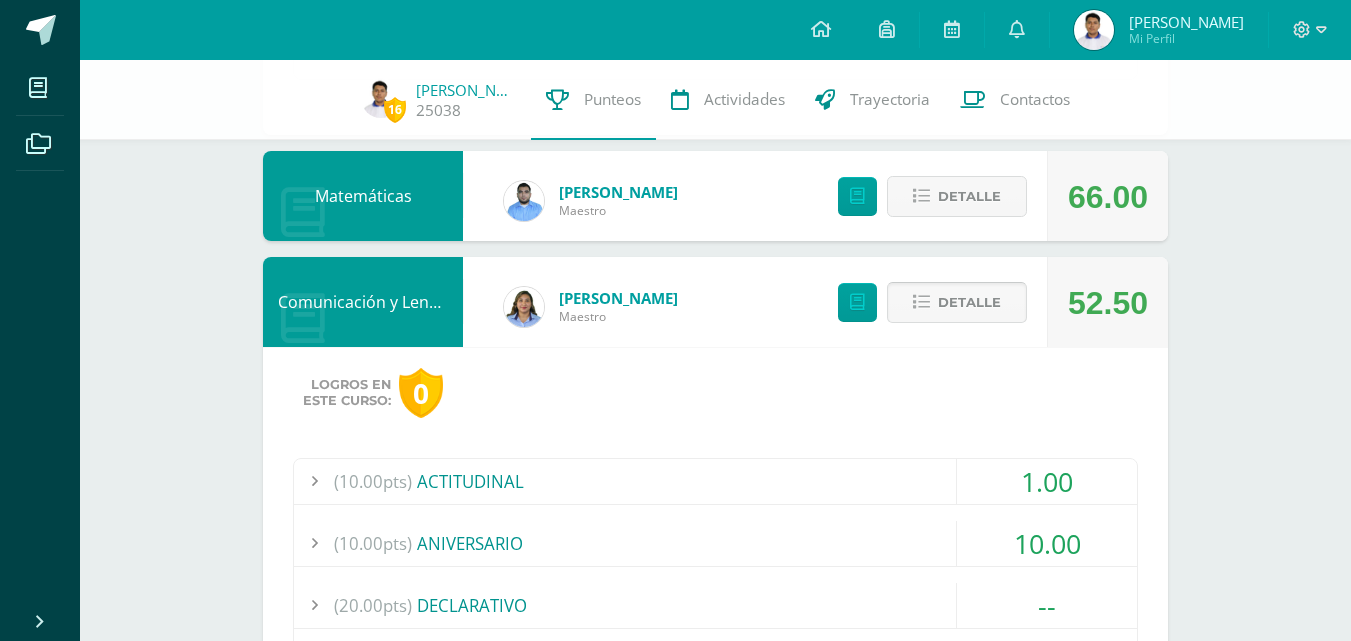 click on "Detalle" at bounding box center [957, 302] 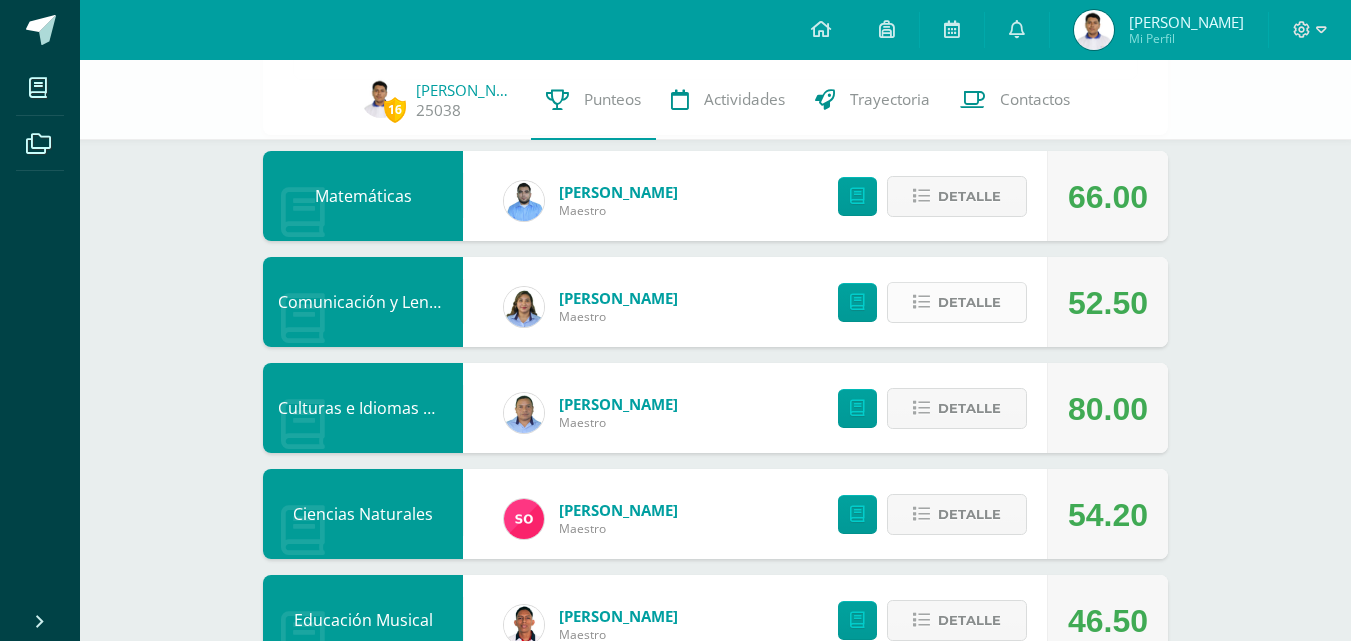 click on "Detalle" at bounding box center [957, 302] 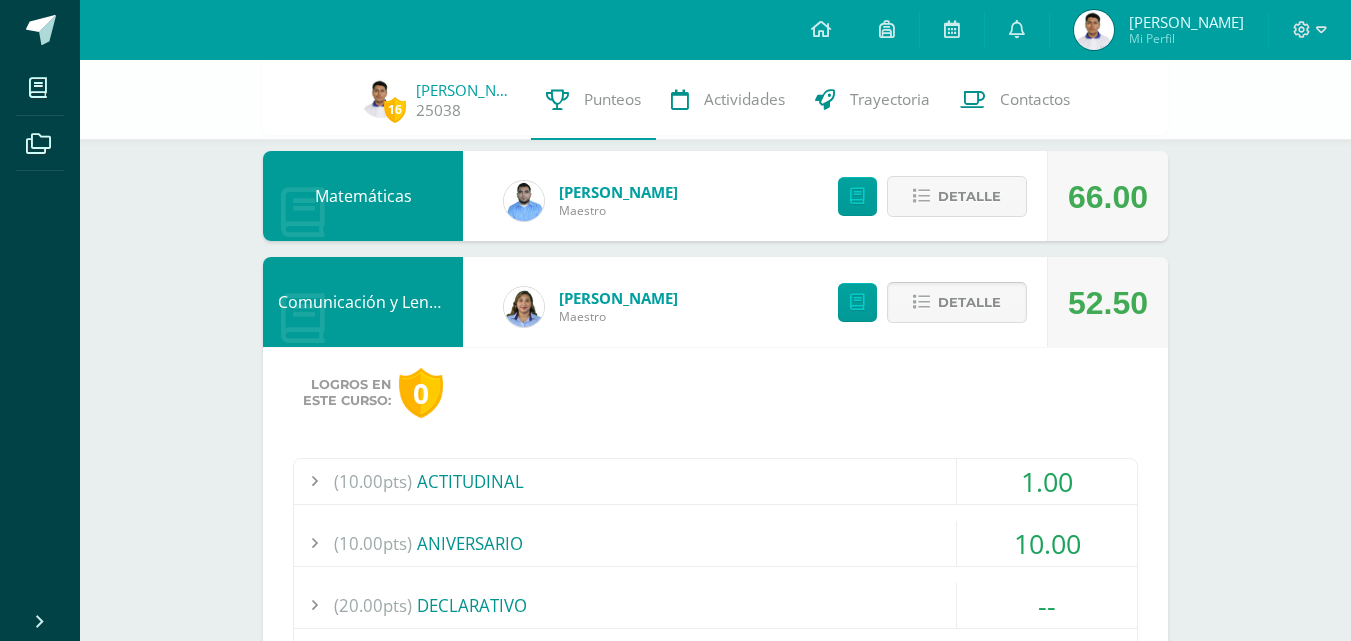 click on "Detalle" at bounding box center [957, 302] 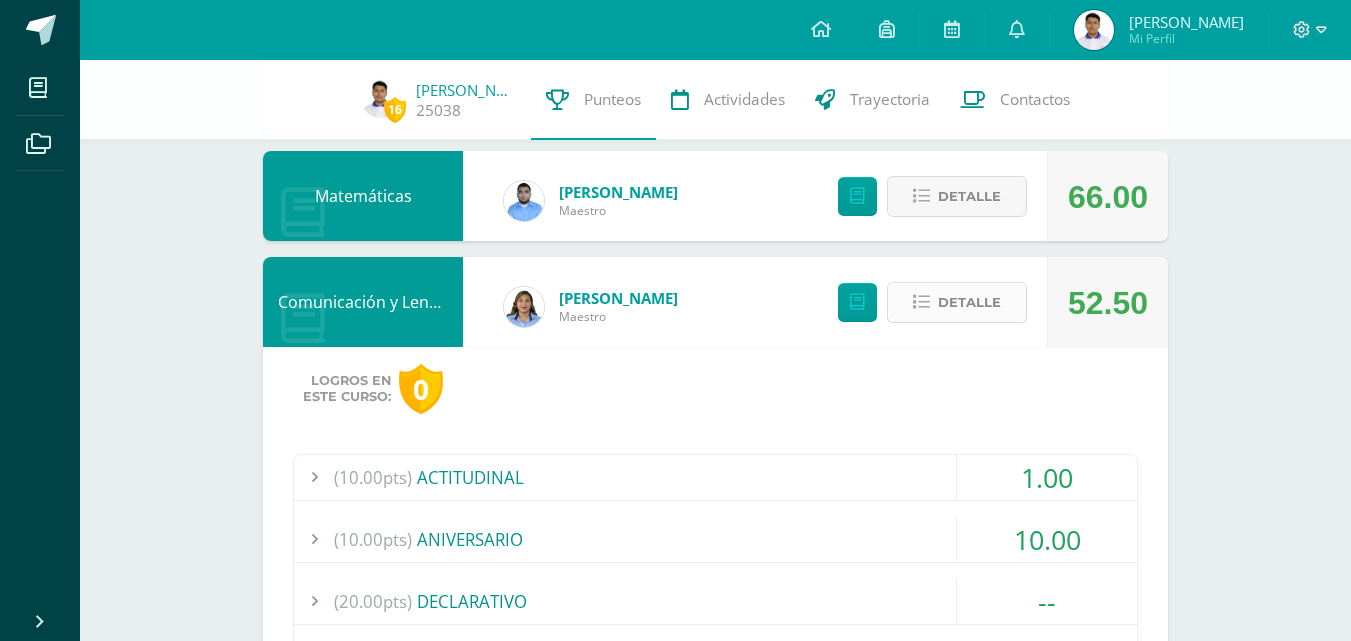click on "Detalle" at bounding box center [957, 302] 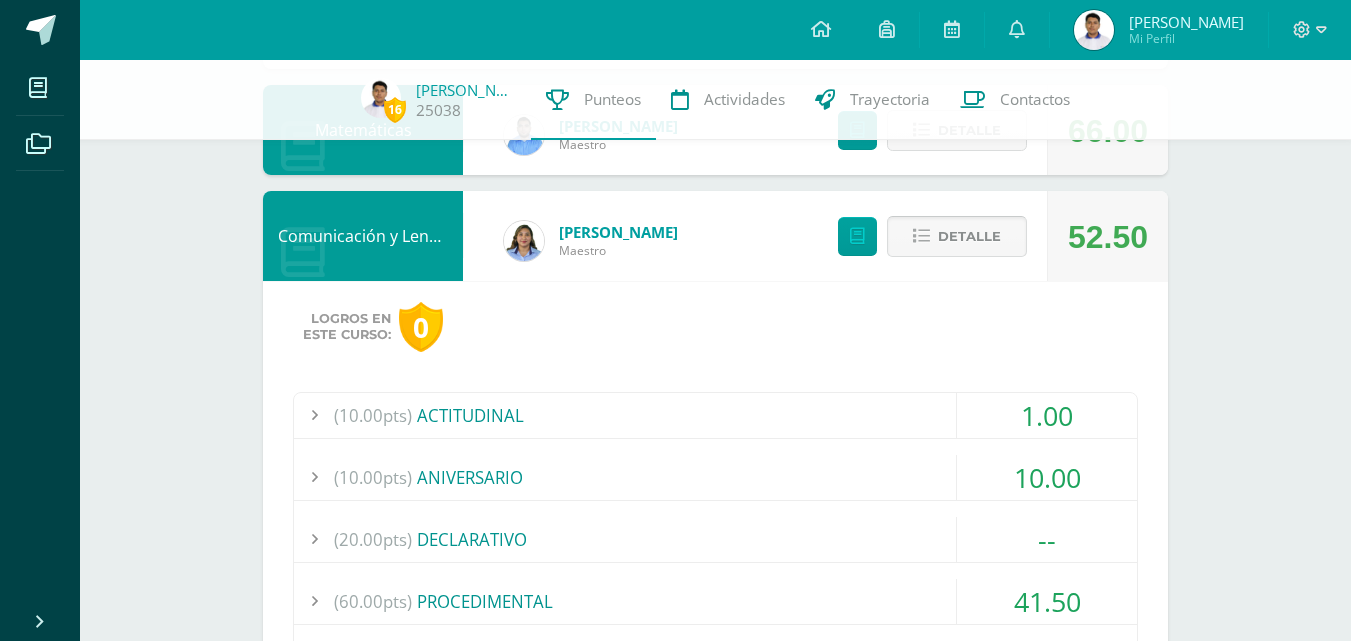 click on "Detalle" at bounding box center [969, 236] 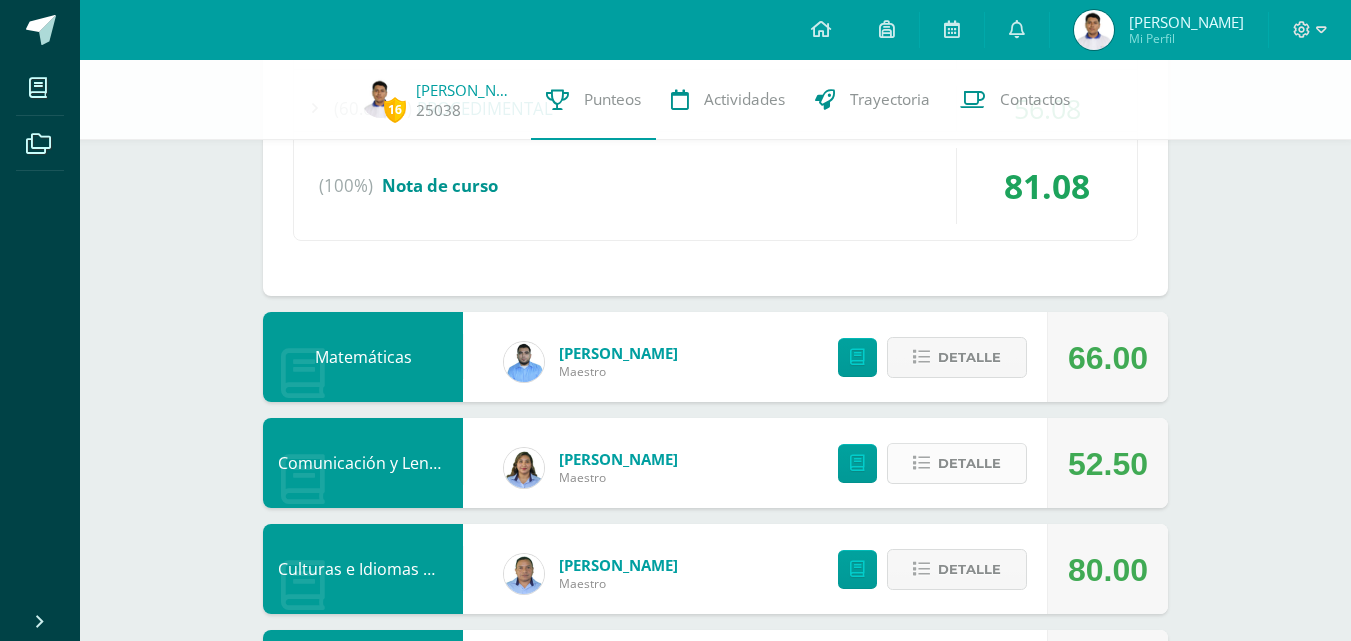 scroll, scrollTop: 612, scrollLeft: 0, axis: vertical 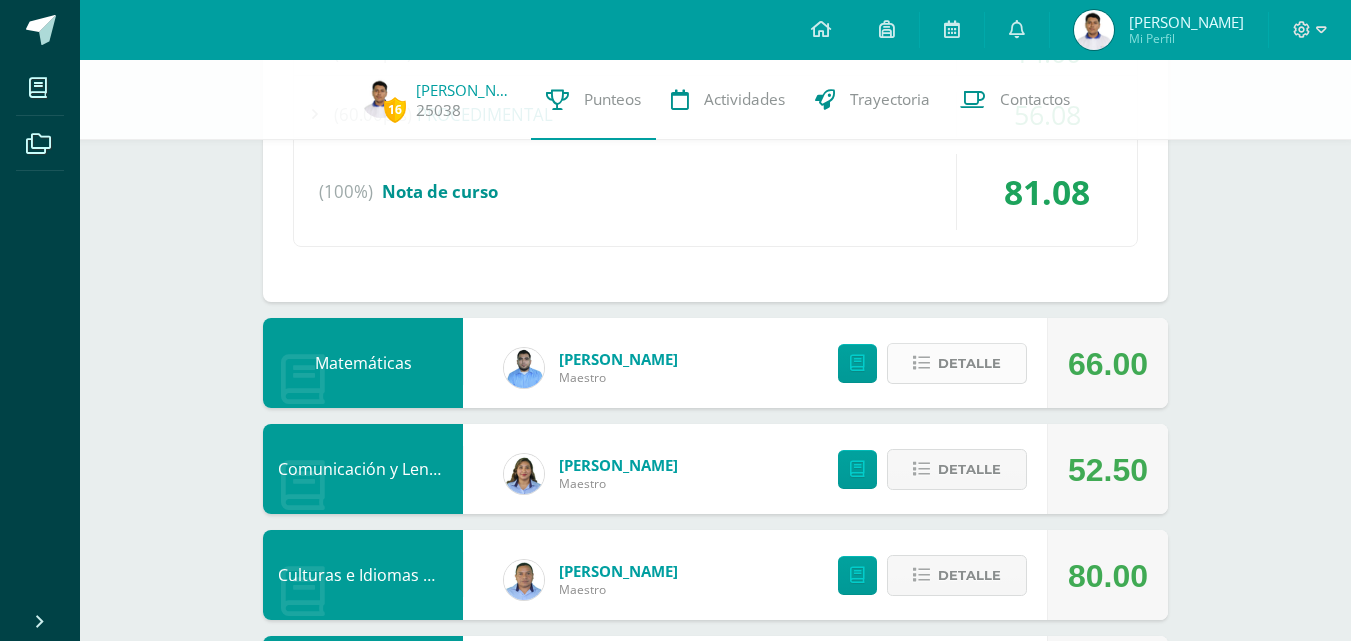 click on "Detalle" at bounding box center (969, 363) 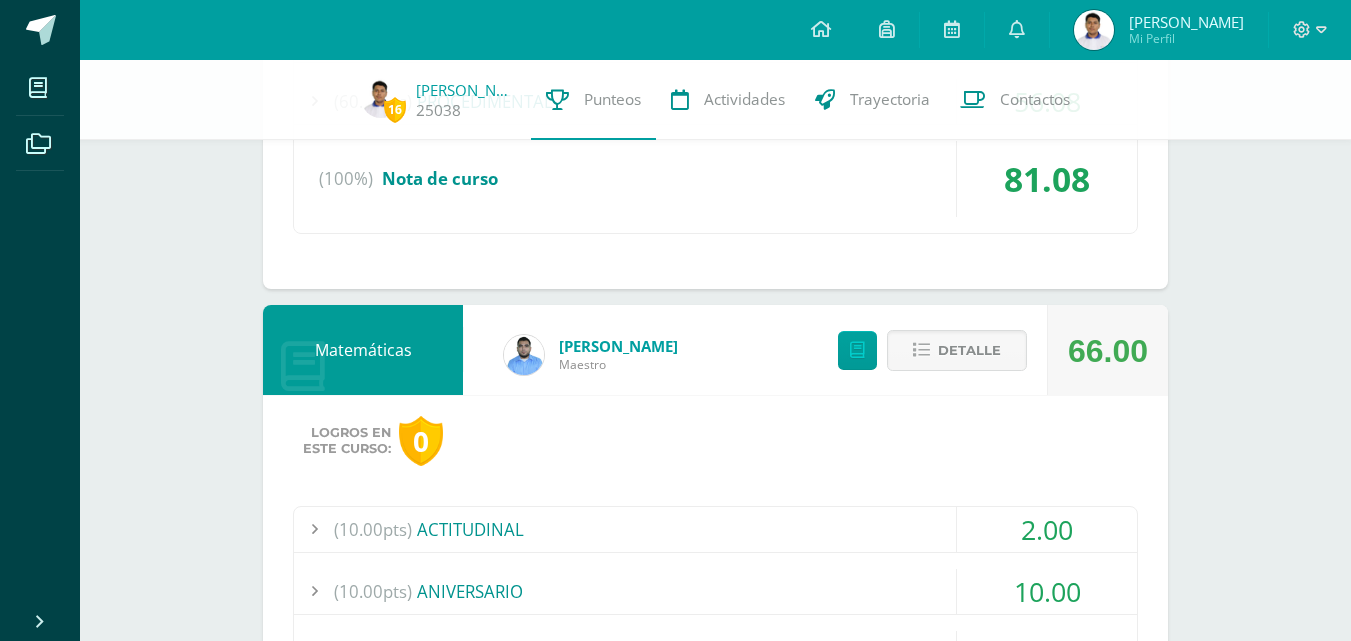scroll, scrollTop: 612, scrollLeft: 0, axis: vertical 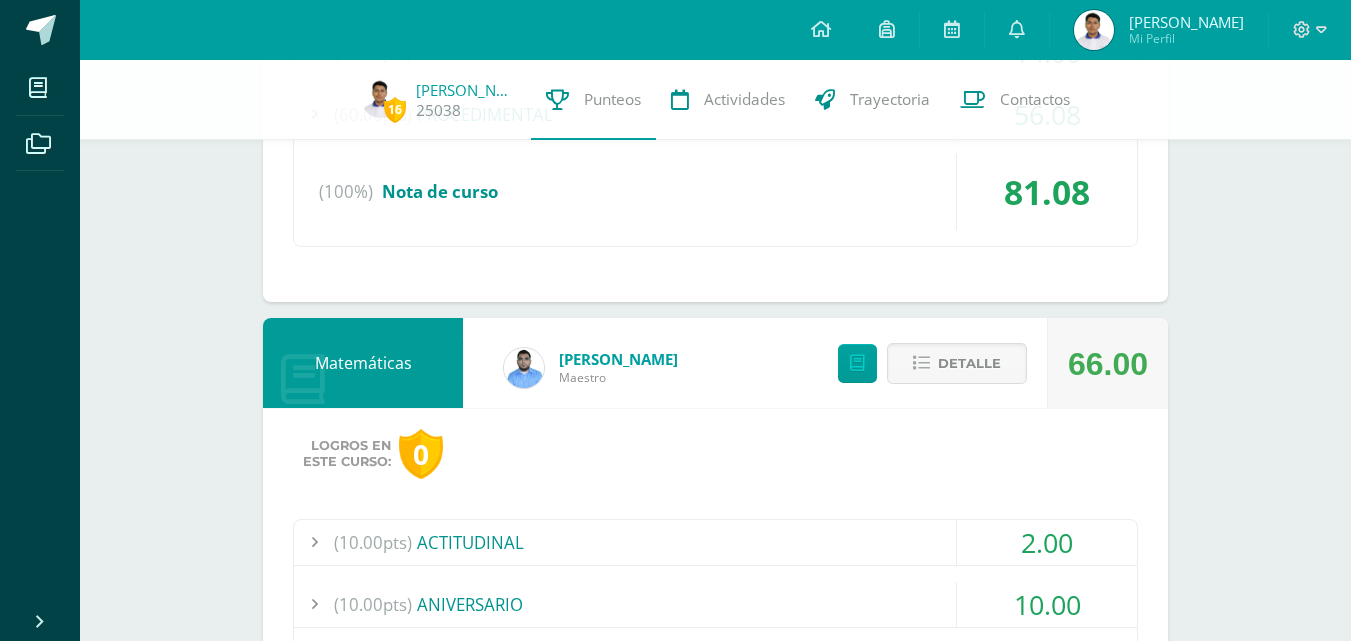 click on "2.00" at bounding box center [1047, 542] 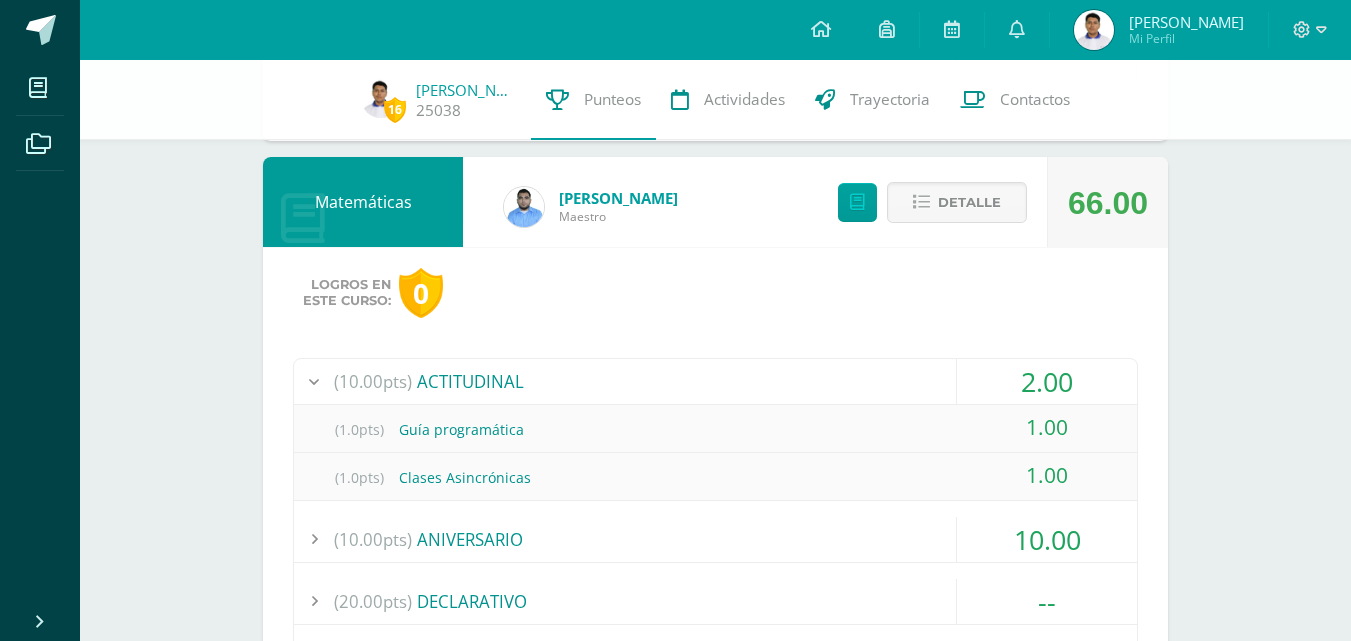 scroll, scrollTop: 779, scrollLeft: 0, axis: vertical 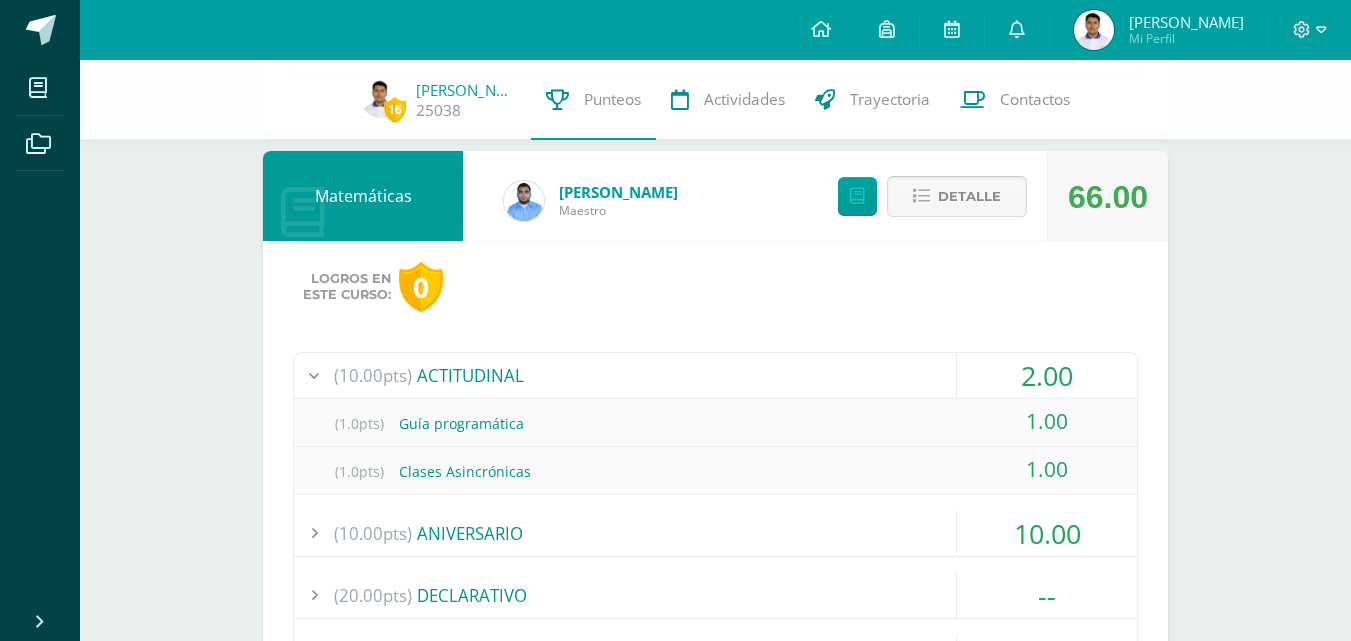 click on "Detalle" at bounding box center [969, 196] 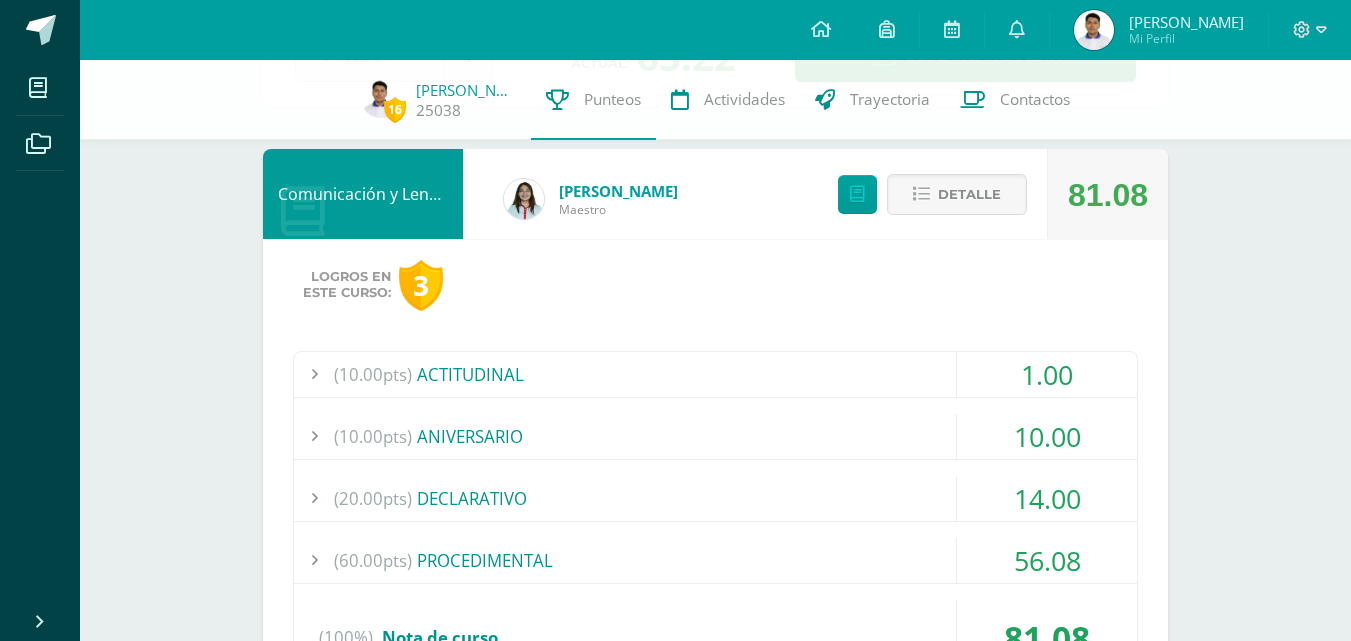 scroll, scrollTop: 79, scrollLeft: 0, axis: vertical 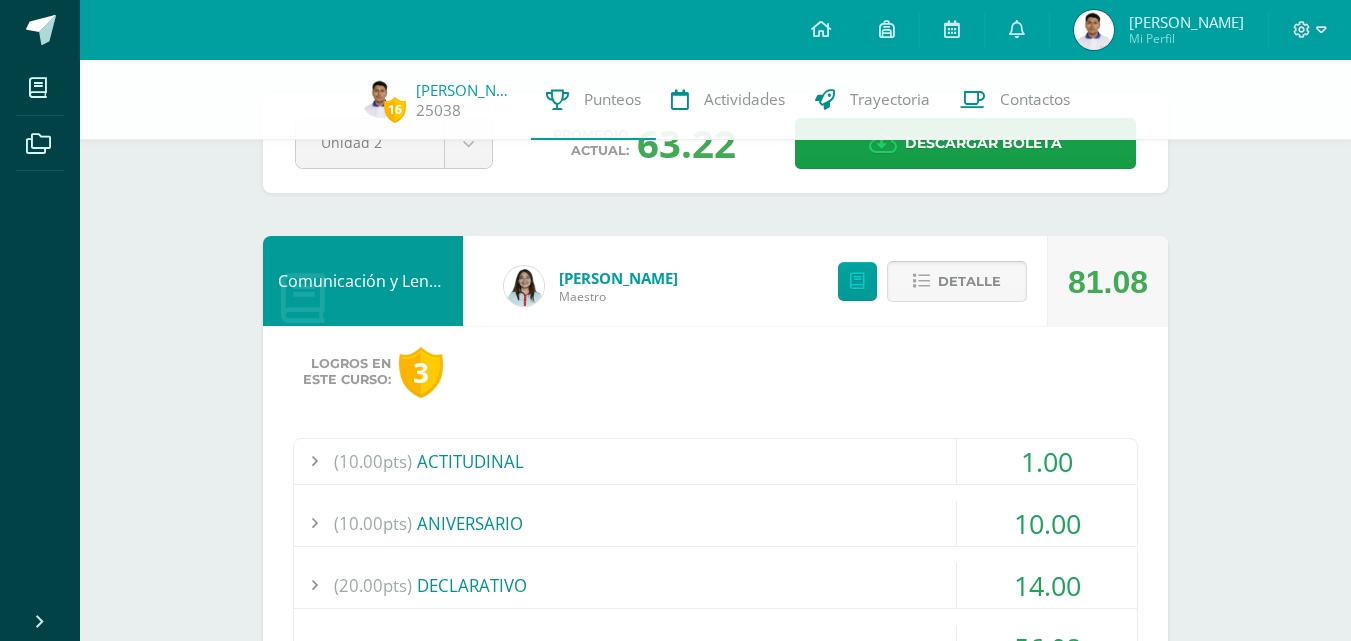 click on "Detalle" at bounding box center (969, 281) 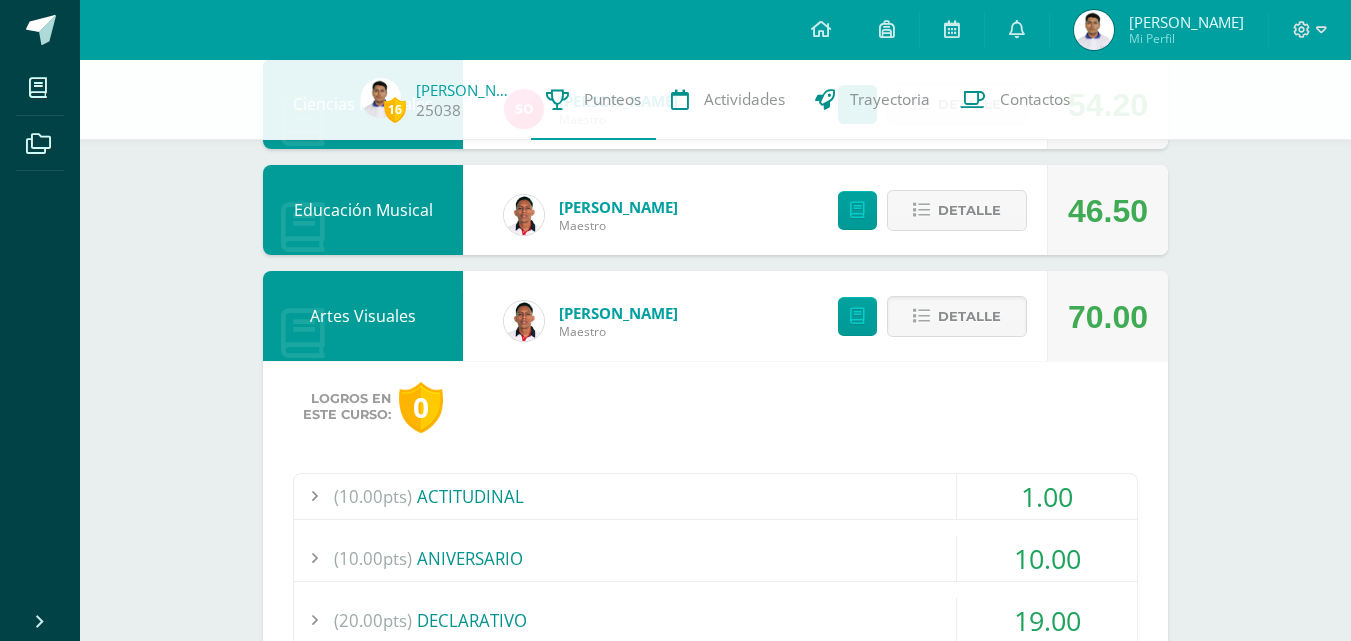 scroll, scrollTop: 679, scrollLeft: 0, axis: vertical 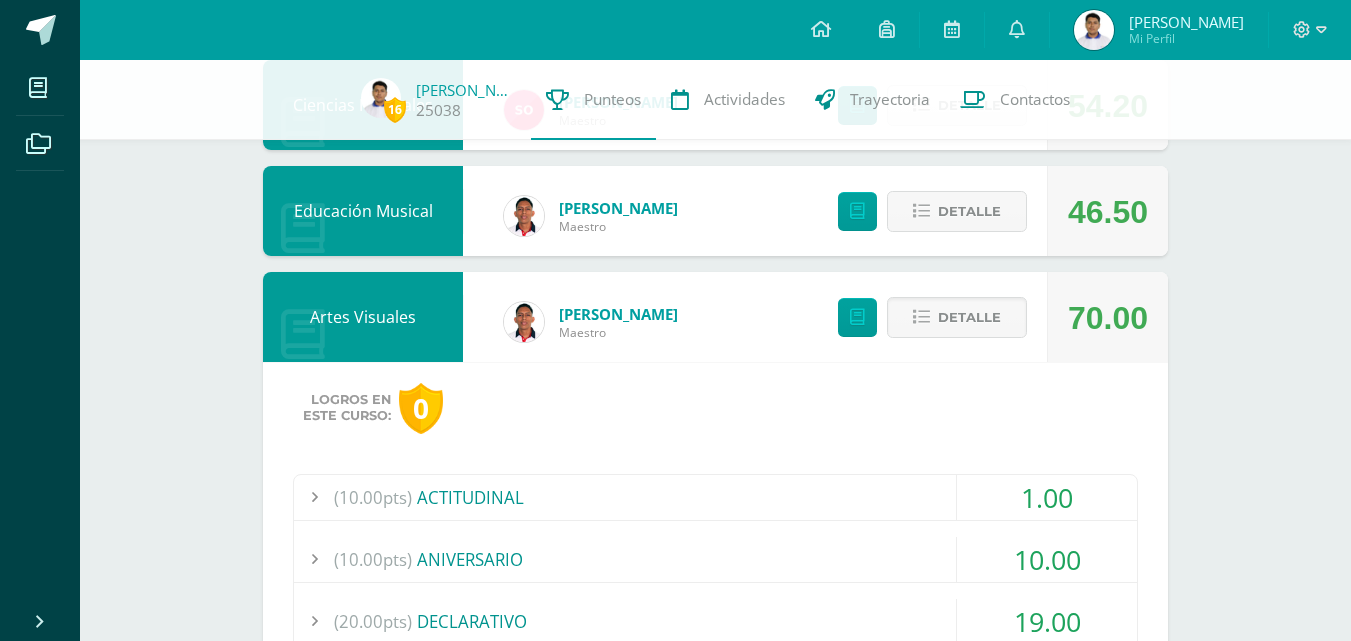 click on "Detalle" at bounding box center [927, 317] 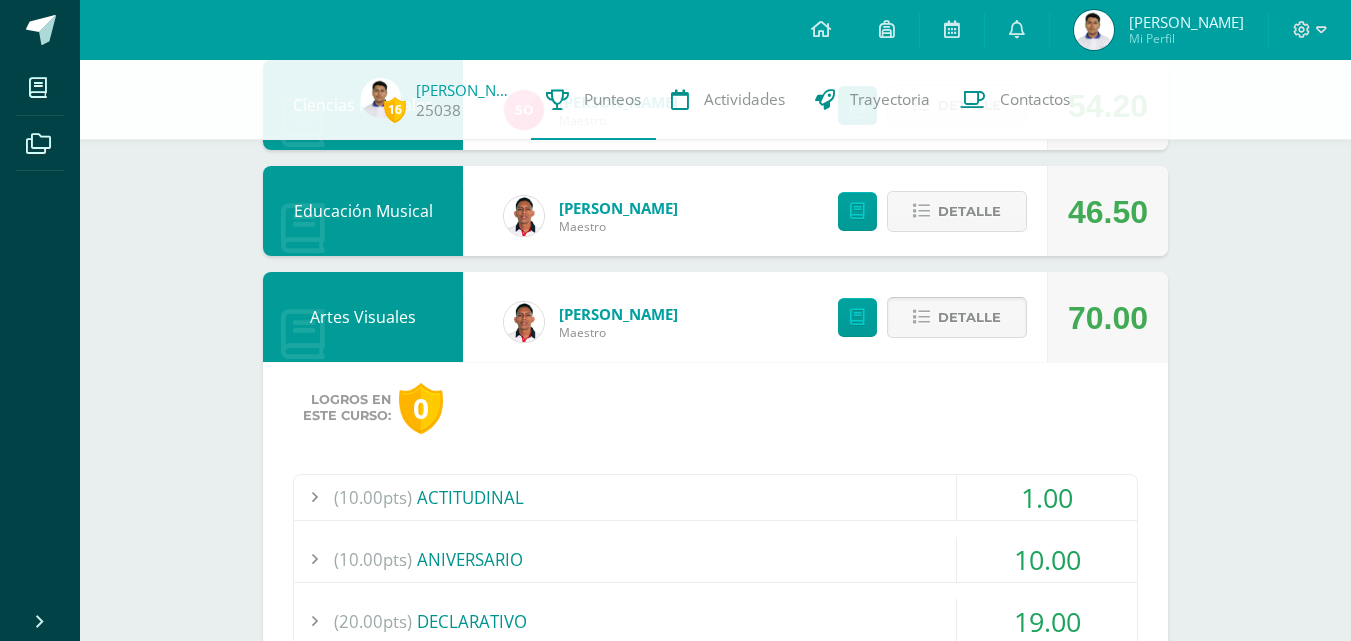 click on "Detalle" at bounding box center [969, 317] 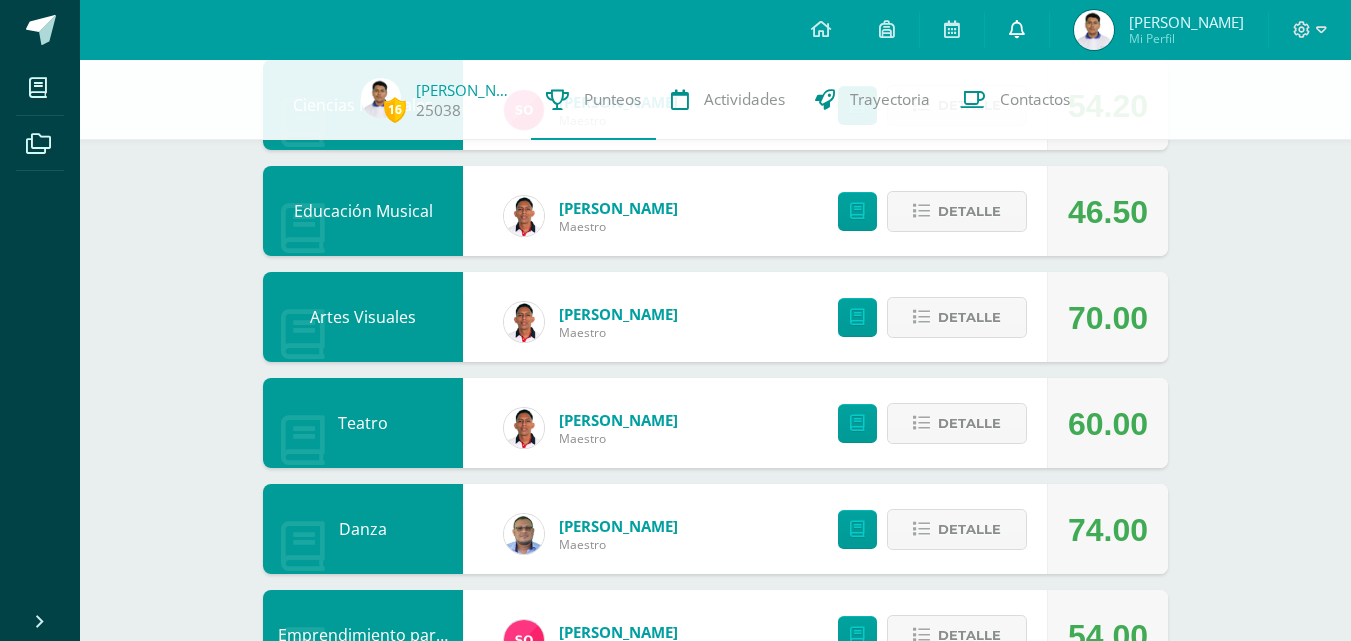 click at bounding box center [1017, 29] 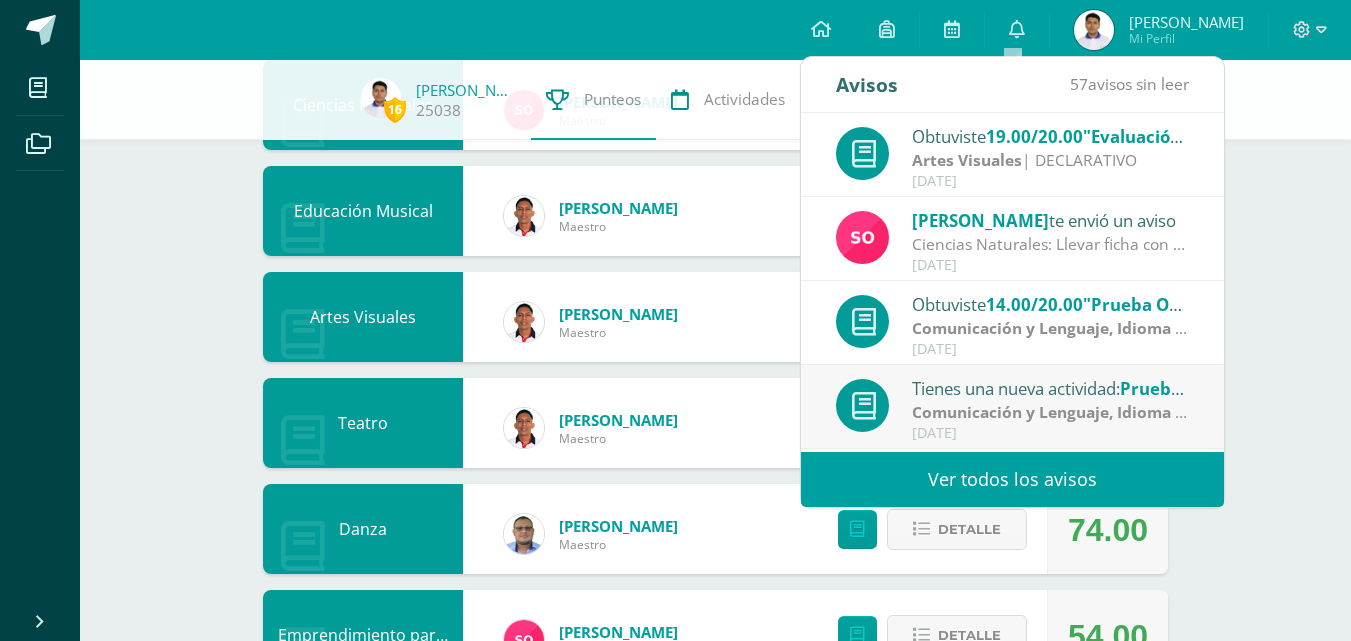 click on "16
Shamir Aguirre
25038
Punteos Actividades Trayectoria Contactos  Pendiente
Unidad 2                             Unidad 1 Unidad 2 Unidad 3
Promedio actual:
63.22
Descargar boleta
Comunicación y Lenguaje, Idioma Extranjero
Jessica Monroy Maestro
81.08
Detalle
Logros en
este curso:
3
Logros obtenidos" at bounding box center [715, 368] 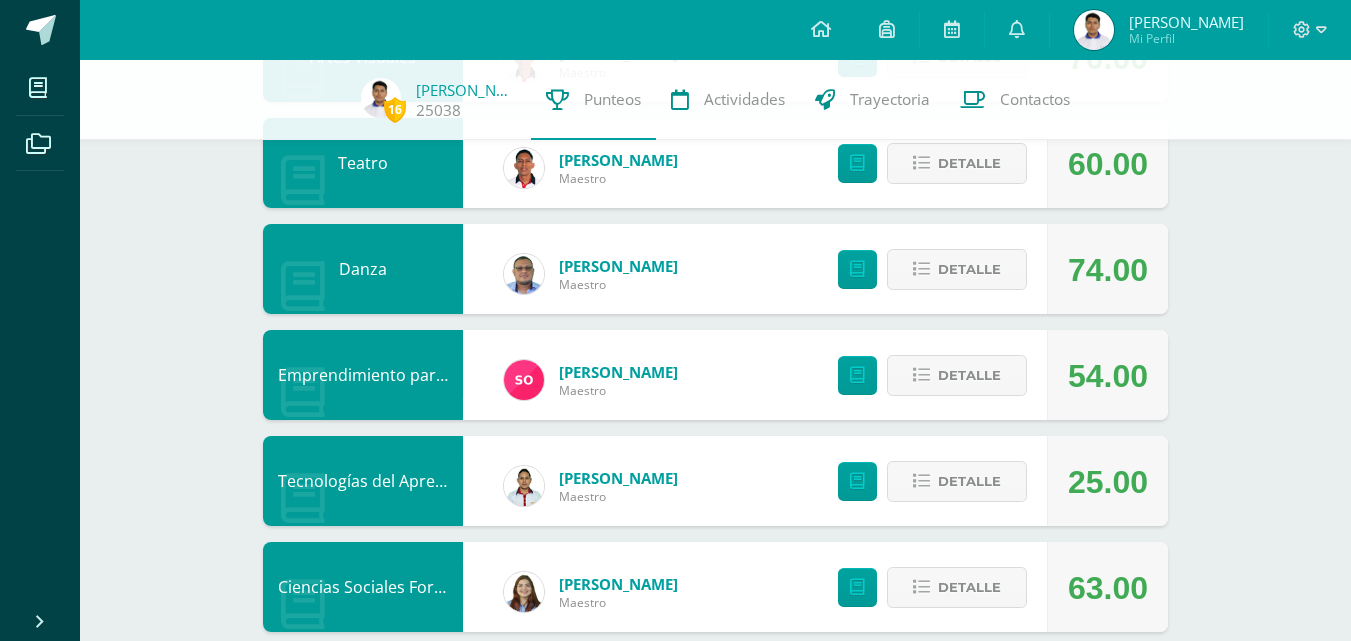 scroll, scrollTop: 979, scrollLeft: 0, axis: vertical 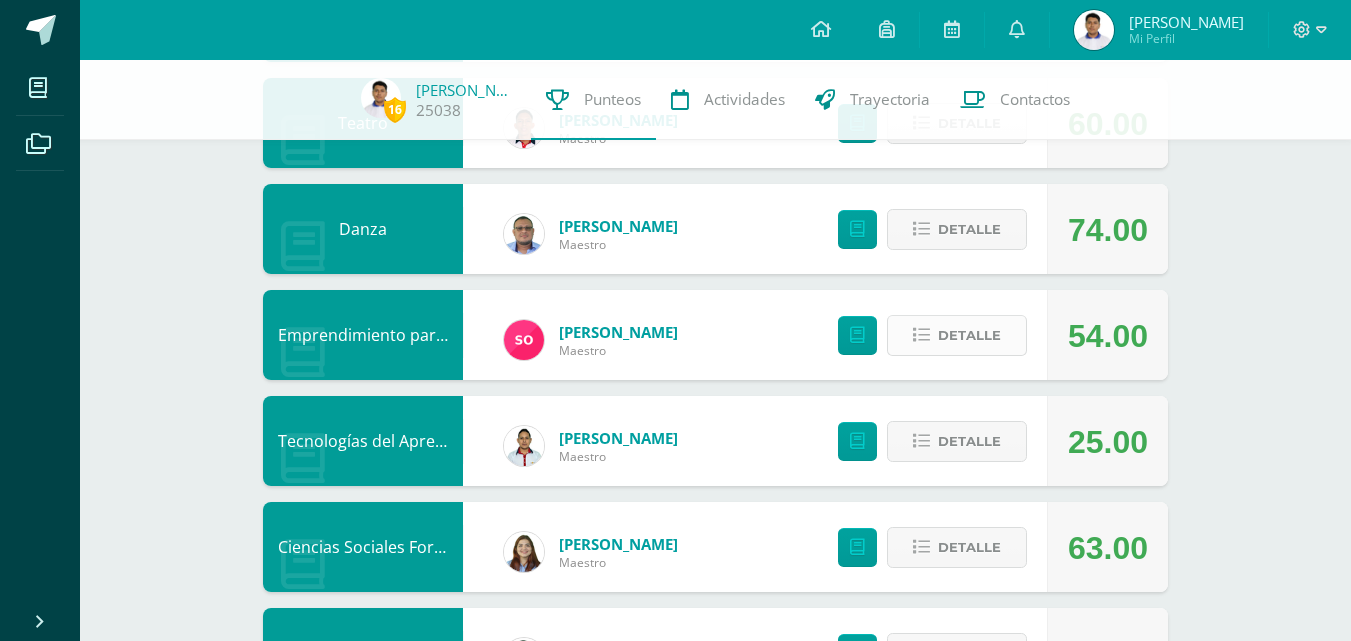 click at bounding box center (921, 335) 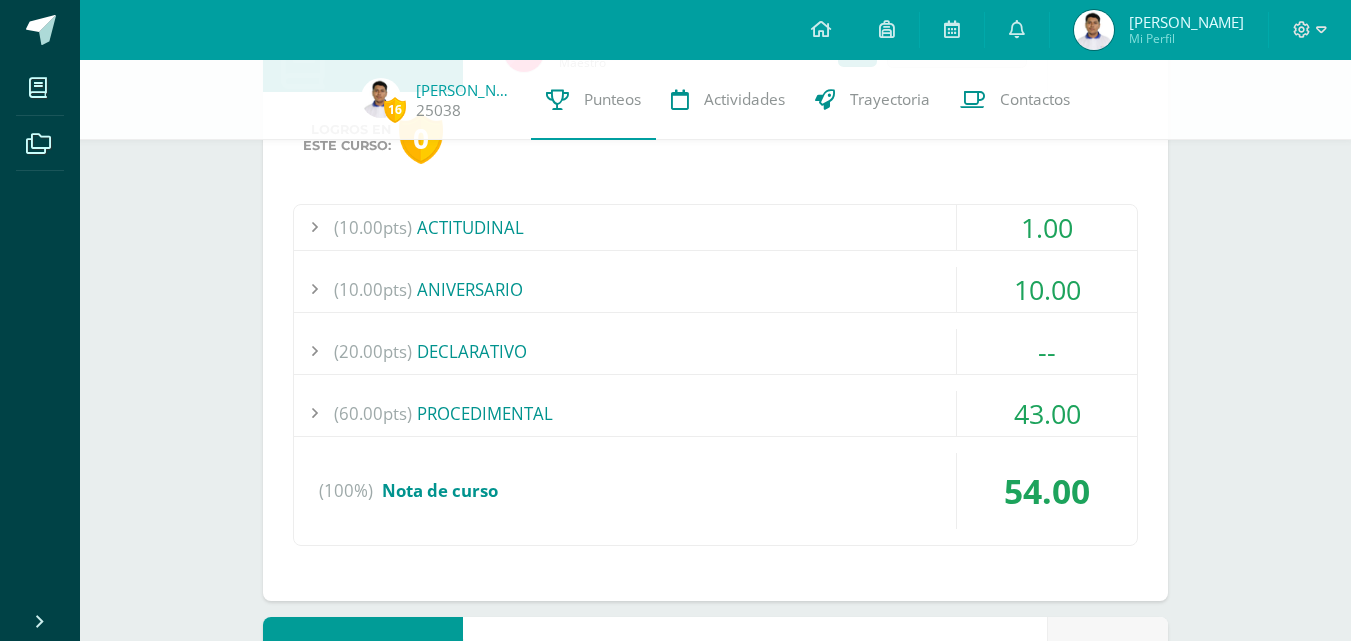 scroll, scrollTop: 1279, scrollLeft: 0, axis: vertical 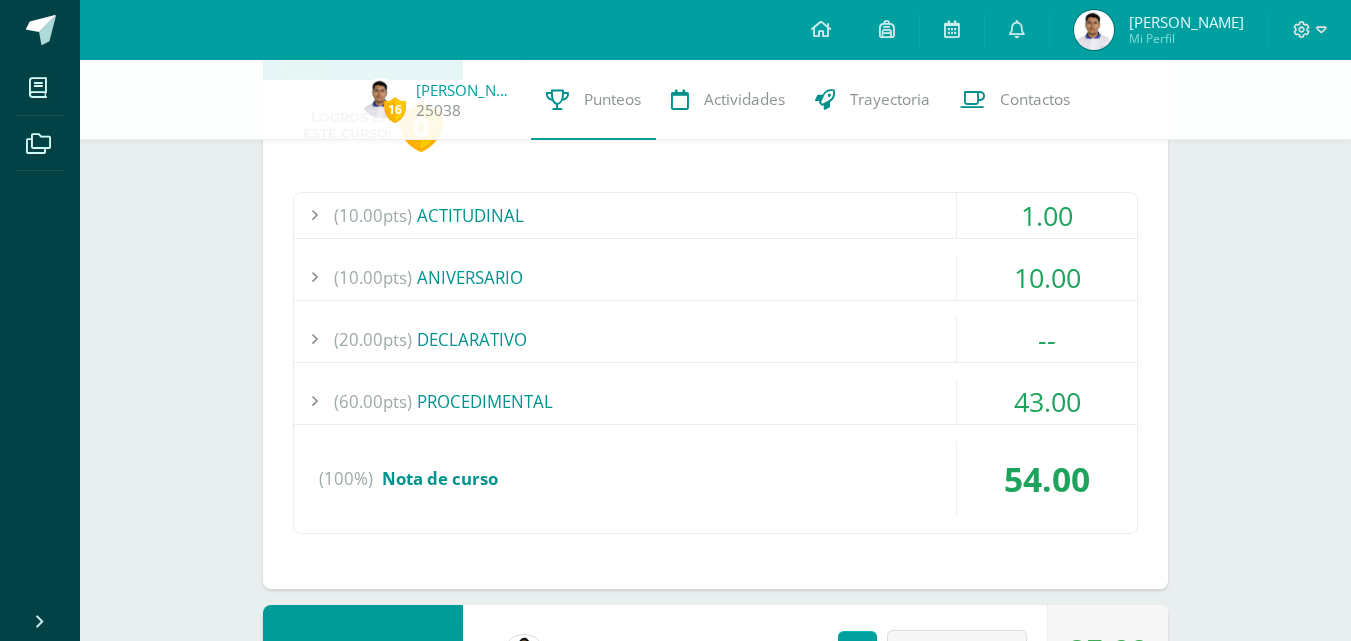 click on "43.00" at bounding box center (1047, 401) 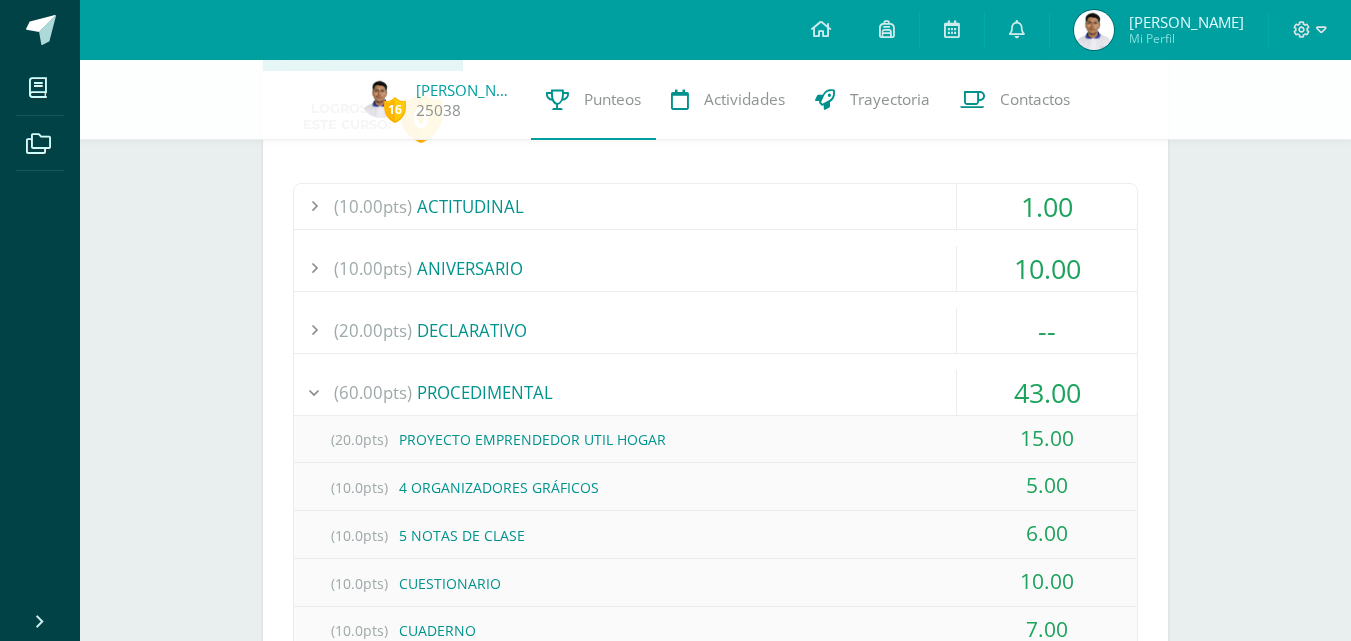 scroll, scrollTop: 1245, scrollLeft: 0, axis: vertical 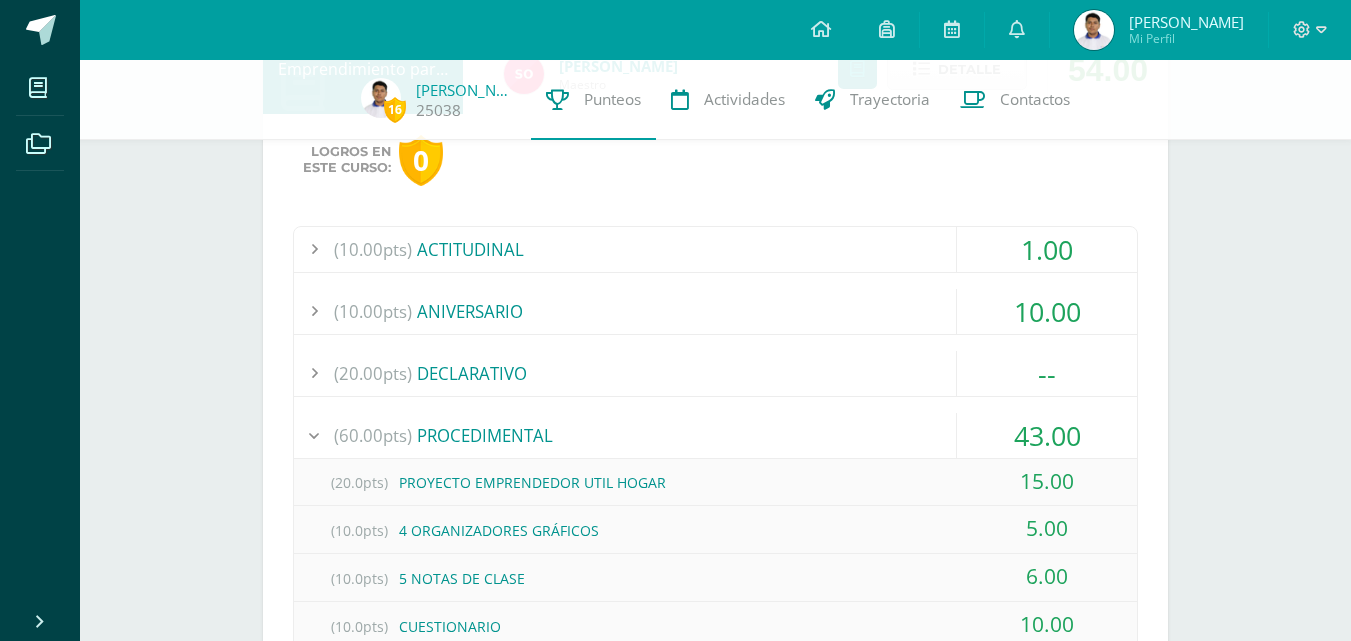 click on "10.00" at bounding box center (1047, 311) 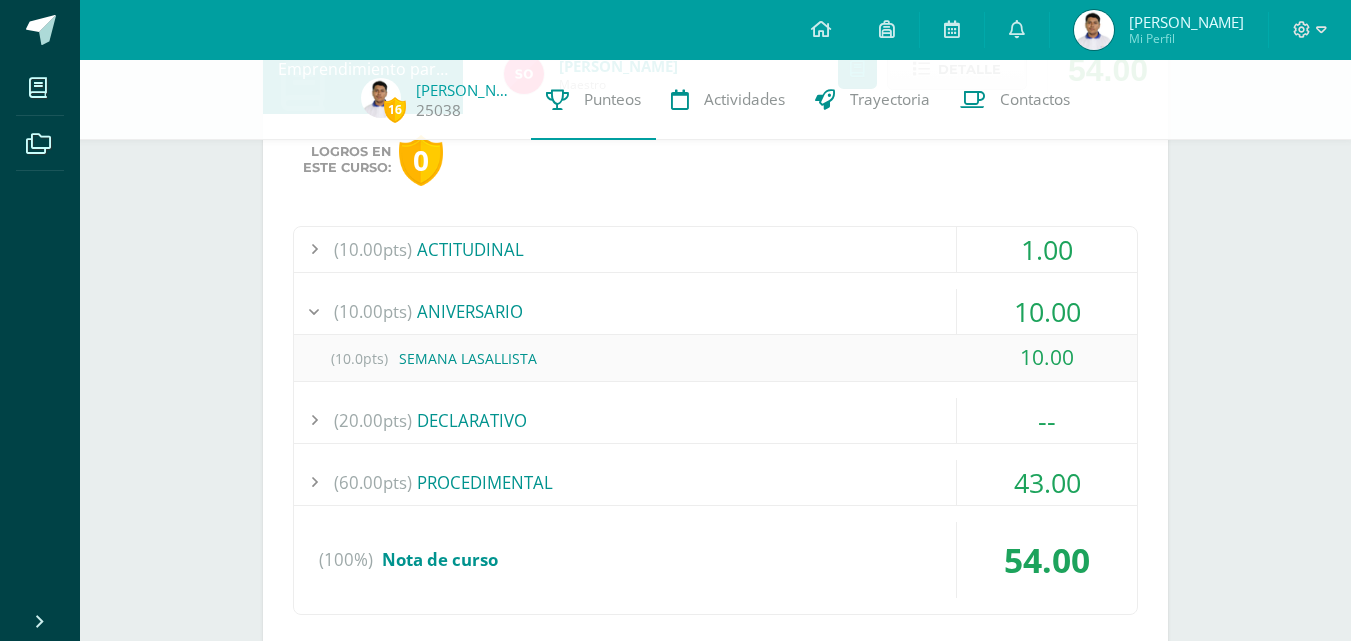 click on "10.00" at bounding box center [1047, 311] 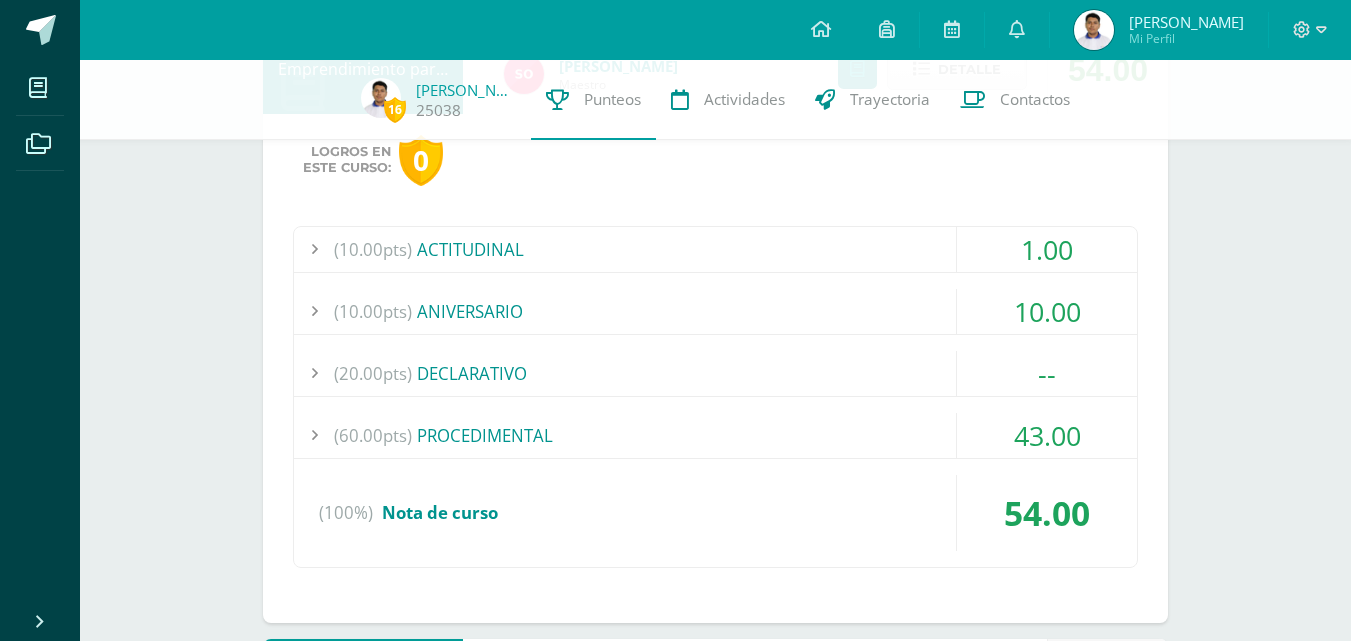 click on "43.00" at bounding box center [1047, 435] 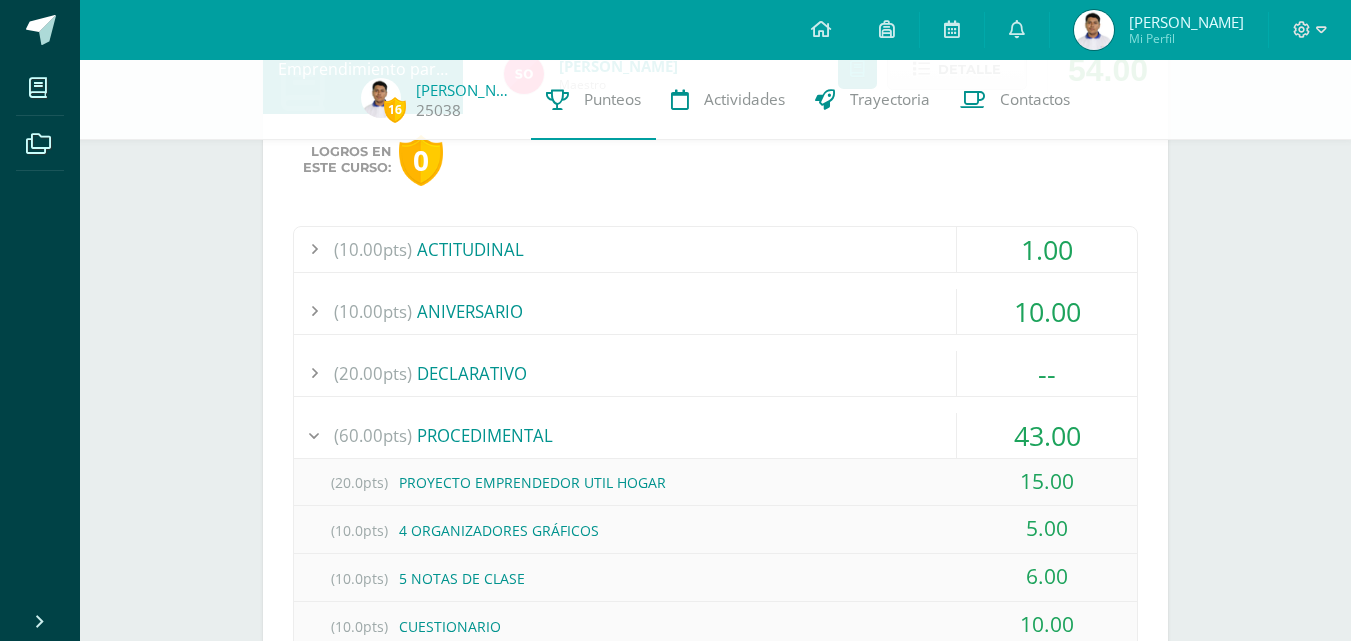 click on "43.00" at bounding box center [1047, 435] 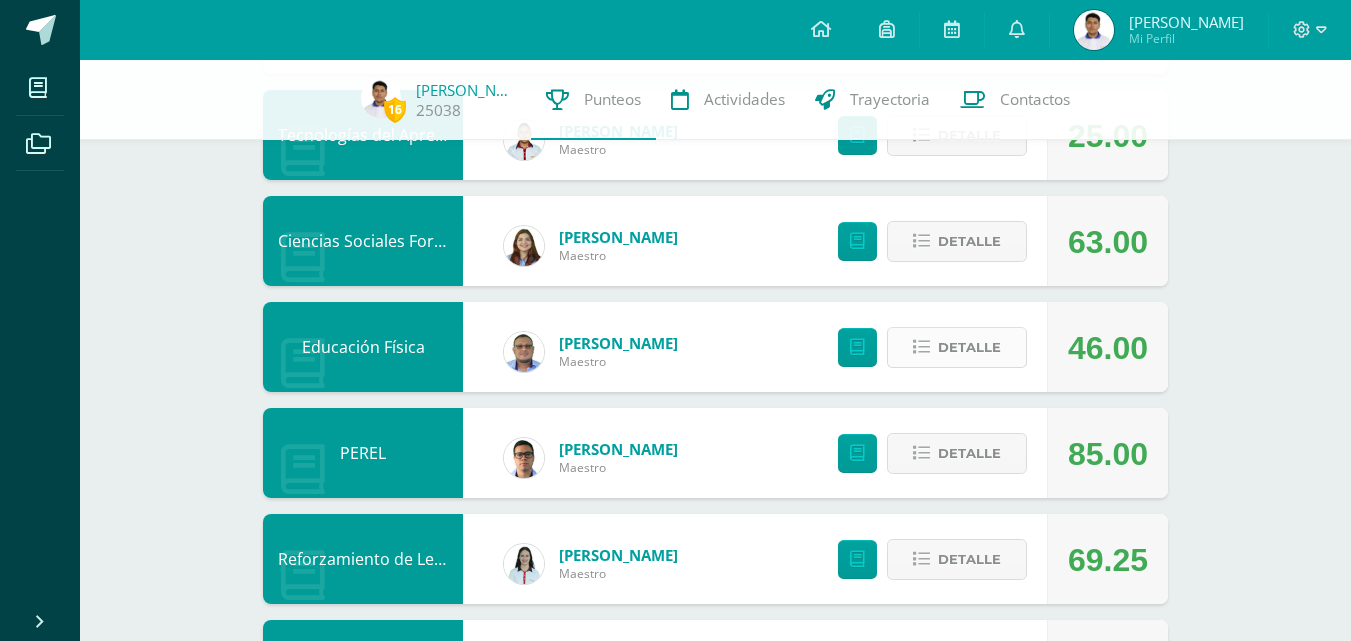 scroll, scrollTop: 1812, scrollLeft: 0, axis: vertical 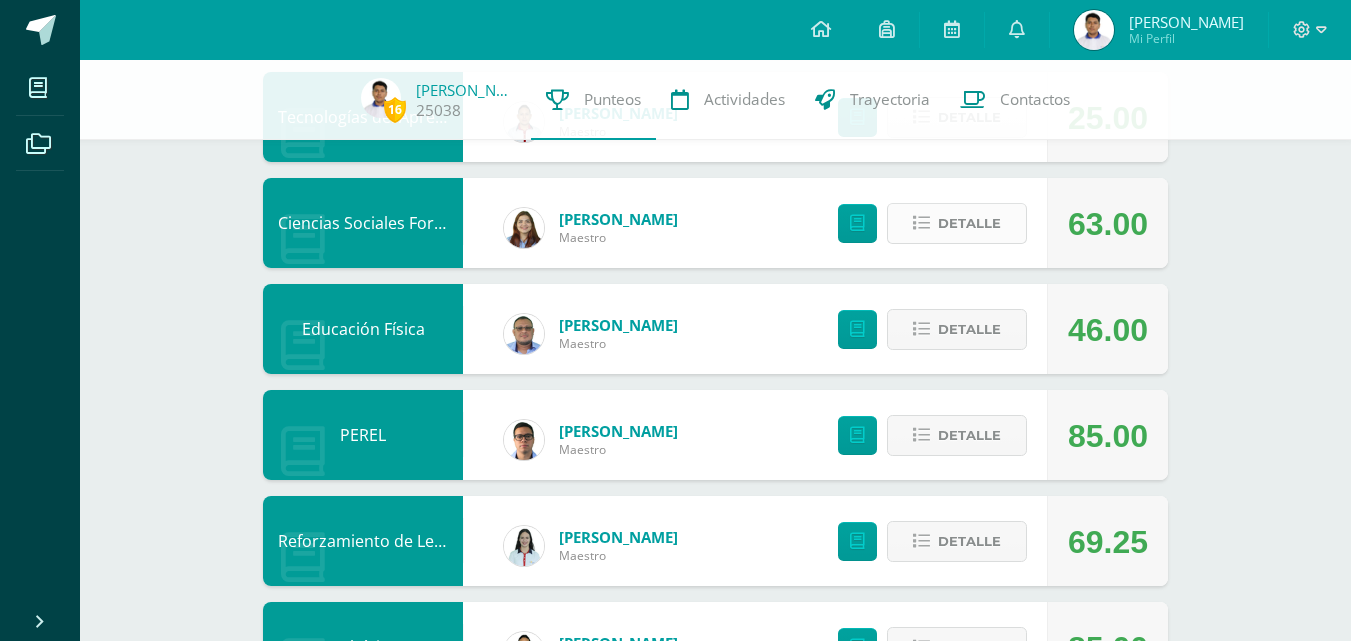 click on "Detalle" at bounding box center [969, 223] 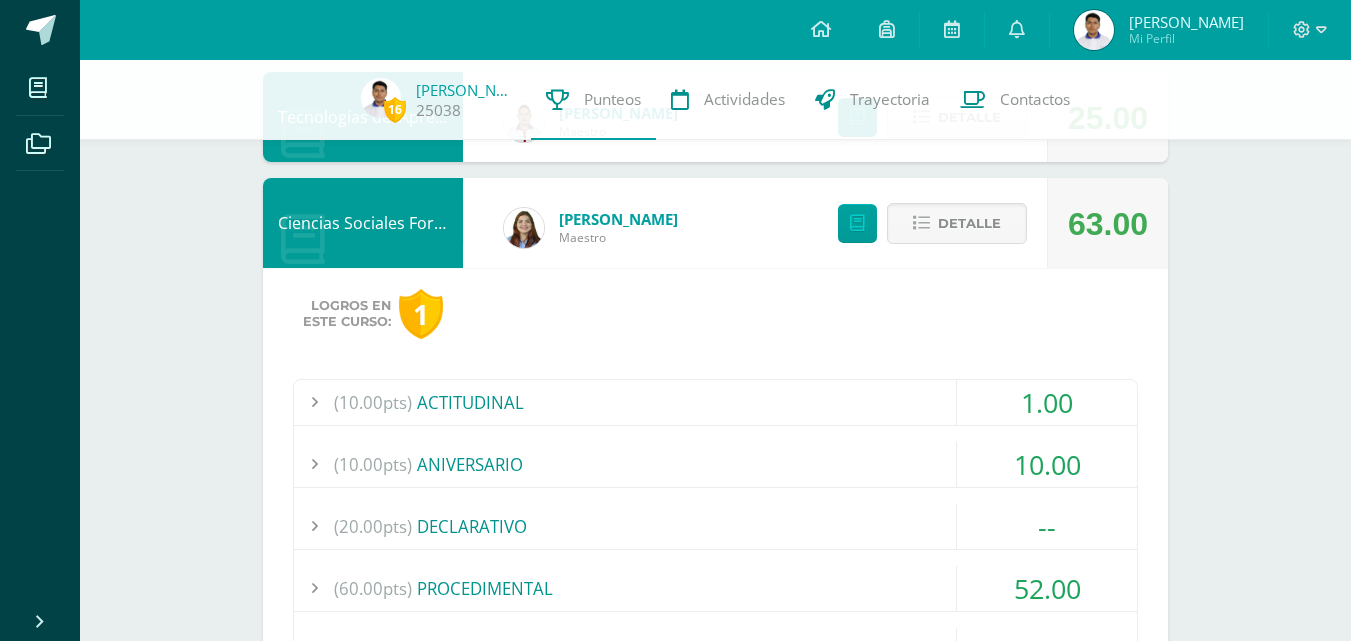 click on "1.00" at bounding box center (1047, 402) 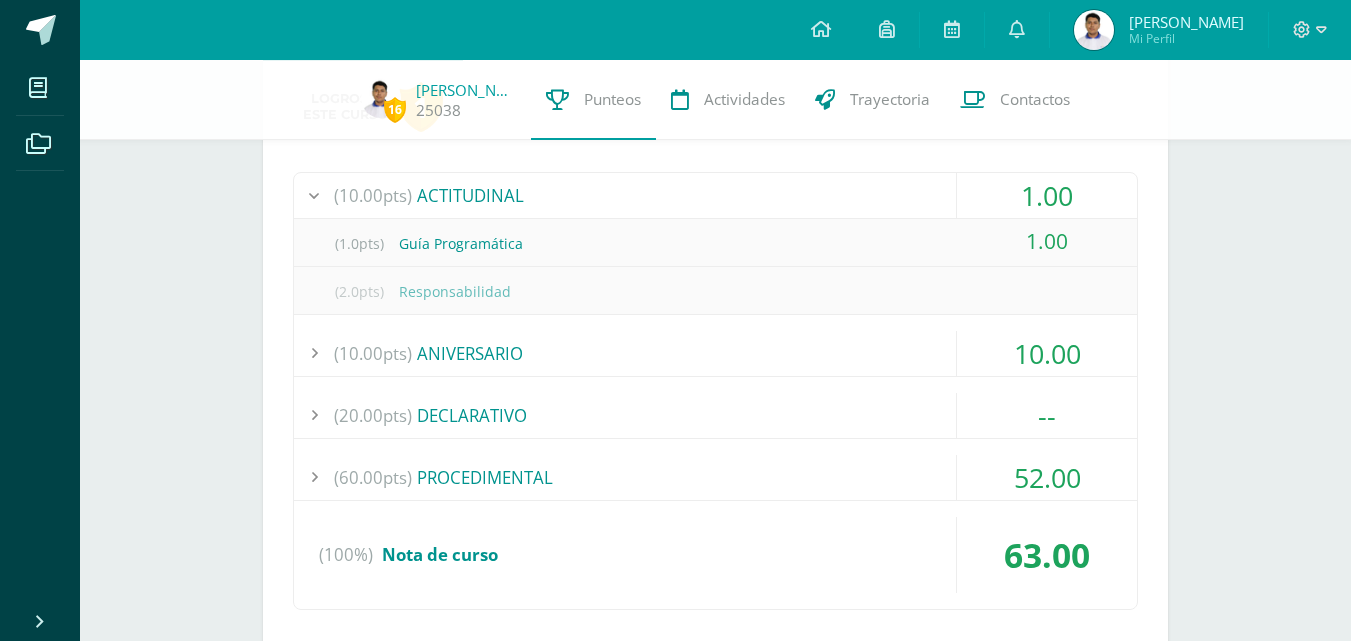 scroll, scrollTop: 2079, scrollLeft: 0, axis: vertical 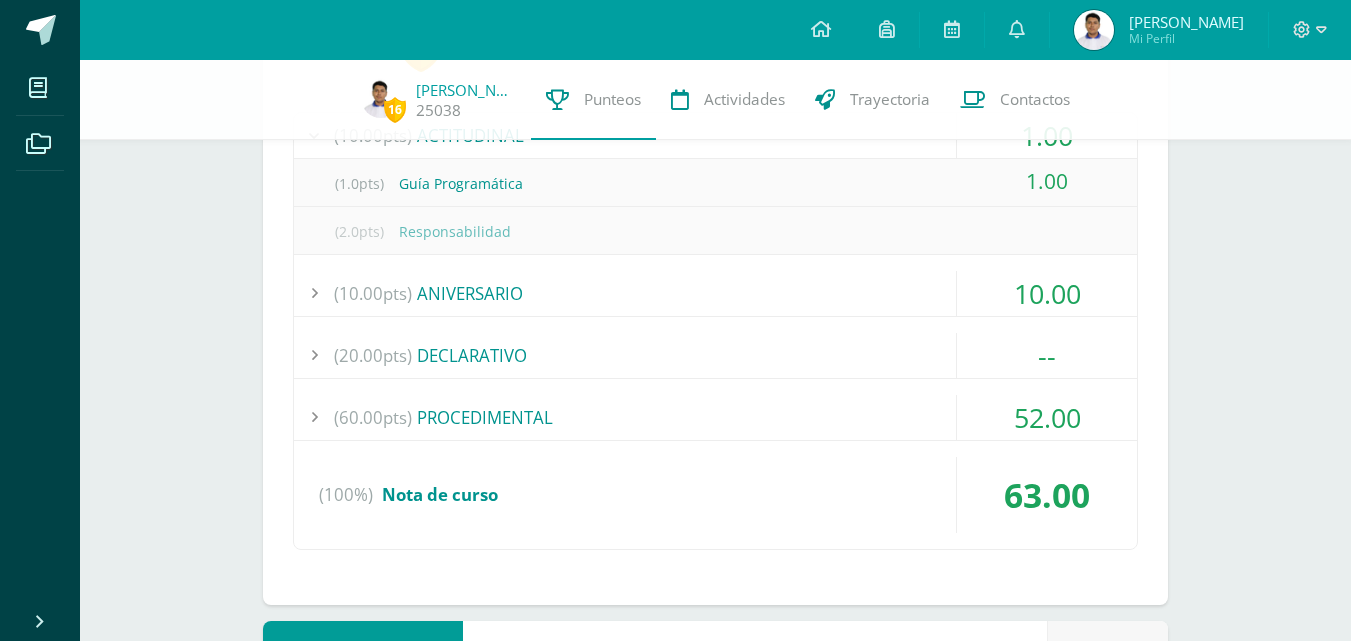 click on "10.00" at bounding box center (1047, 293) 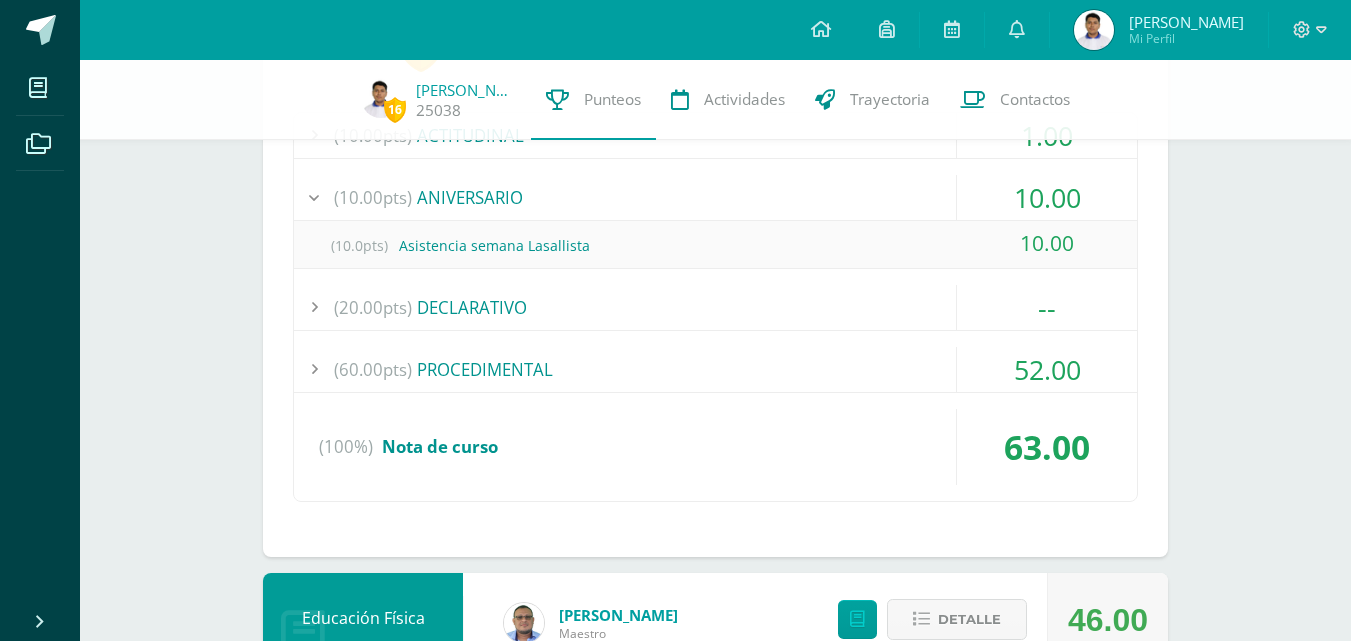 click on "10.00" at bounding box center [1047, 243] 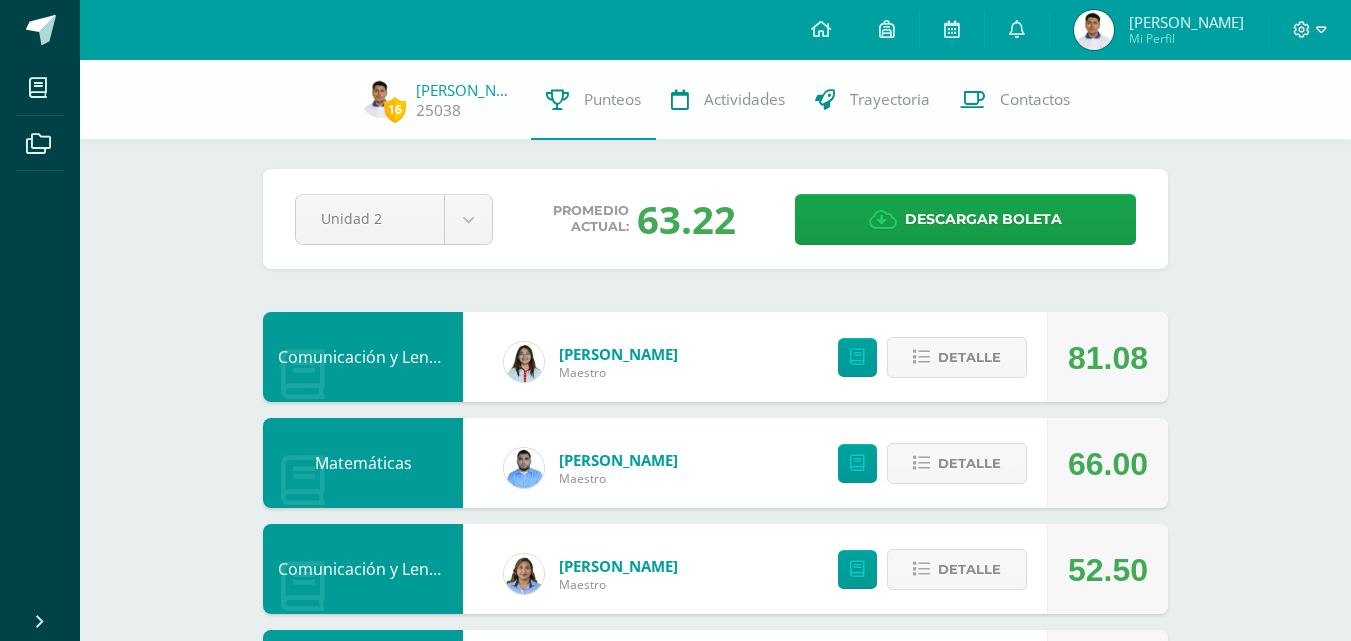 scroll, scrollTop: 0, scrollLeft: 0, axis: both 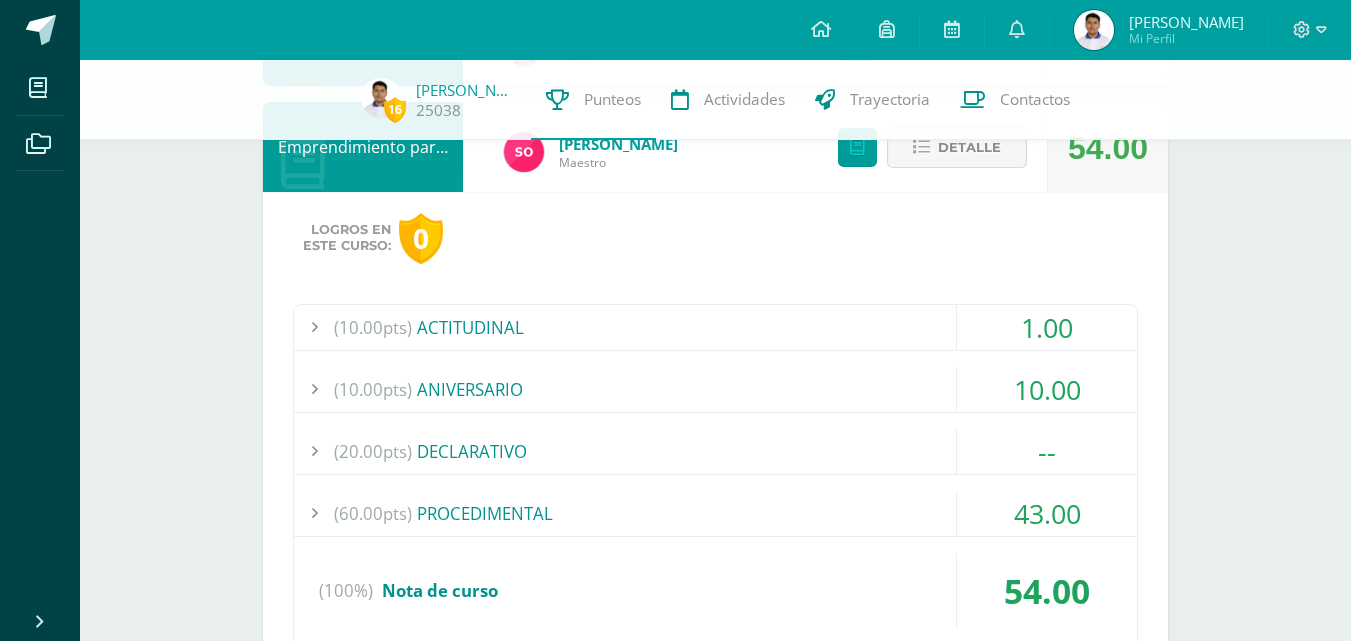 click on "Detalle" at bounding box center [969, 147] 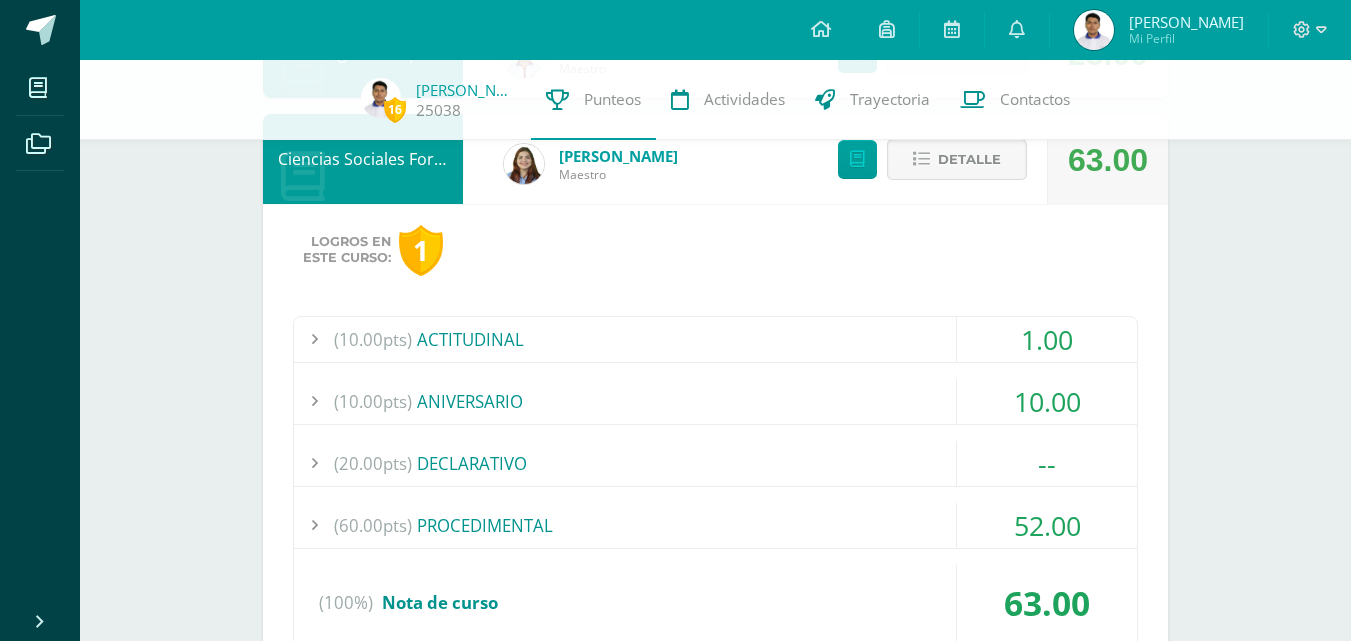 click on "Detalle" at bounding box center [969, 159] 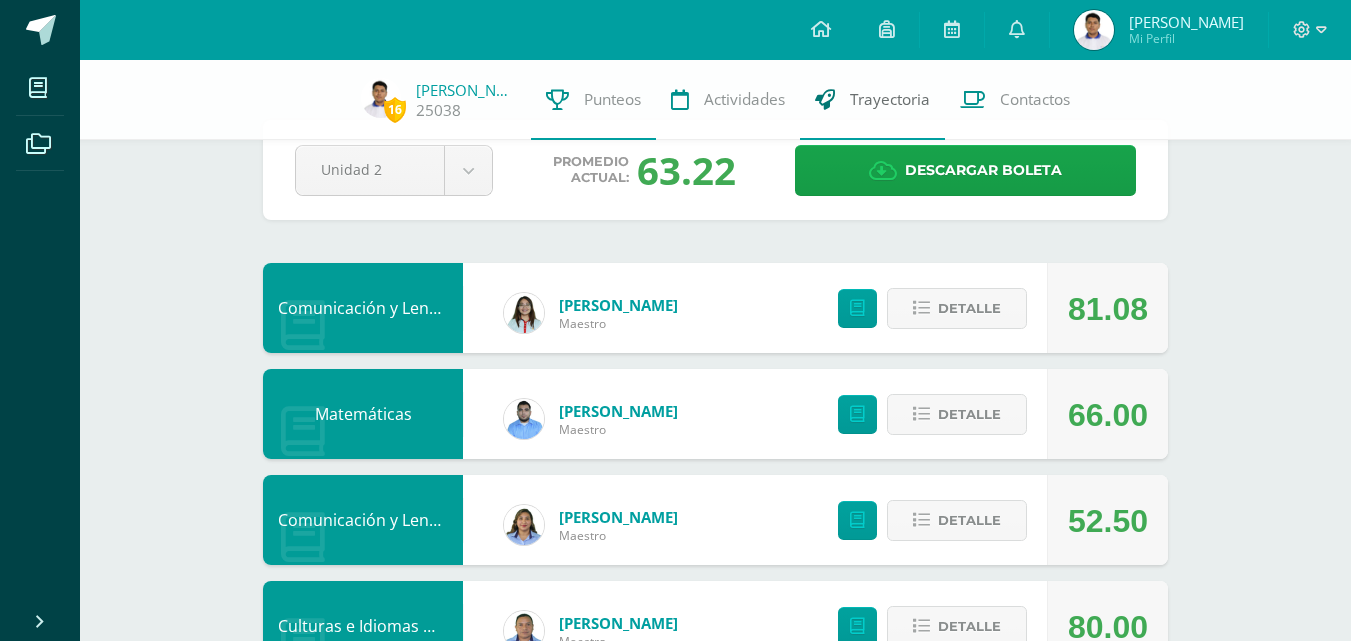 scroll, scrollTop: 0, scrollLeft: 0, axis: both 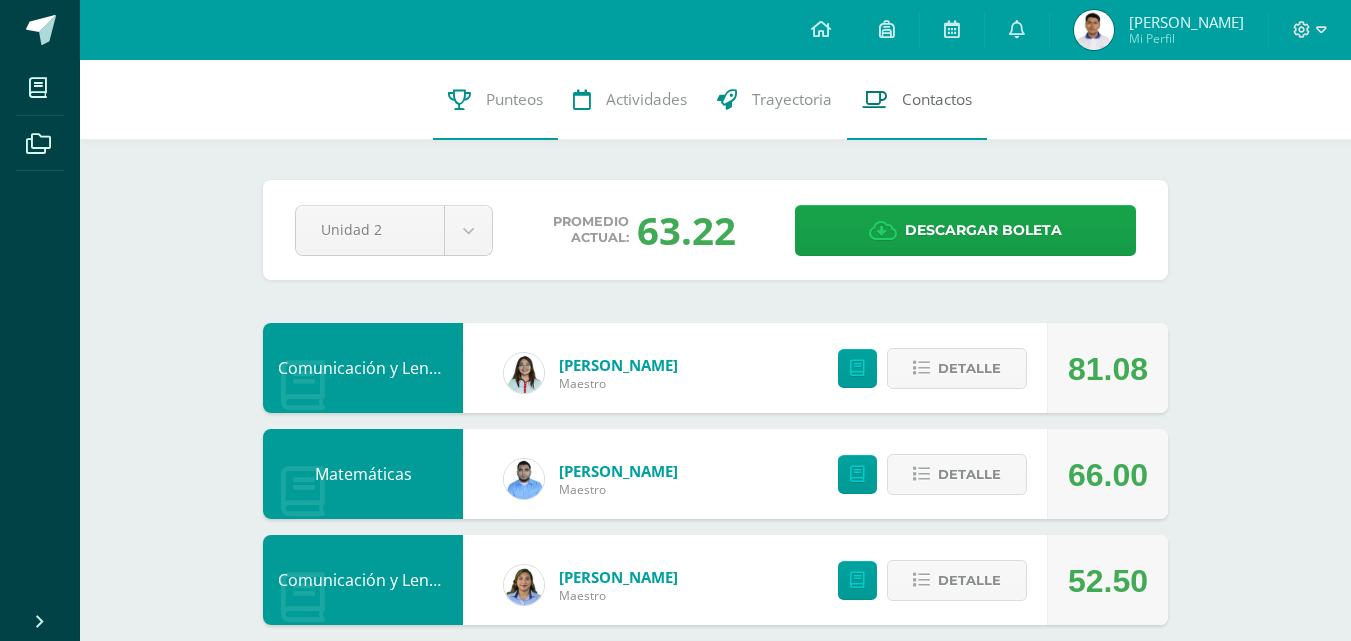 click on "Contactos" at bounding box center [937, 99] 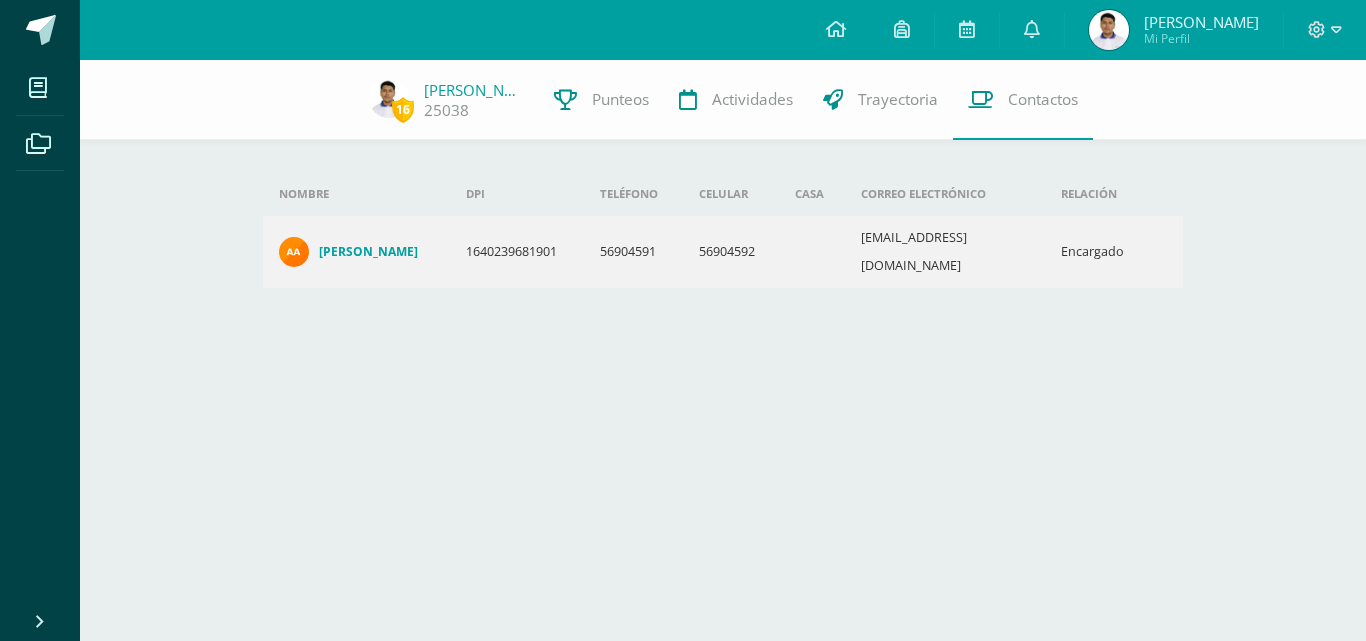 scroll, scrollTop: 0, scrollLeft: 0, axis: both 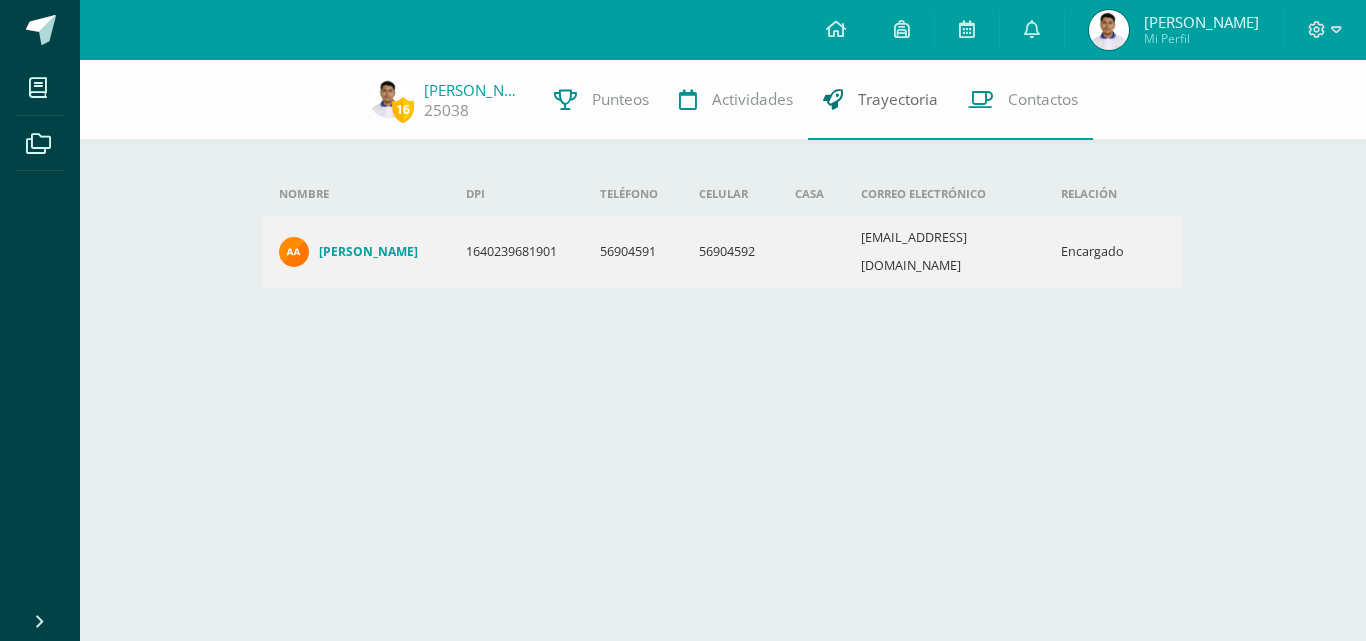 click on "Trayectoria" at bounding box center [880, 100] 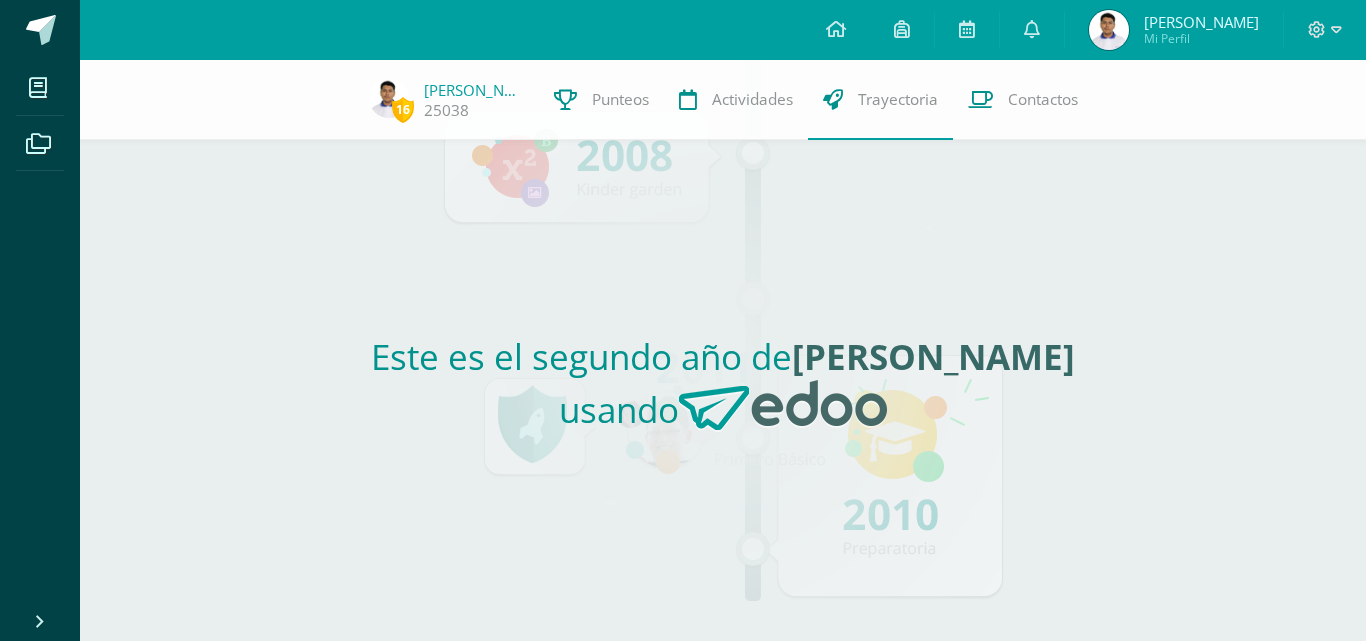 scroll, scrollTop: 0, scrollLeft: 0, axis: both 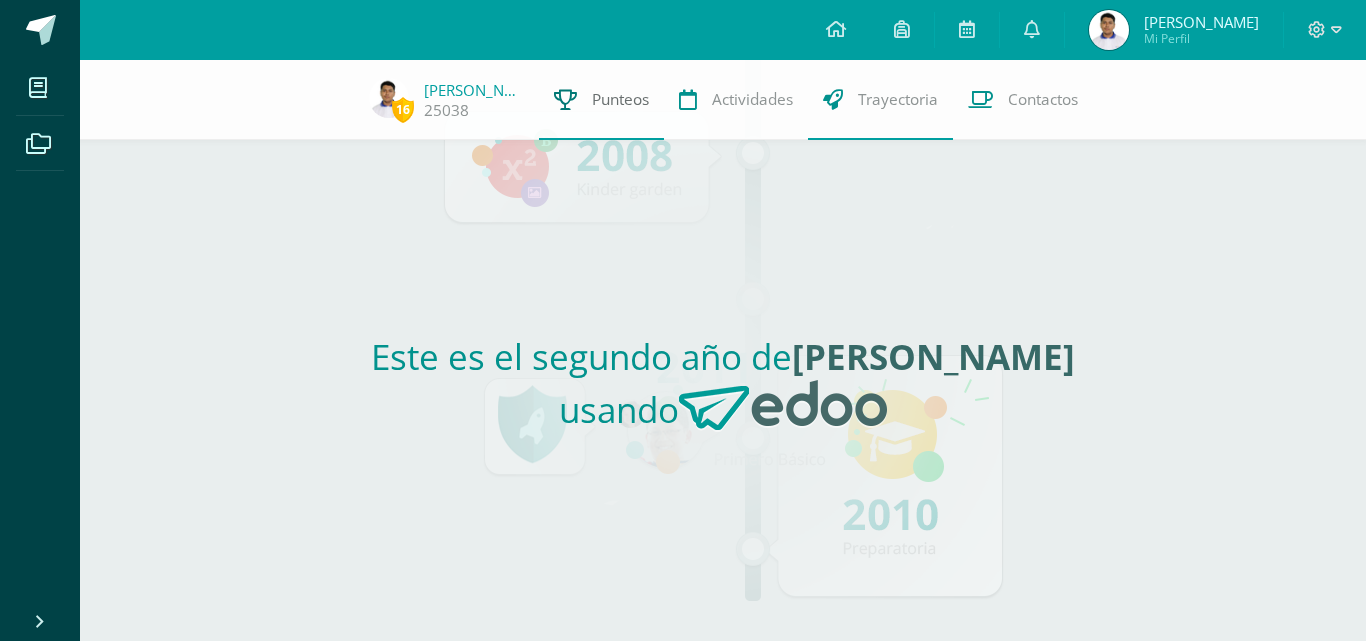 click on "Punteos" at bounding box center (601, 100) 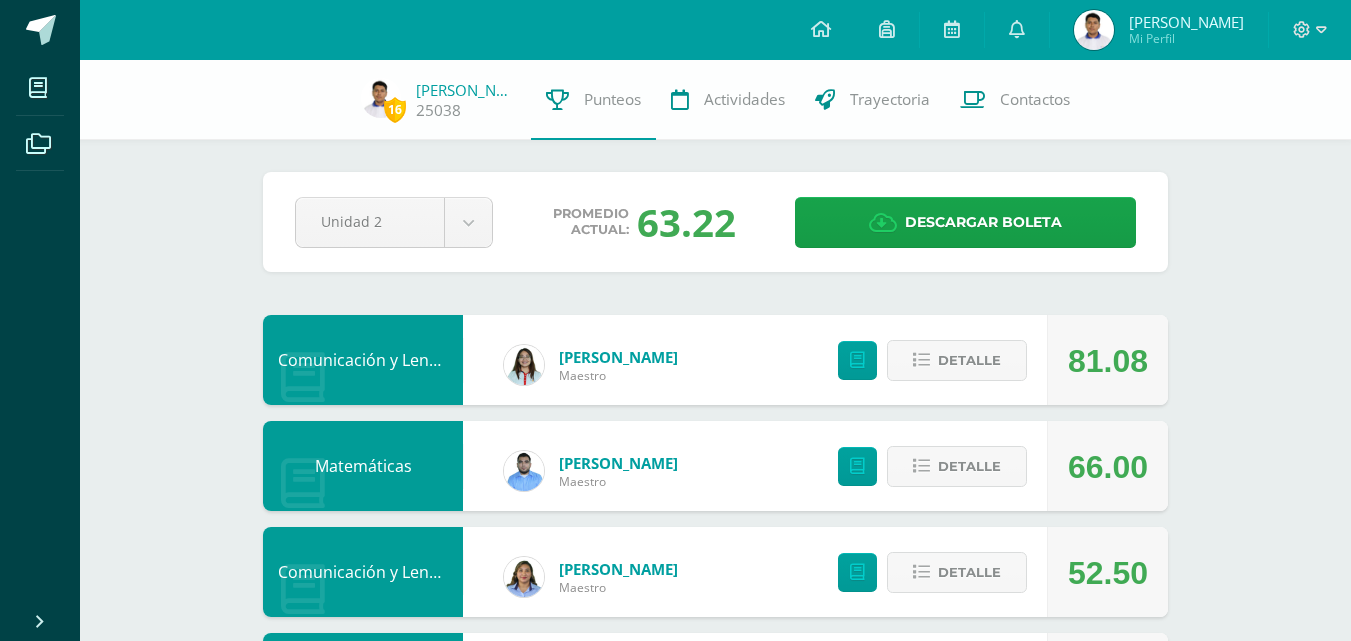 scroll, scrollTop: 0, scrollLeft: 0, axis: both 